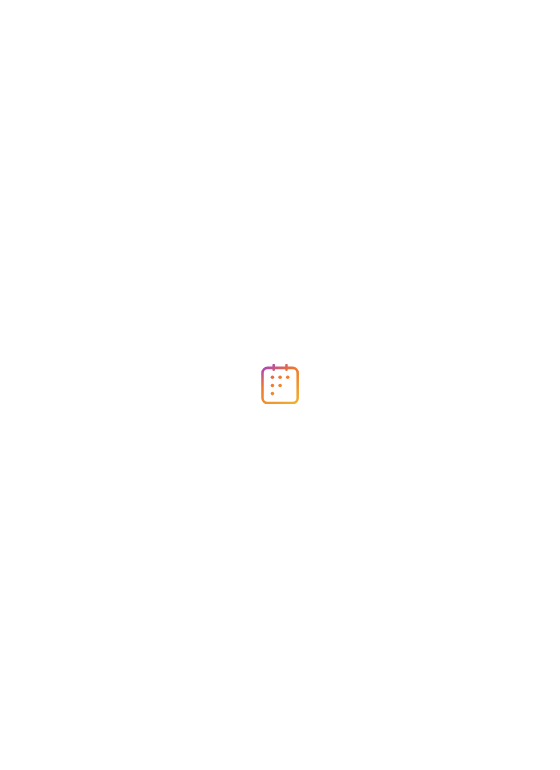 scroll, scrollTop: 0, scrollLeft: 0, axis: both 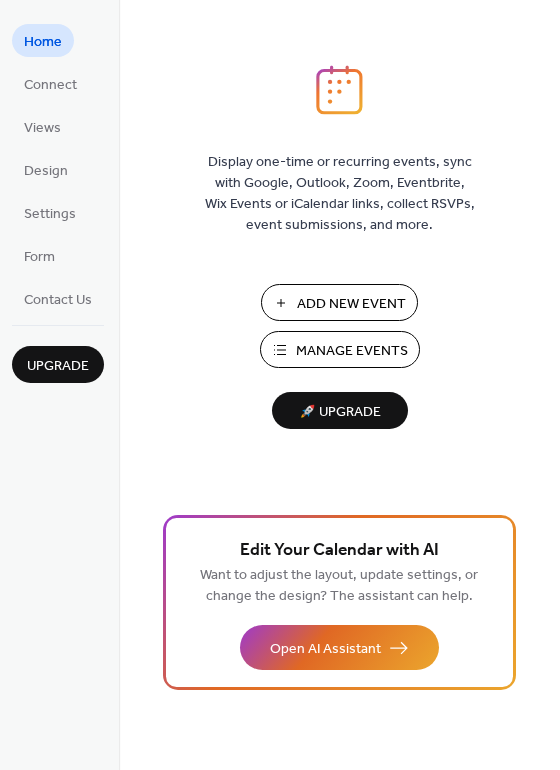 click on "Add New Event" at bounding box center (351, 304) 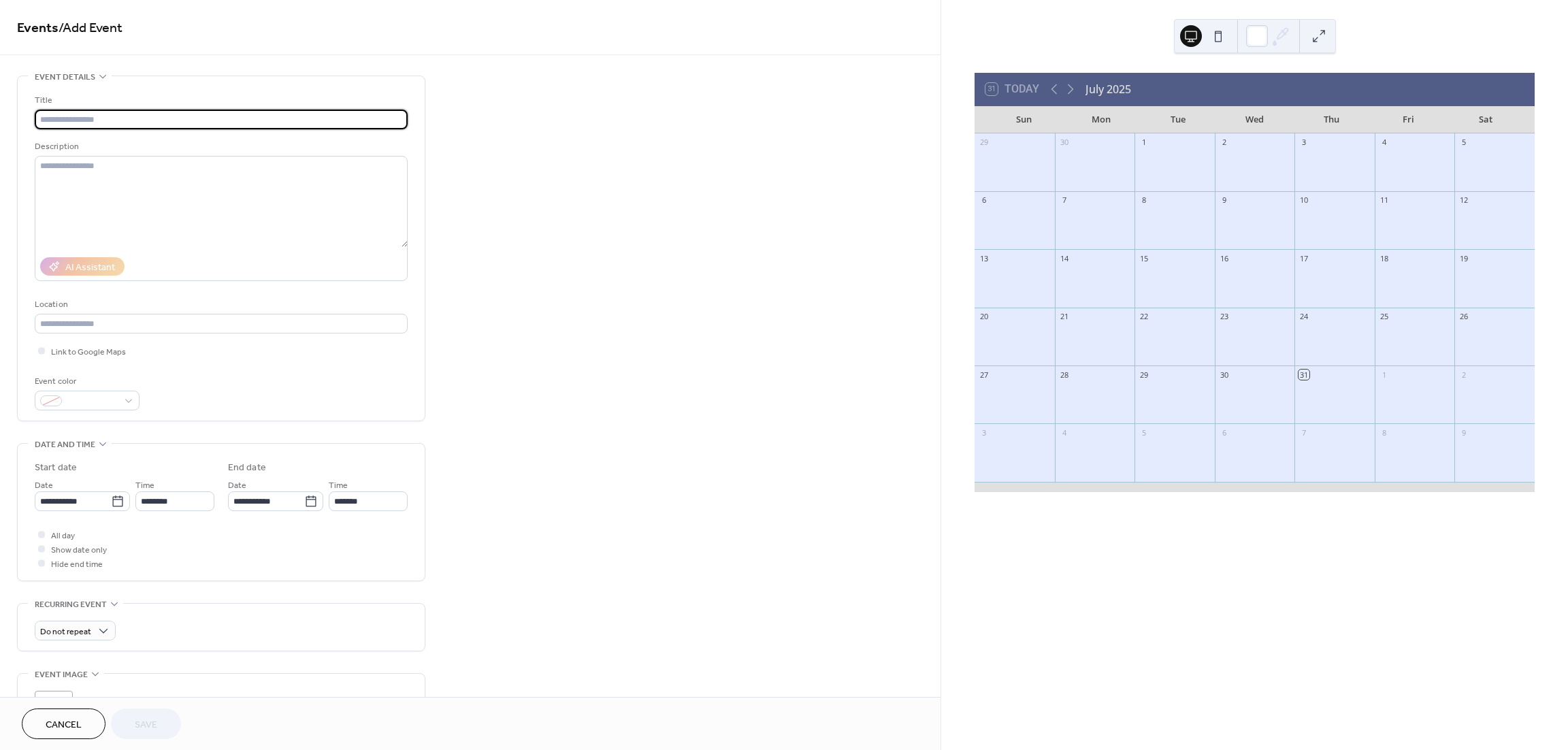 scroll, scrollTop: 0, scrollLeft: 0, axis: both 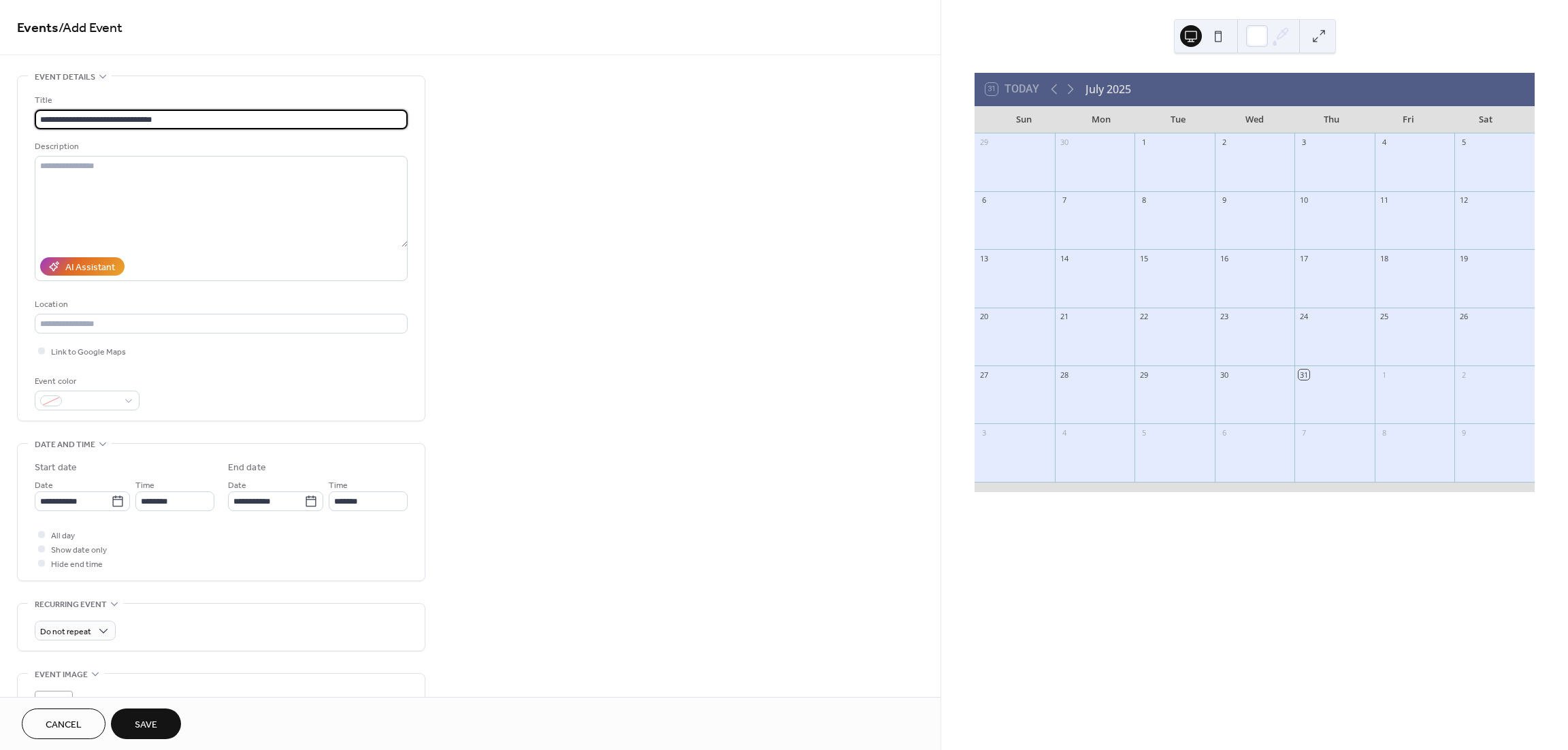 type on "**********" 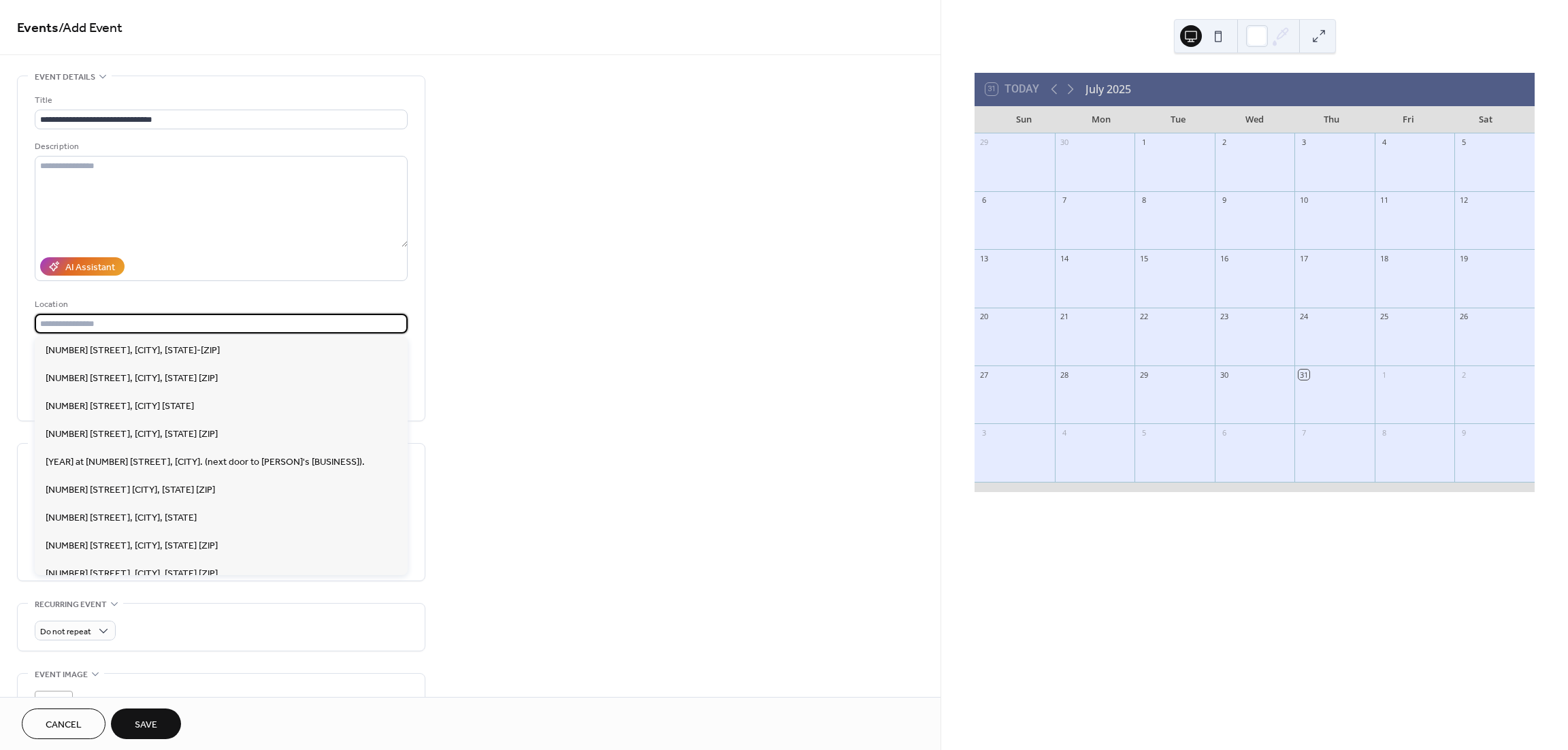click at bounding box center [221, 323] 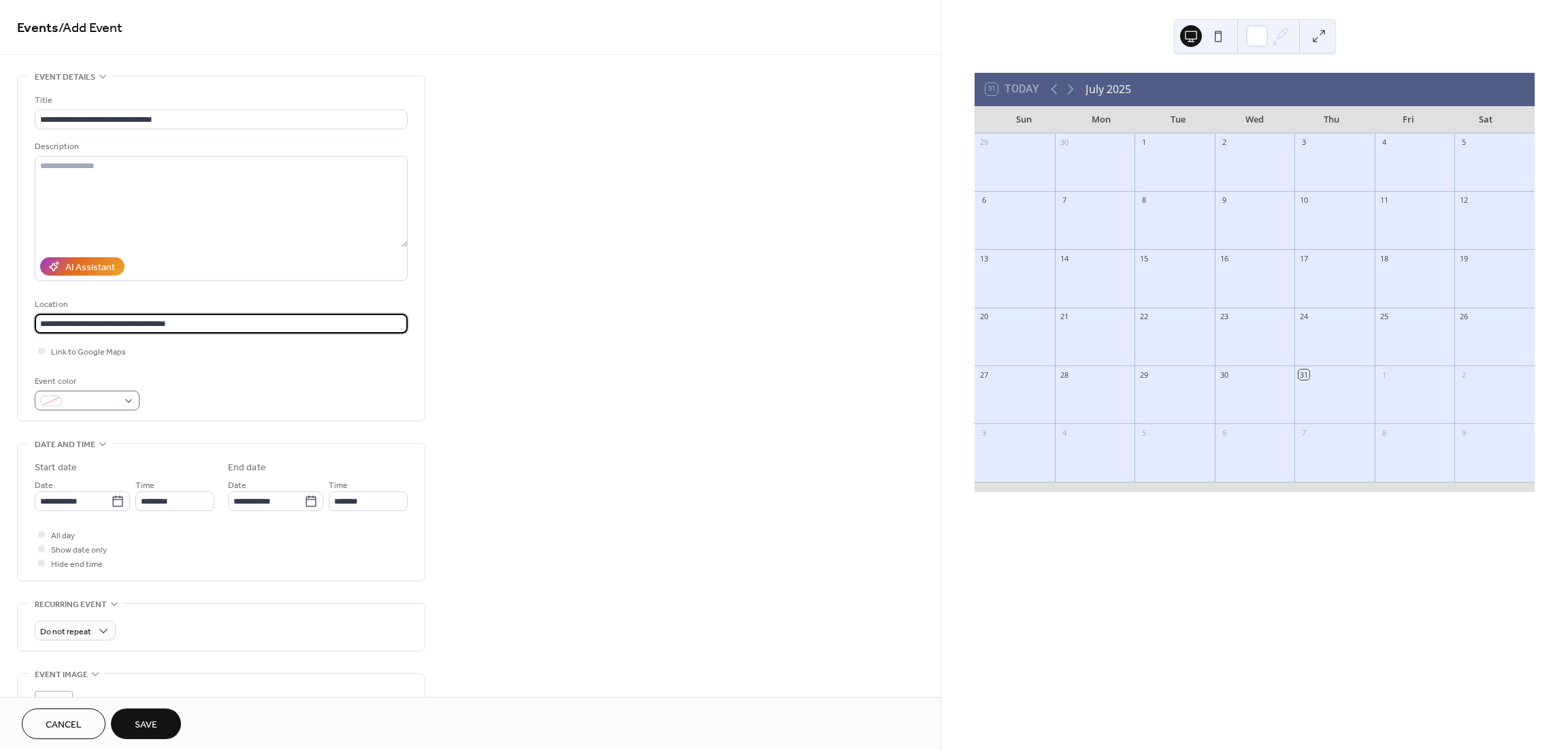 type on "**********" 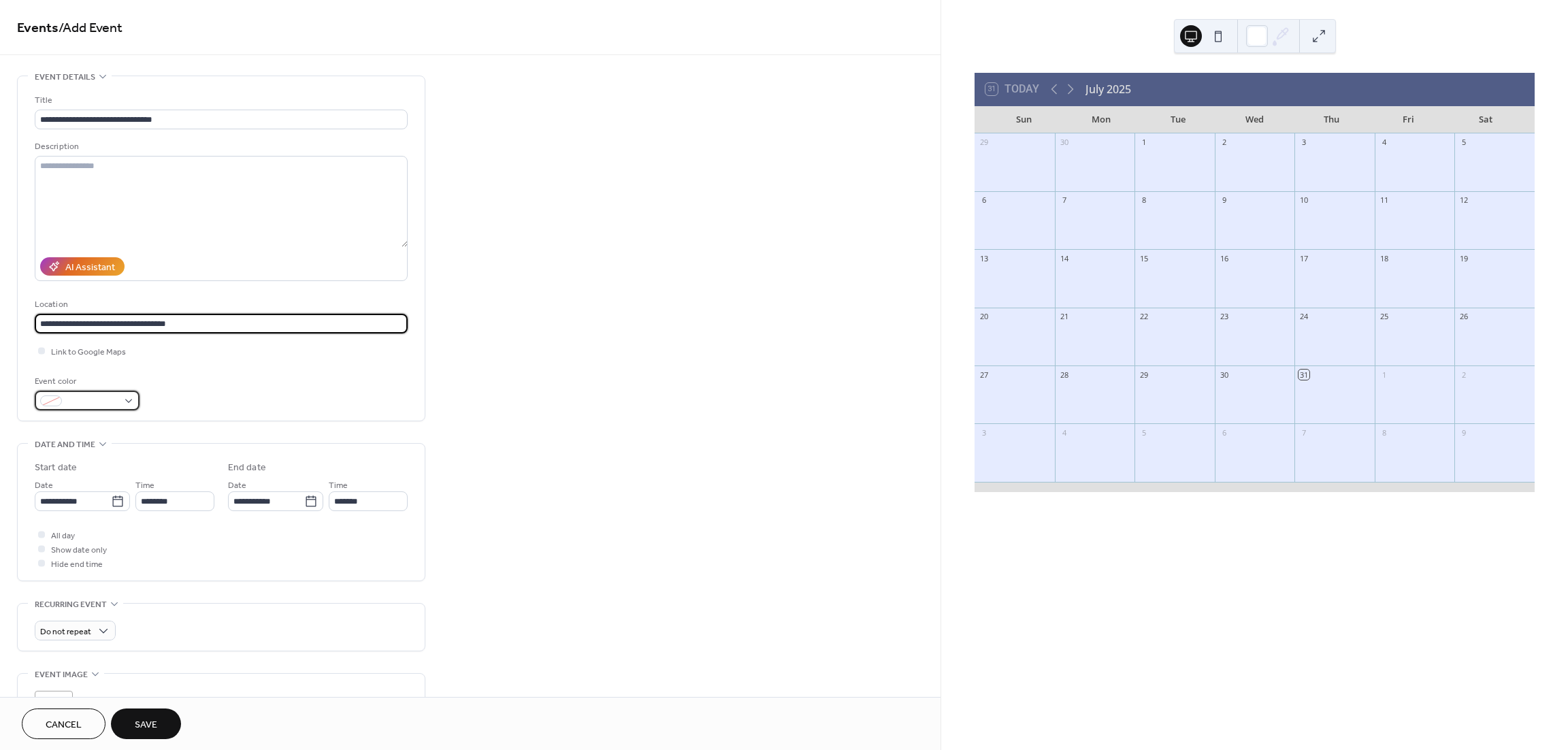 click at bounding box center (87, 400) 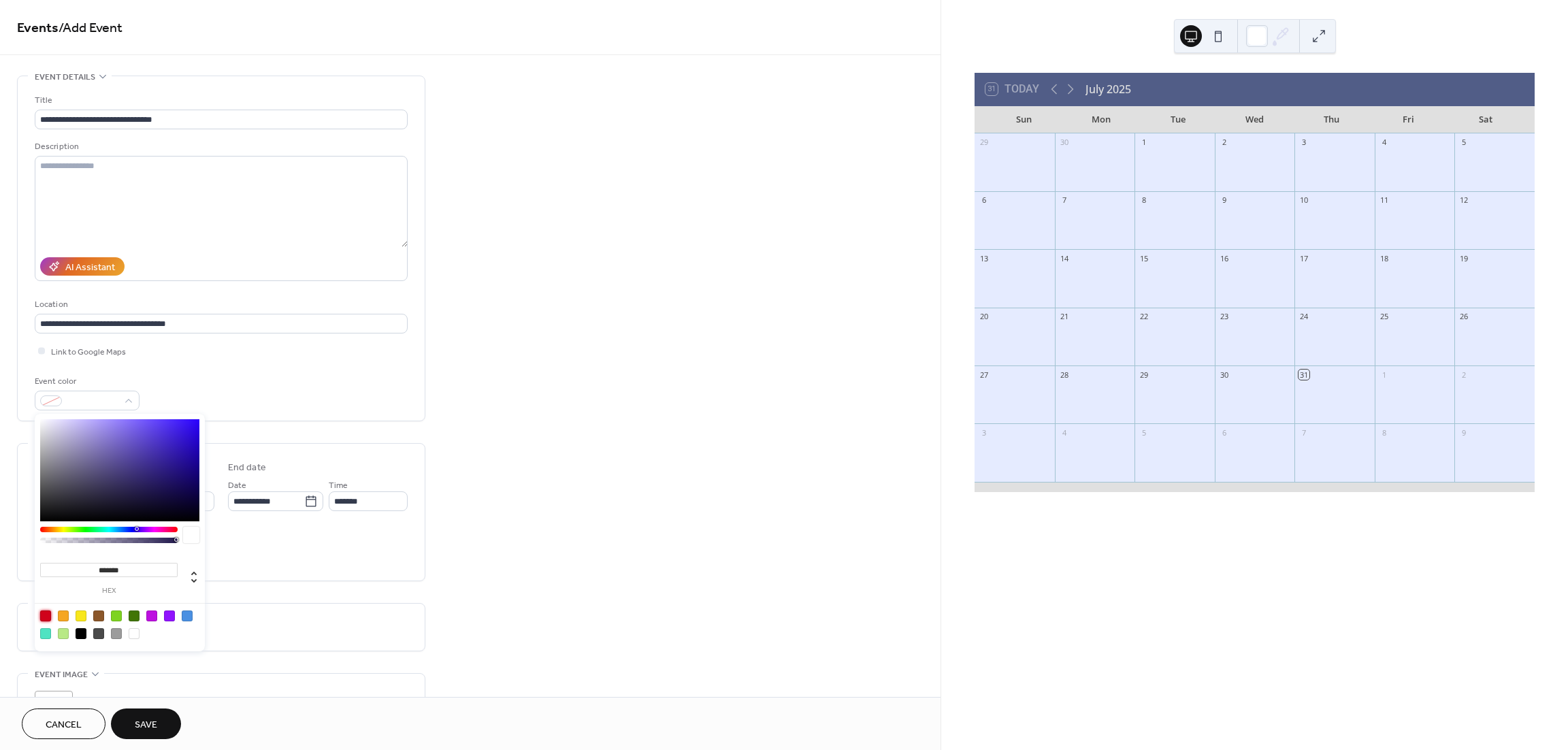 click at bounding box center [46, 616] 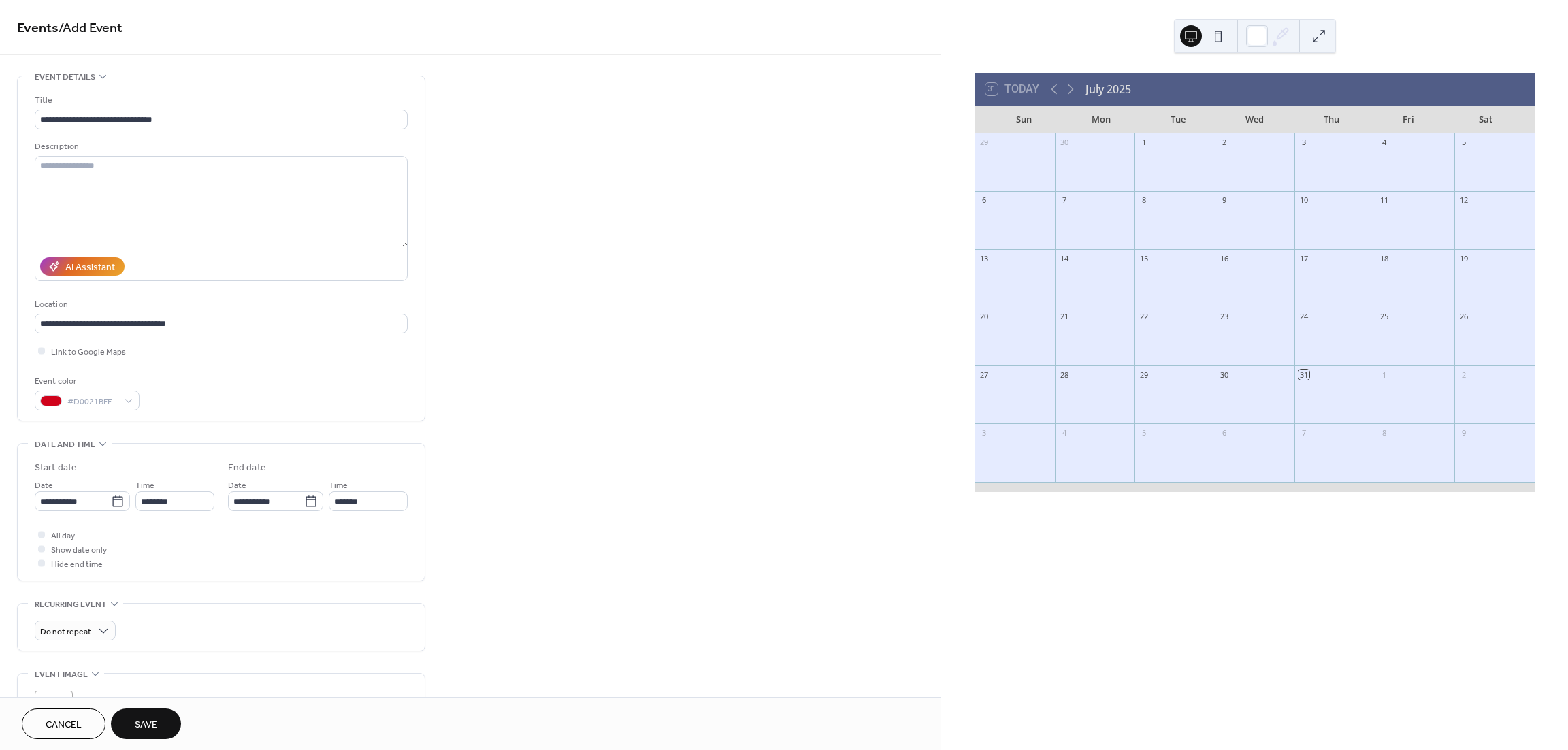 click on "Event color #D0021BFF" at bounding box center (221, 392) 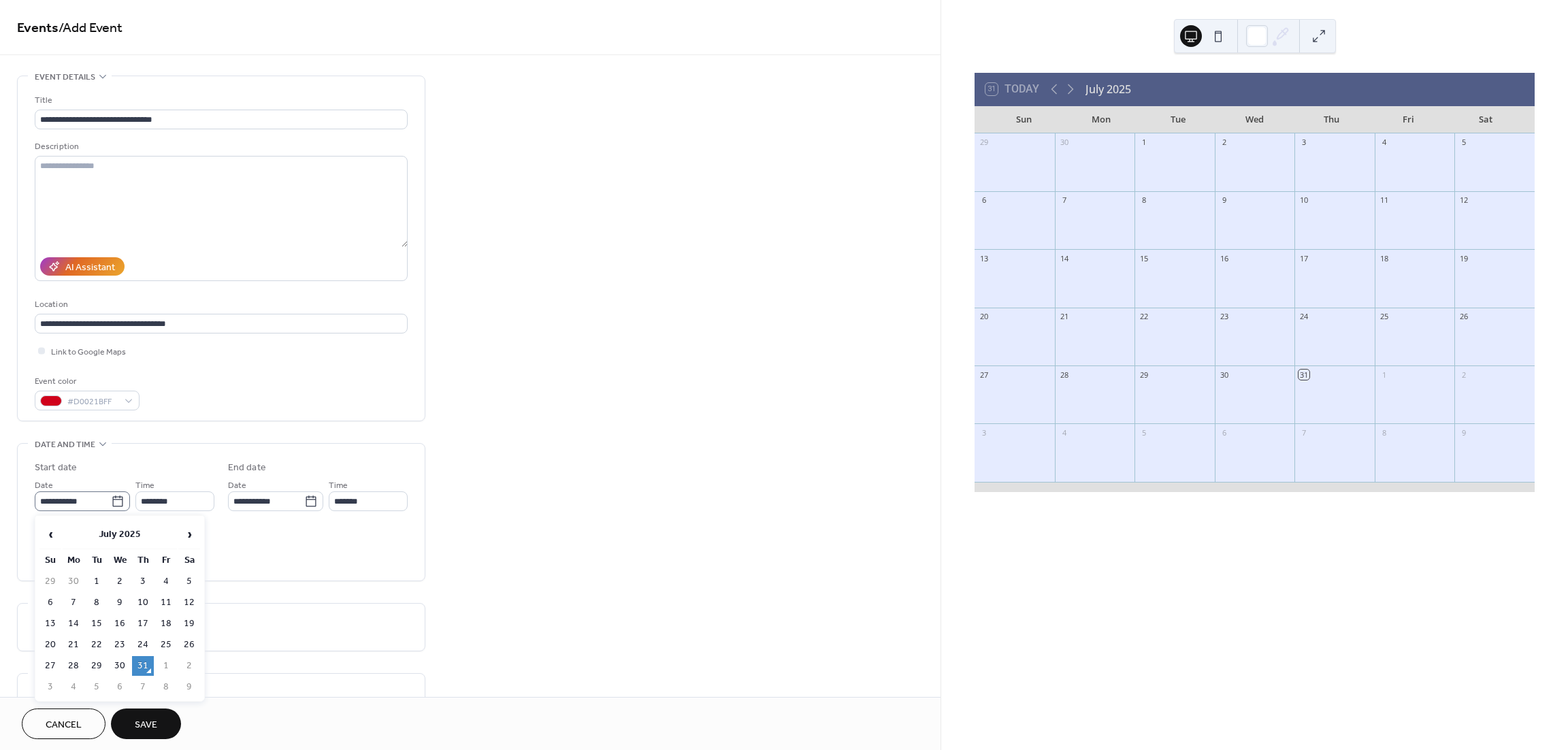 click 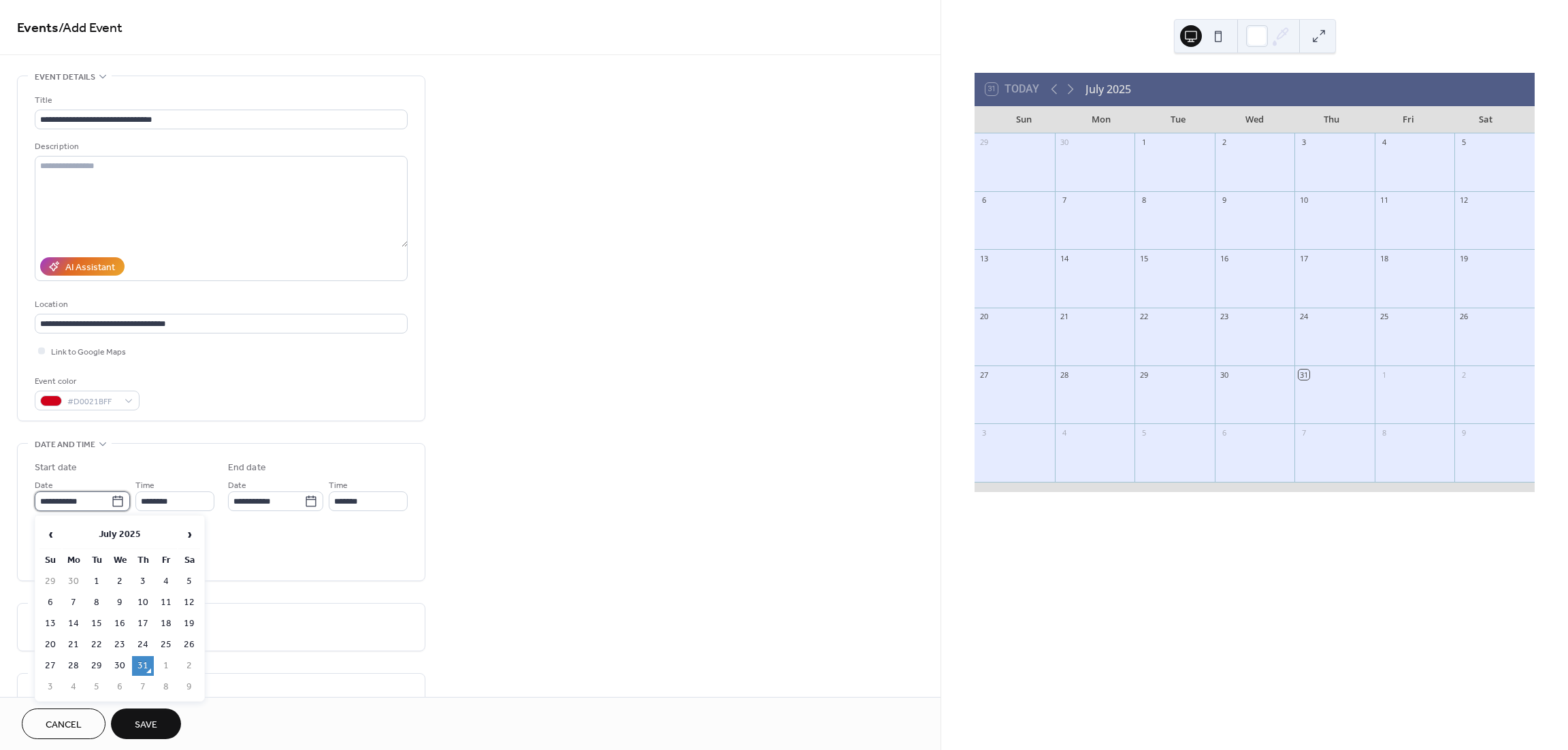 click on "**********" at bounding box center [73, 501] 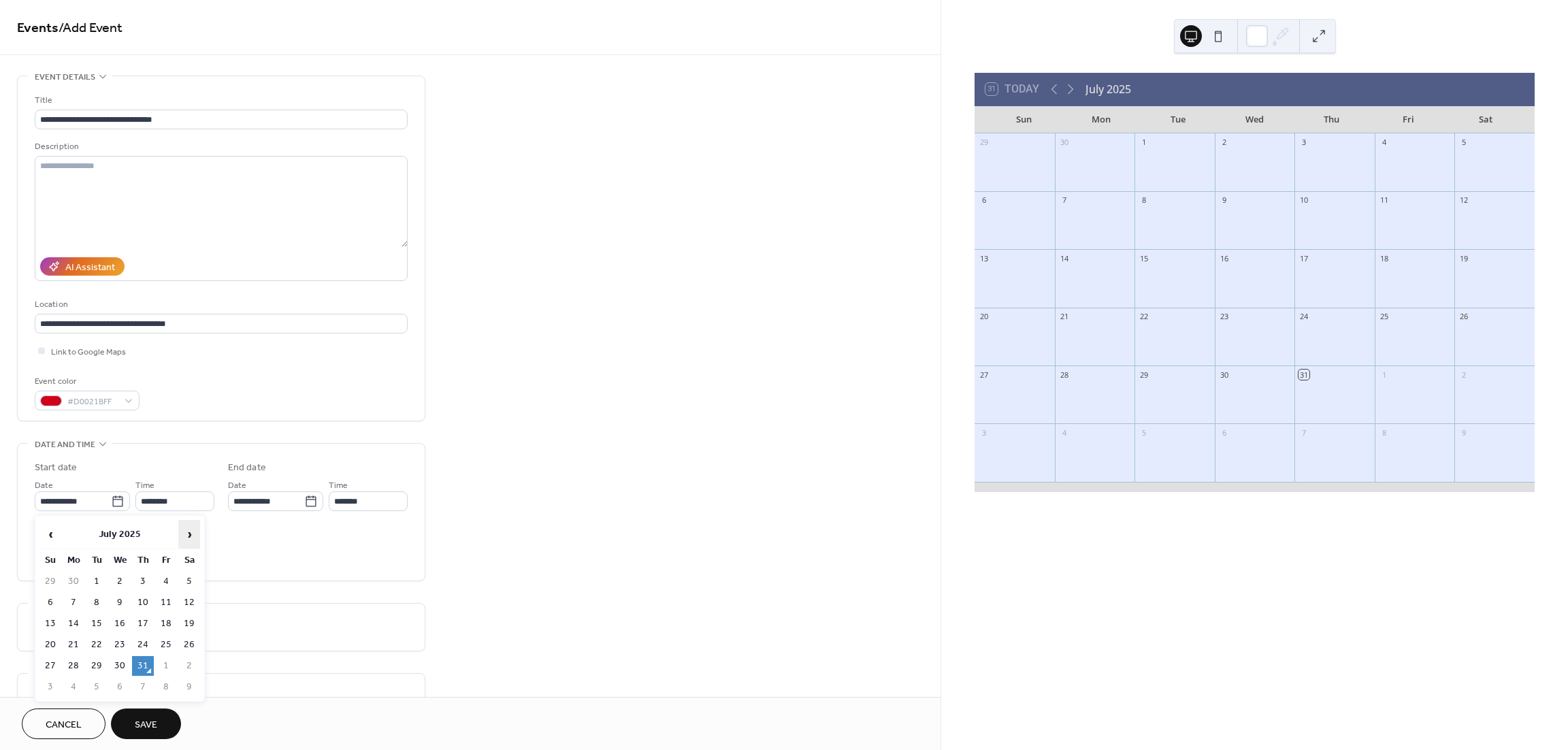 click on "›" at bounding box center [189, 534] 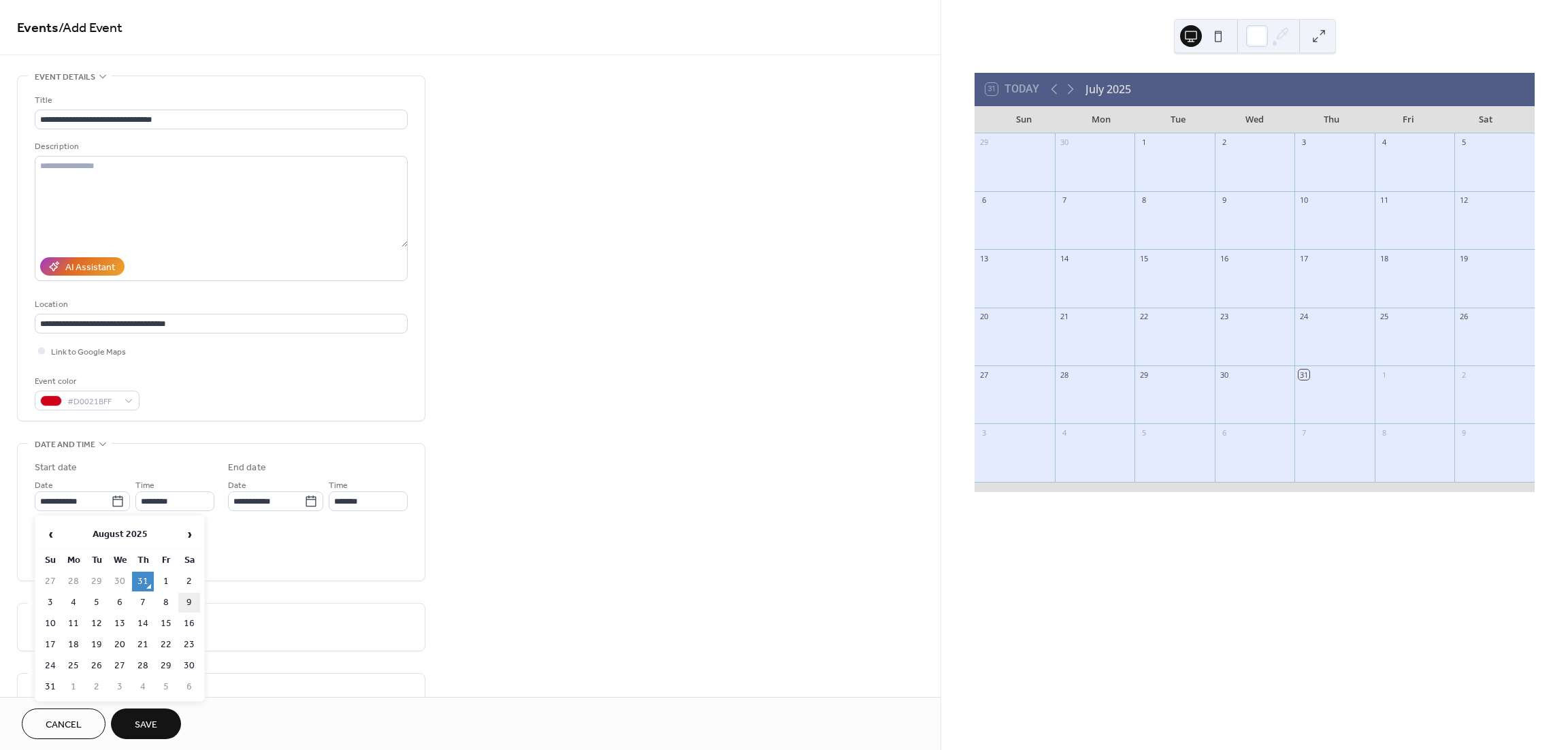 click on "9" at bounding box center (189, 602) 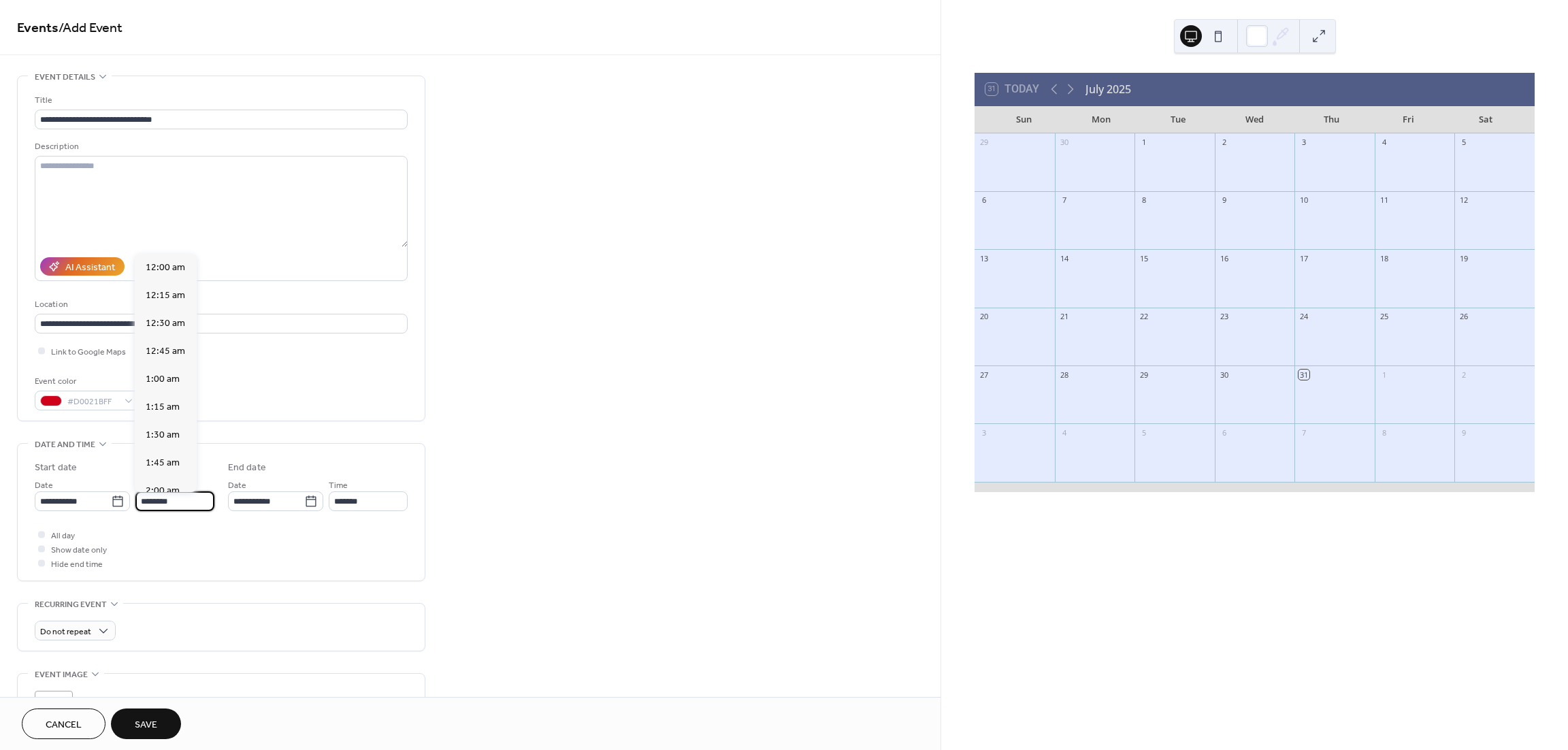 click on "********" at bounding box center [175, 501] 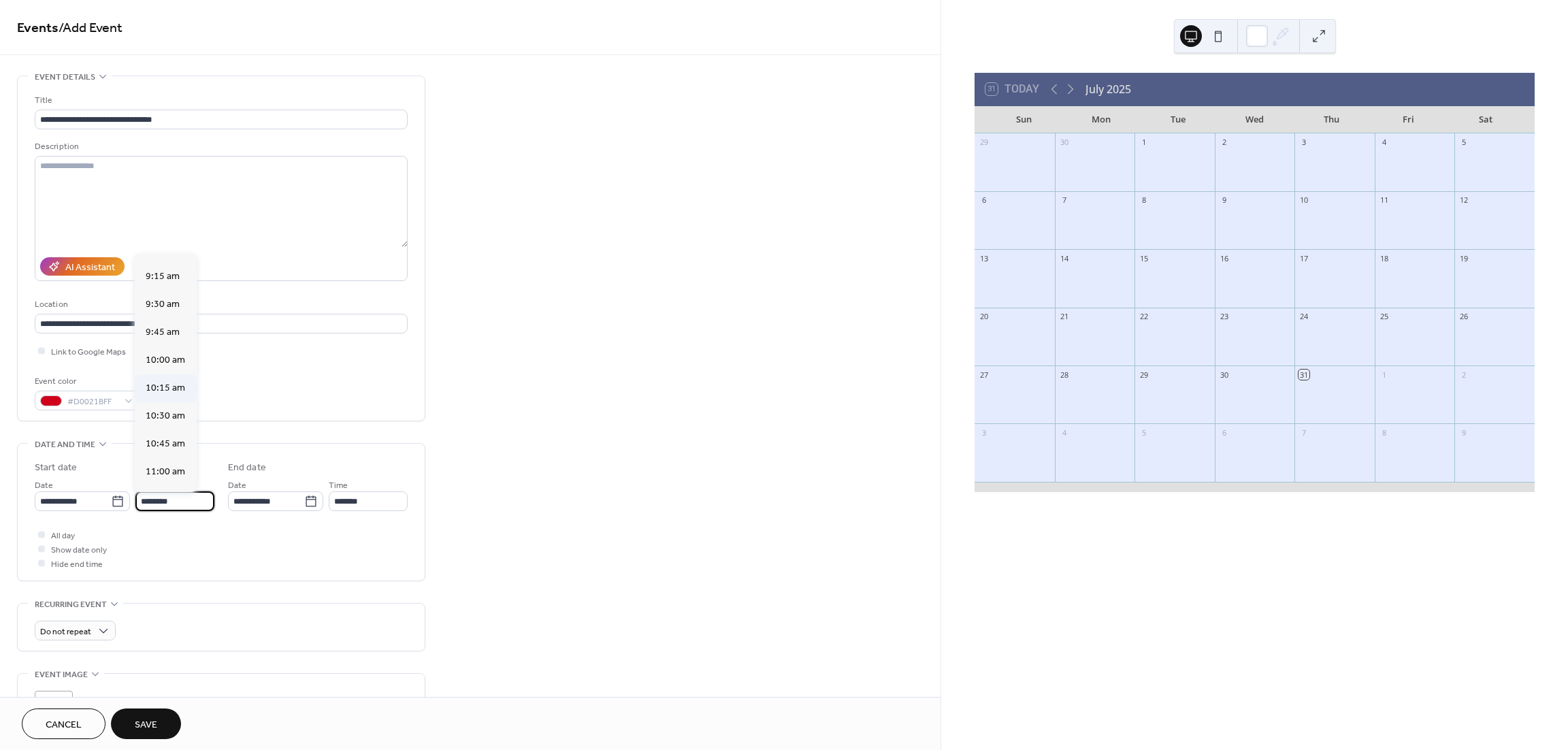 scroll, scrollTop: 842, scrollLeft: 0, axis: vertical 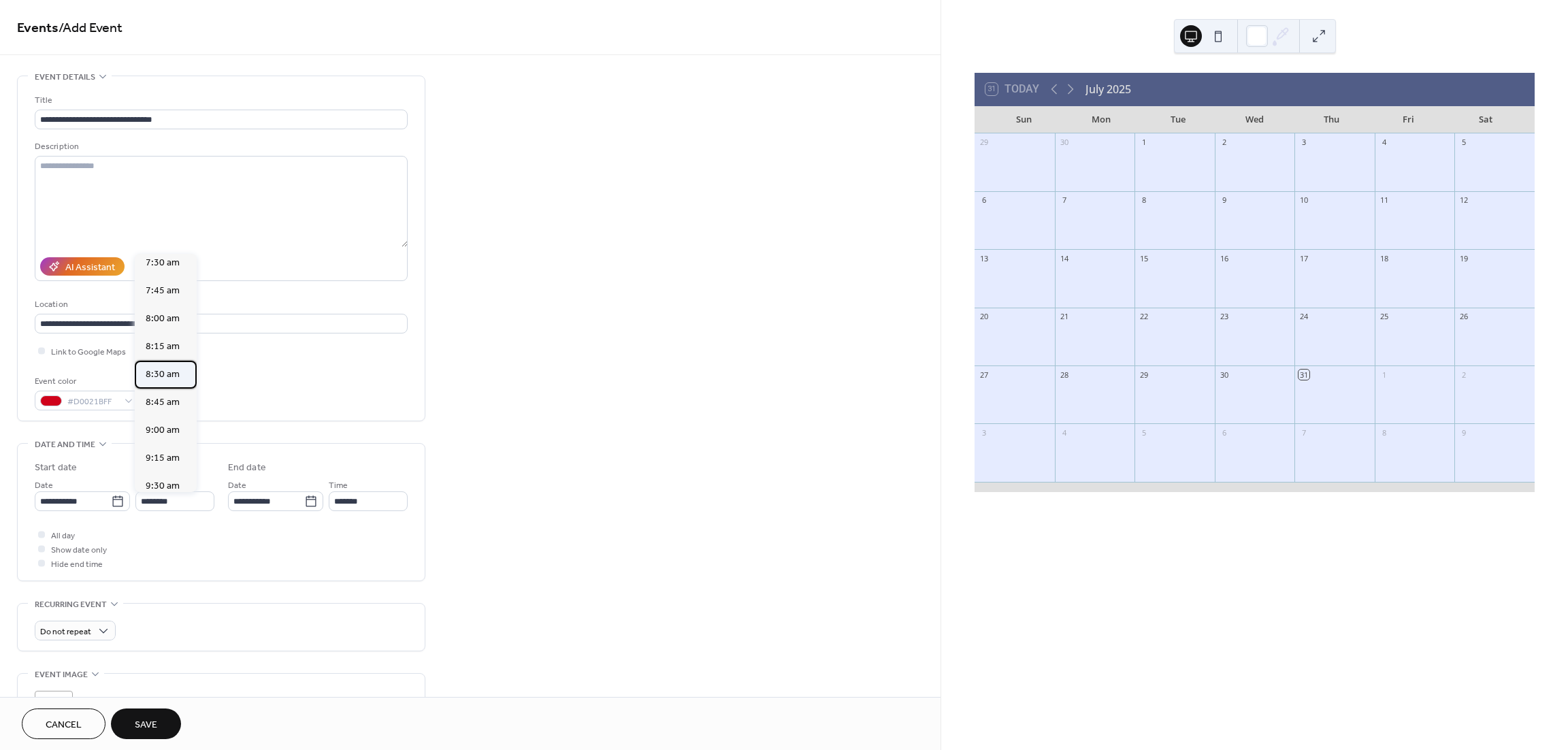 click on "8:30 am" at bounding box center (163, 374) 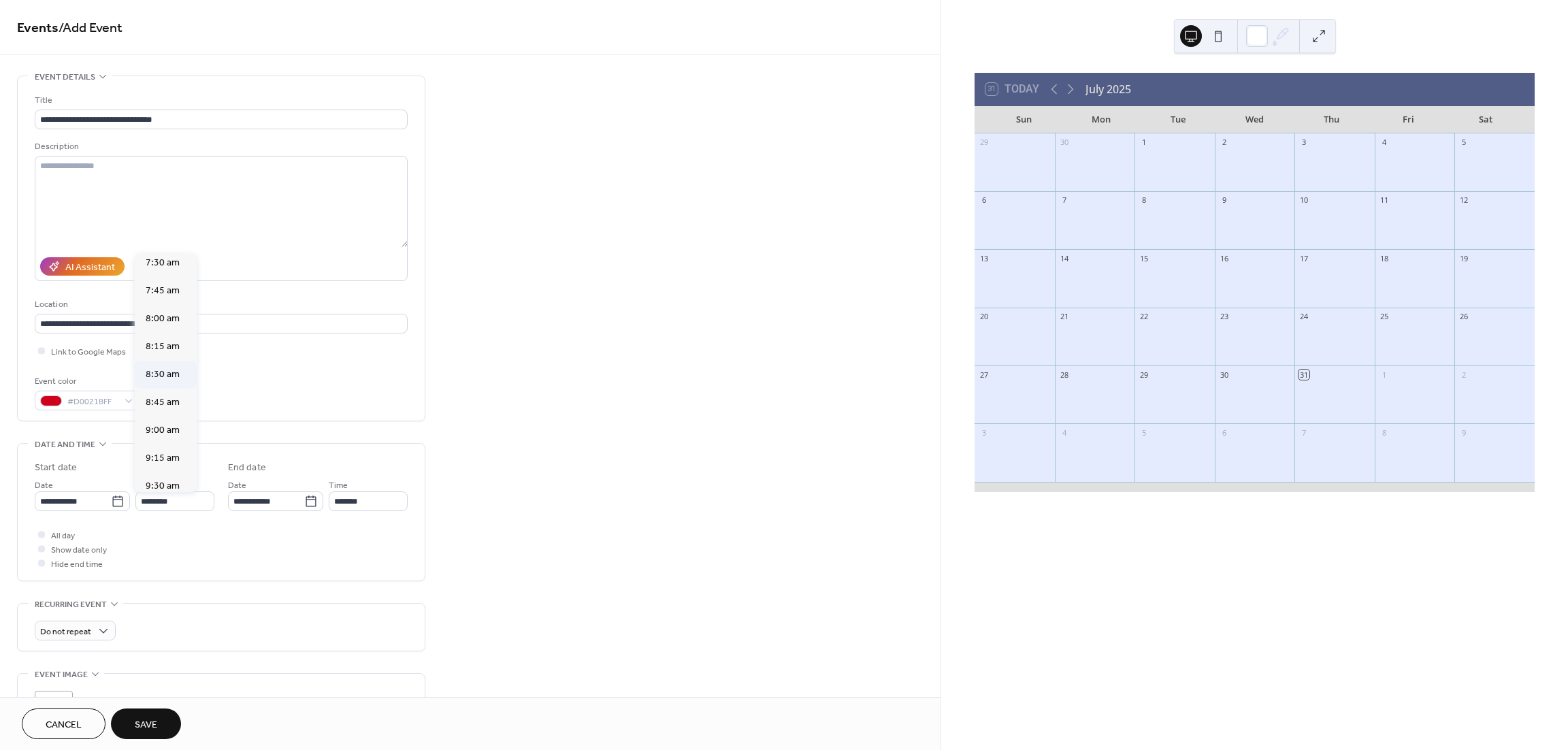 type on "*******" 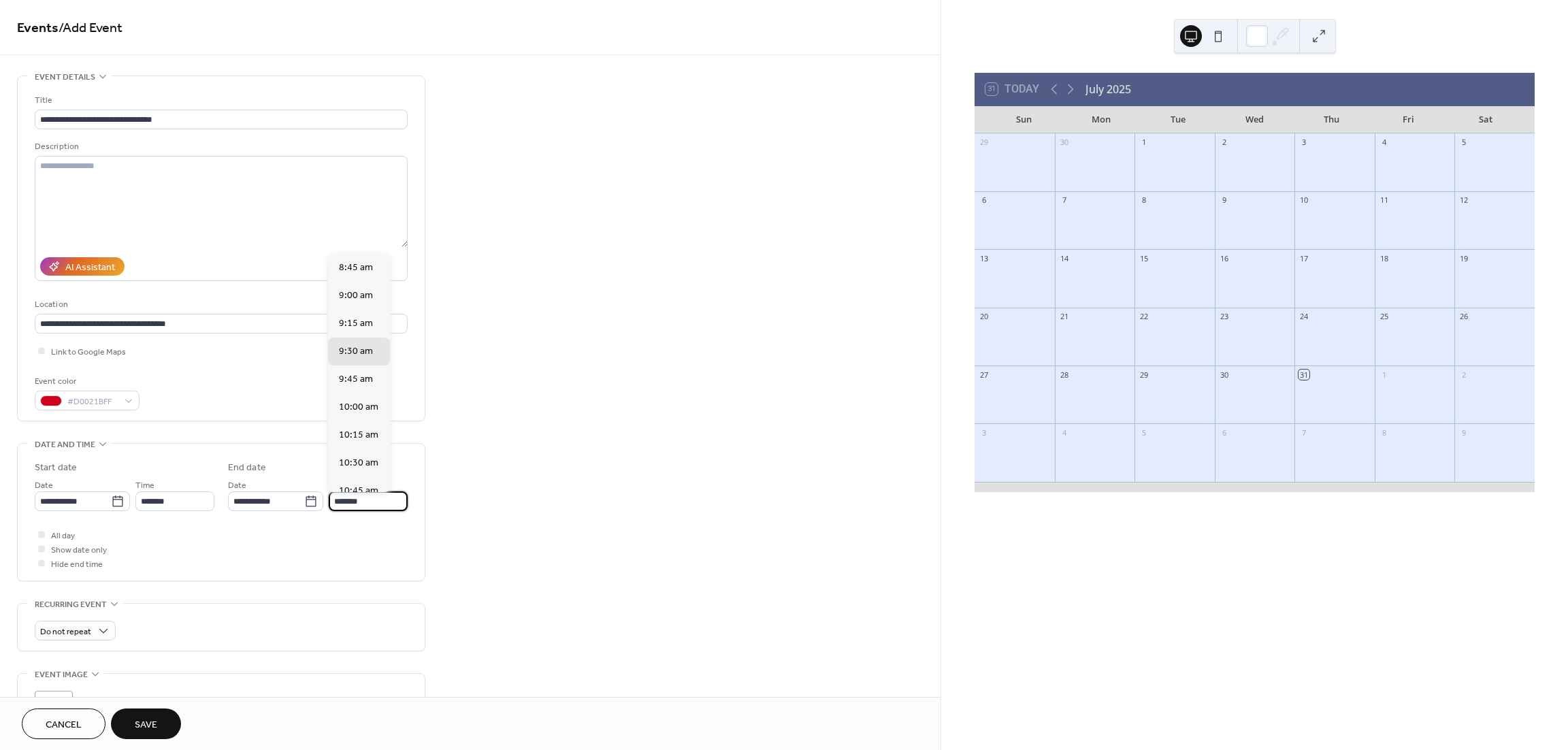 click on "*******" at bounding box center (368, 501) 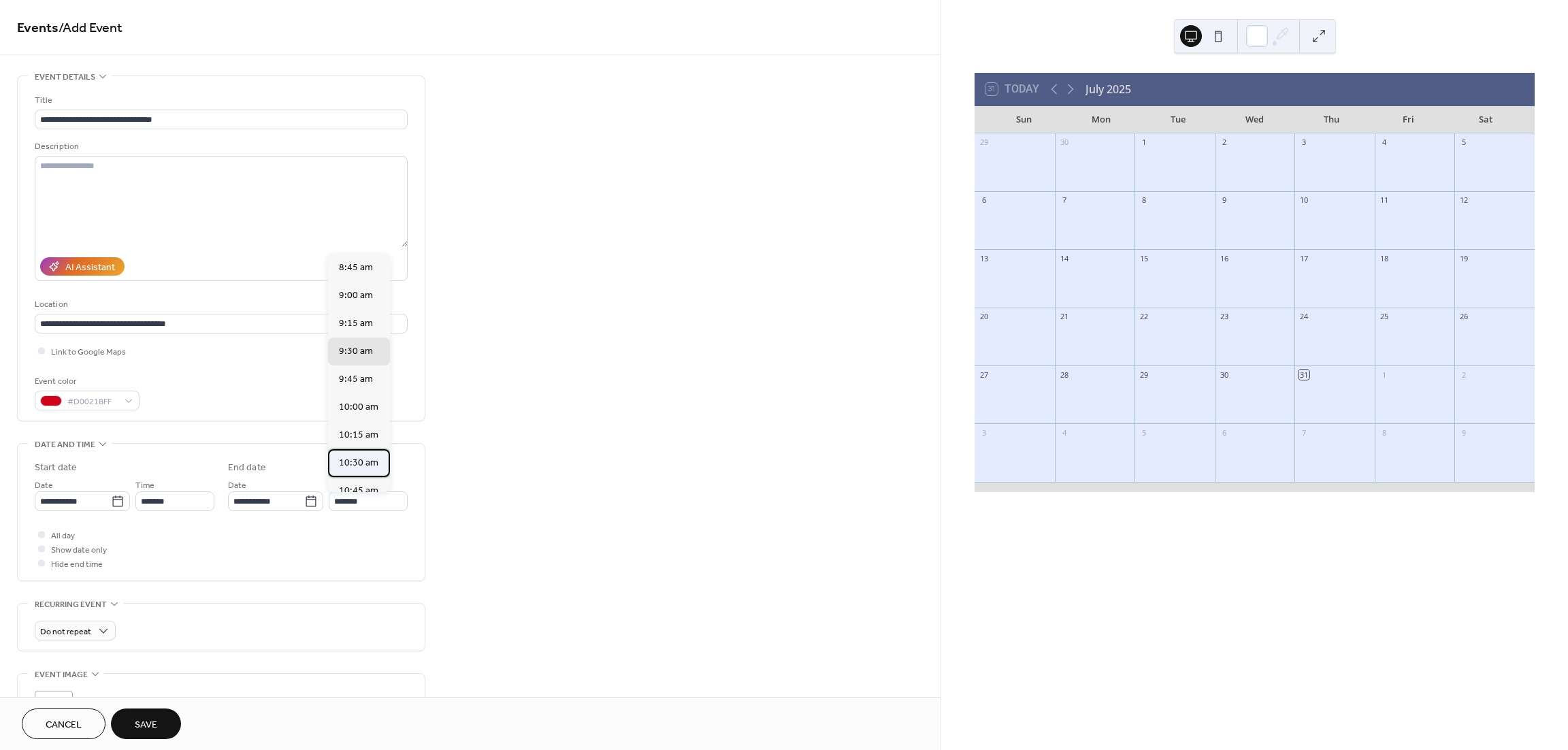 click on "10:30 am" at bounding box center [359, 463] 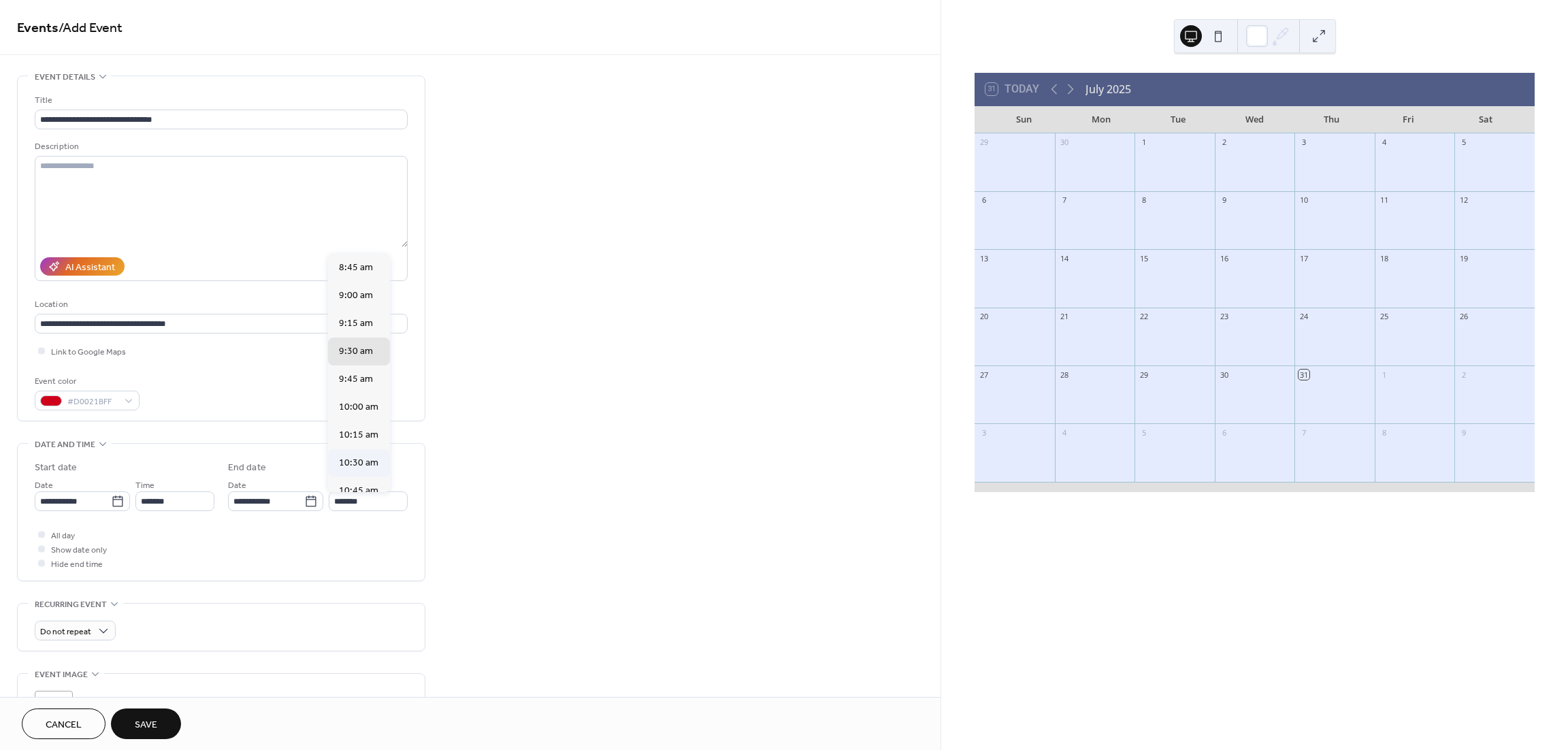 type on "********" 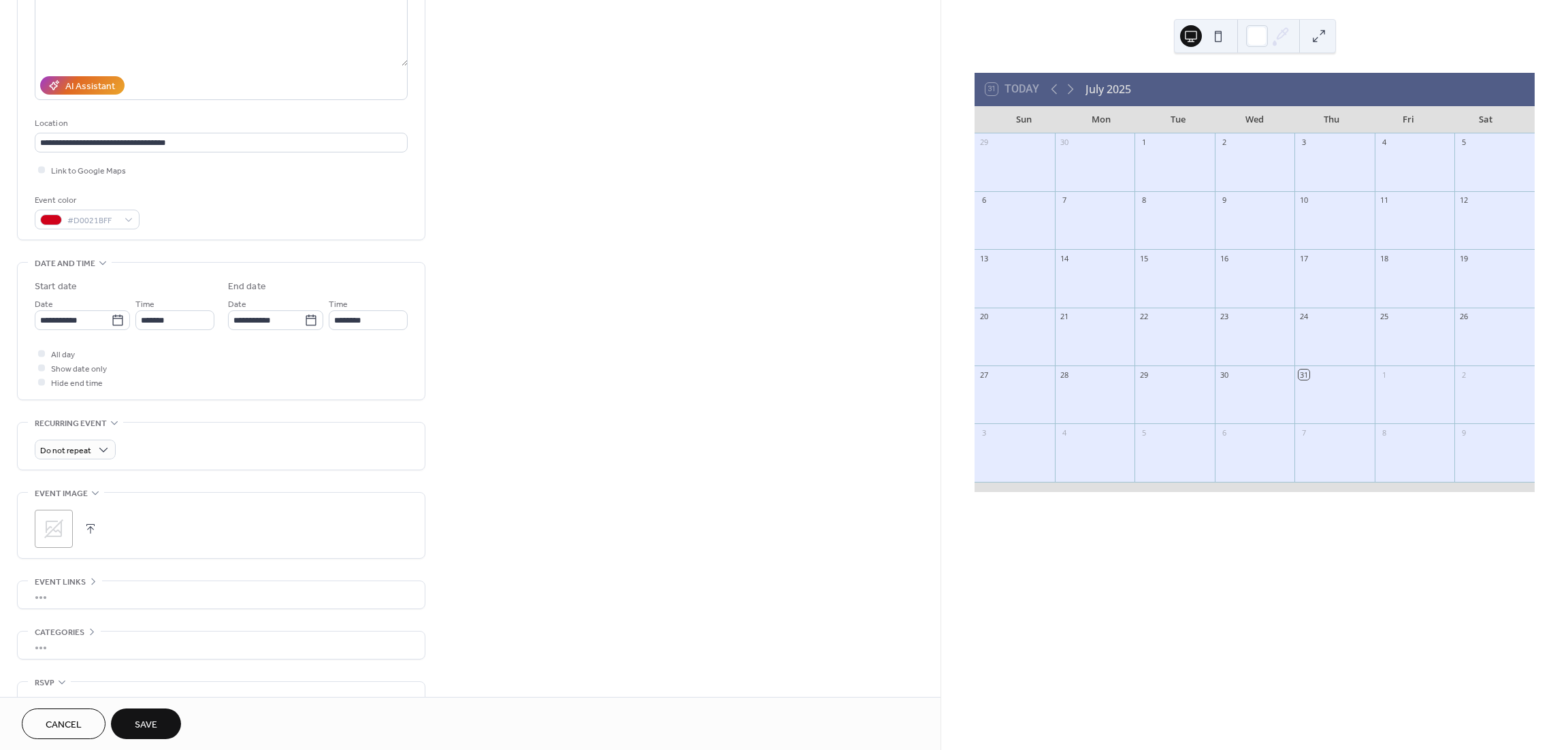 scroll, scrollTop: 257, scrollLeft: 0, axis: vertical 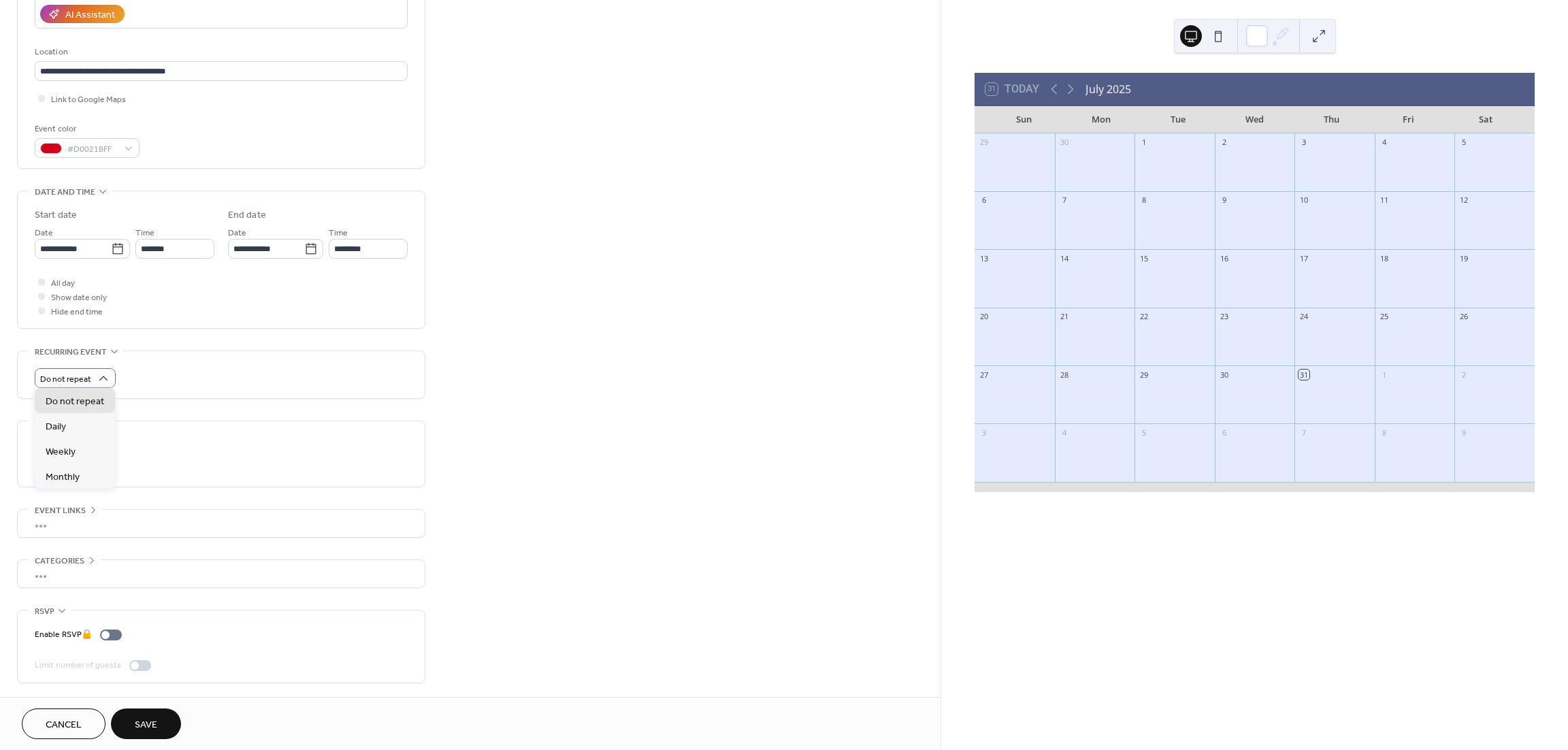 click on "Do not repeat" at bounding box center (221, 378) 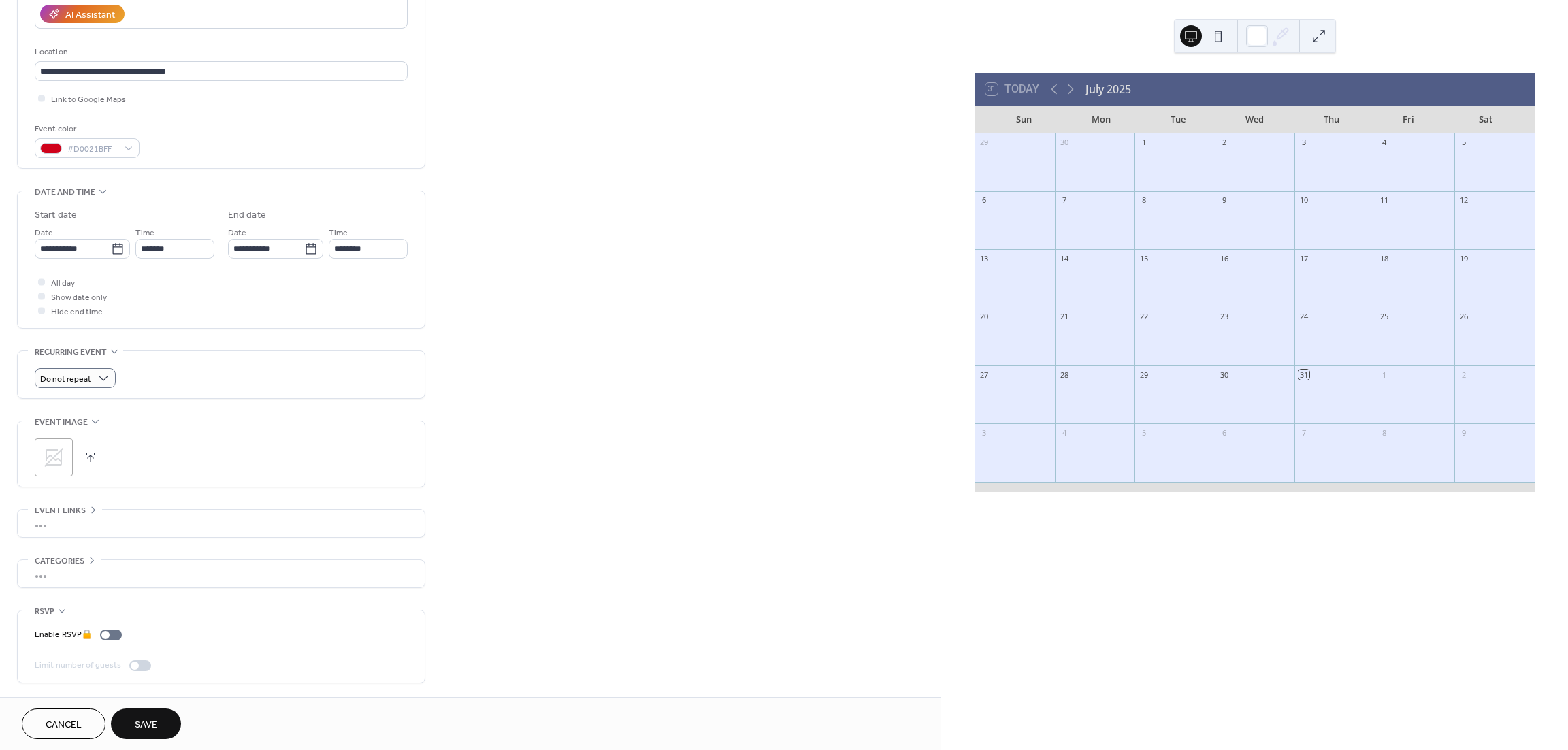 click at bounding box center [91, 457] 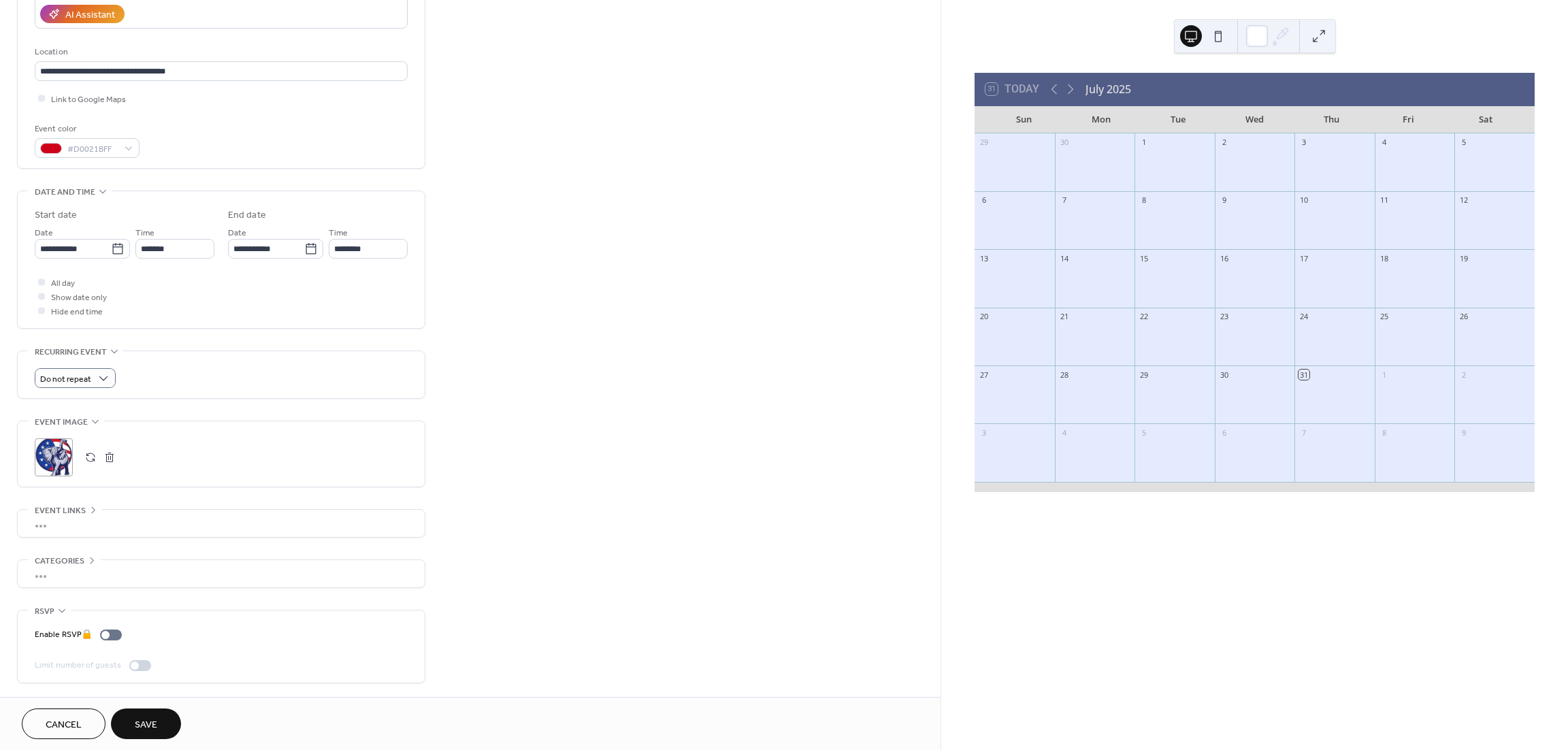 click on "Save" at bounding box center (146, 725) 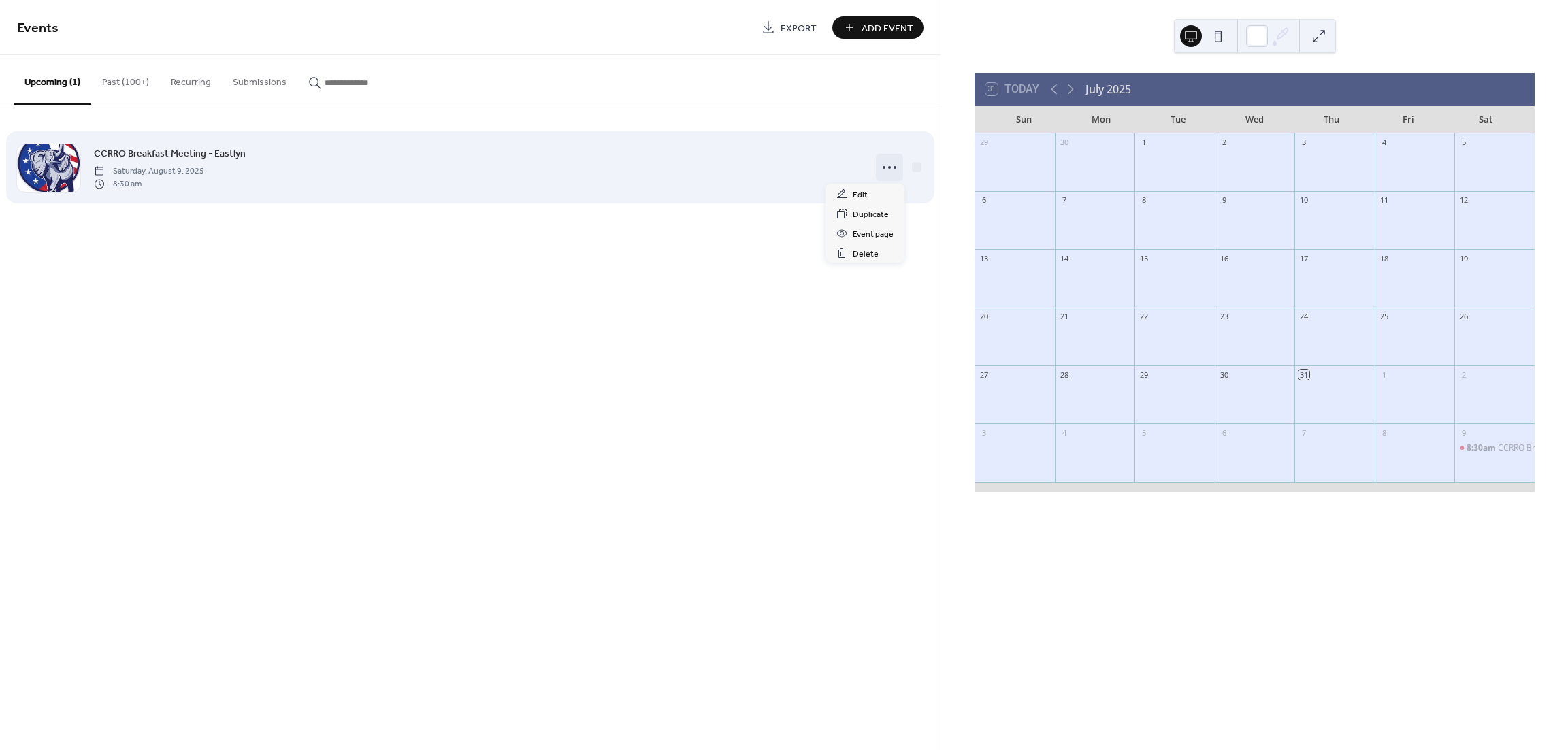 click 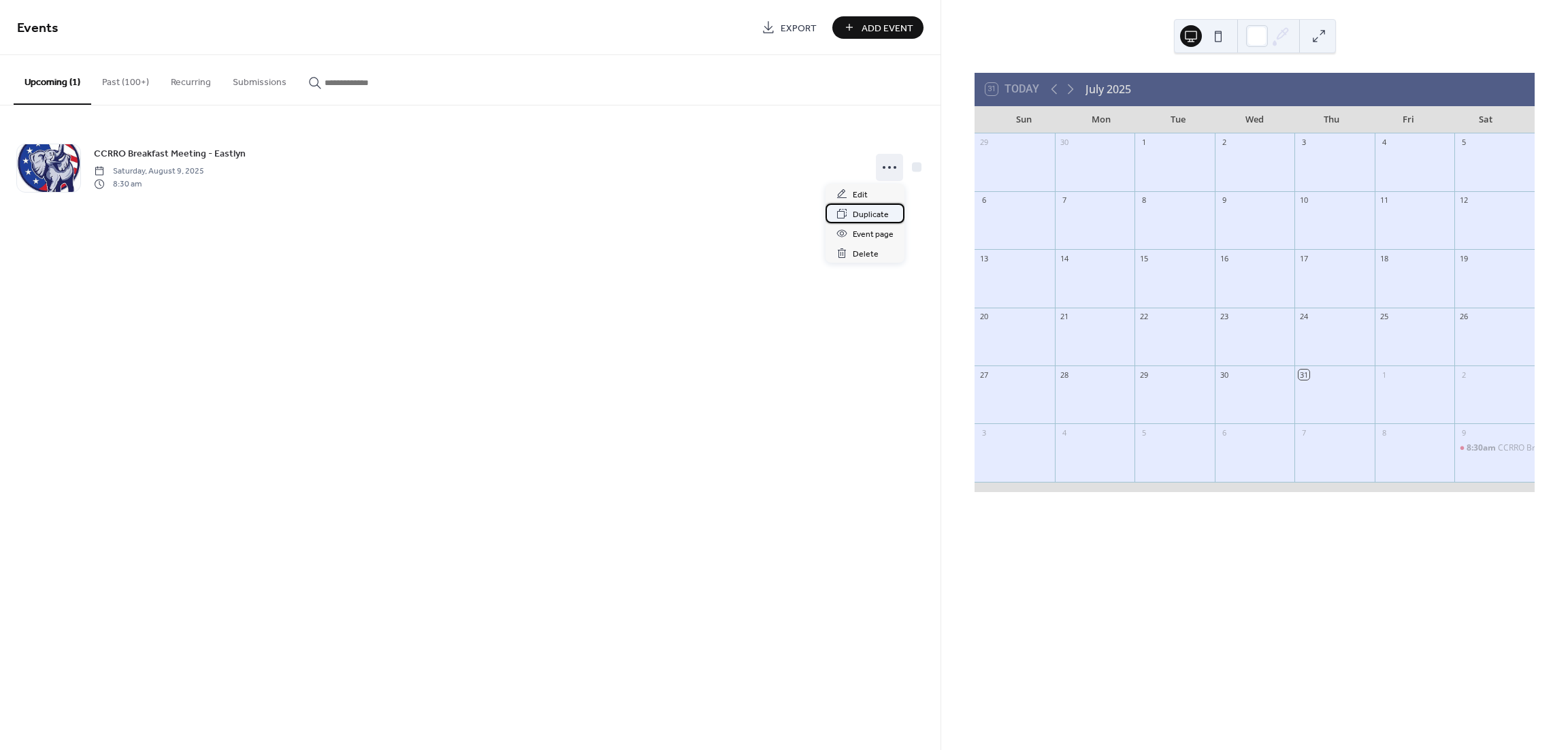 click on "Duplicate" at bounding box center (870, 214) 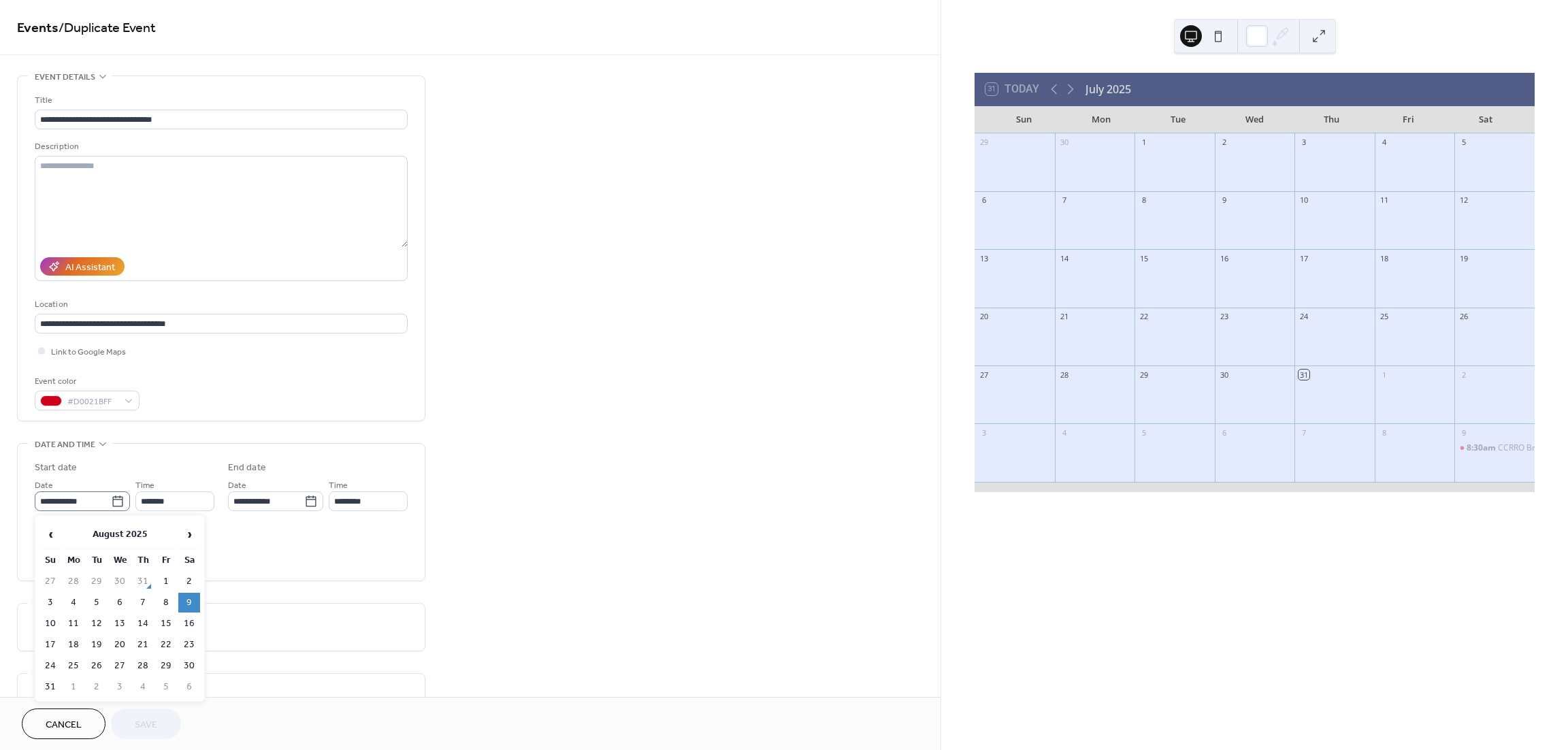 click 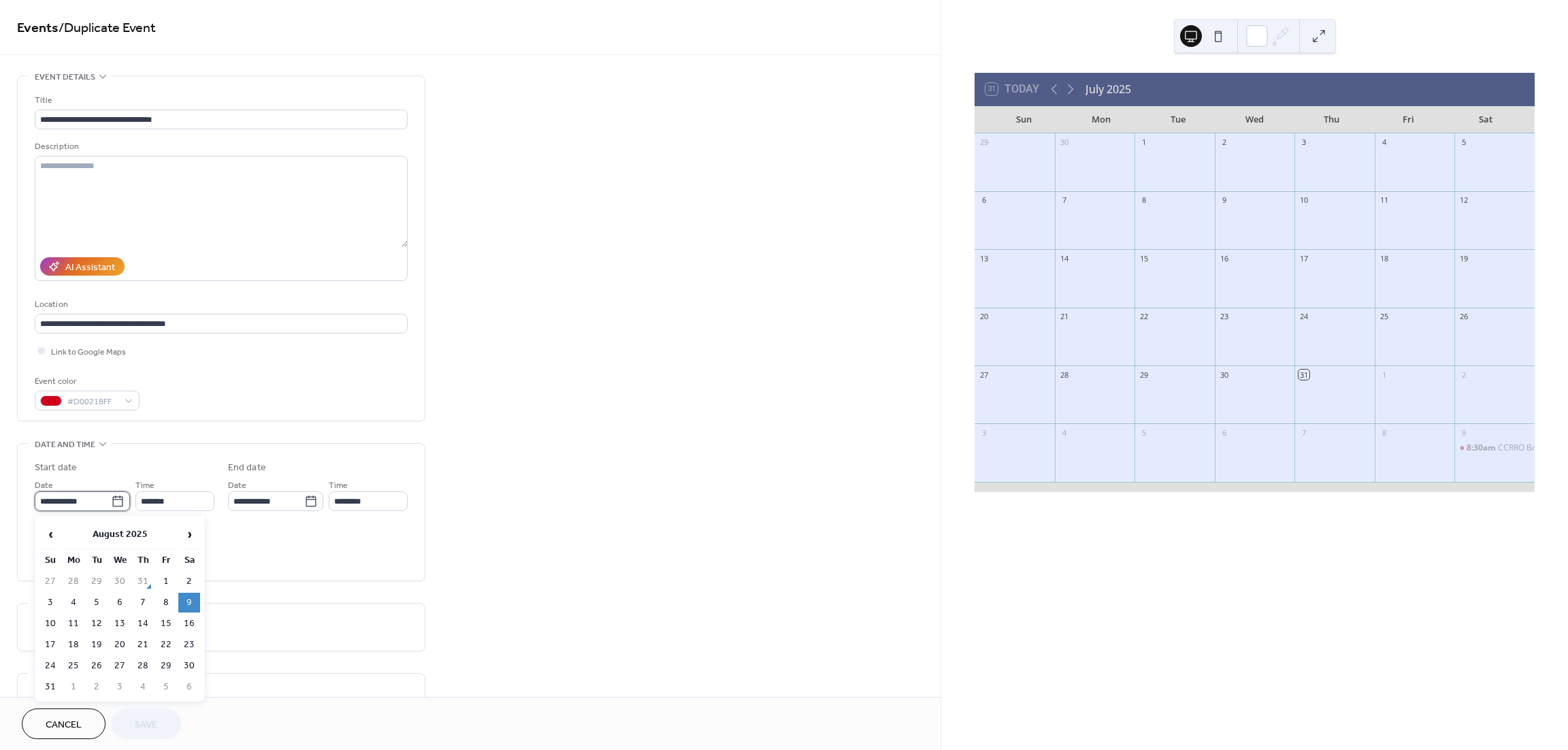 click on "**********" at bounding box center [73, 501] 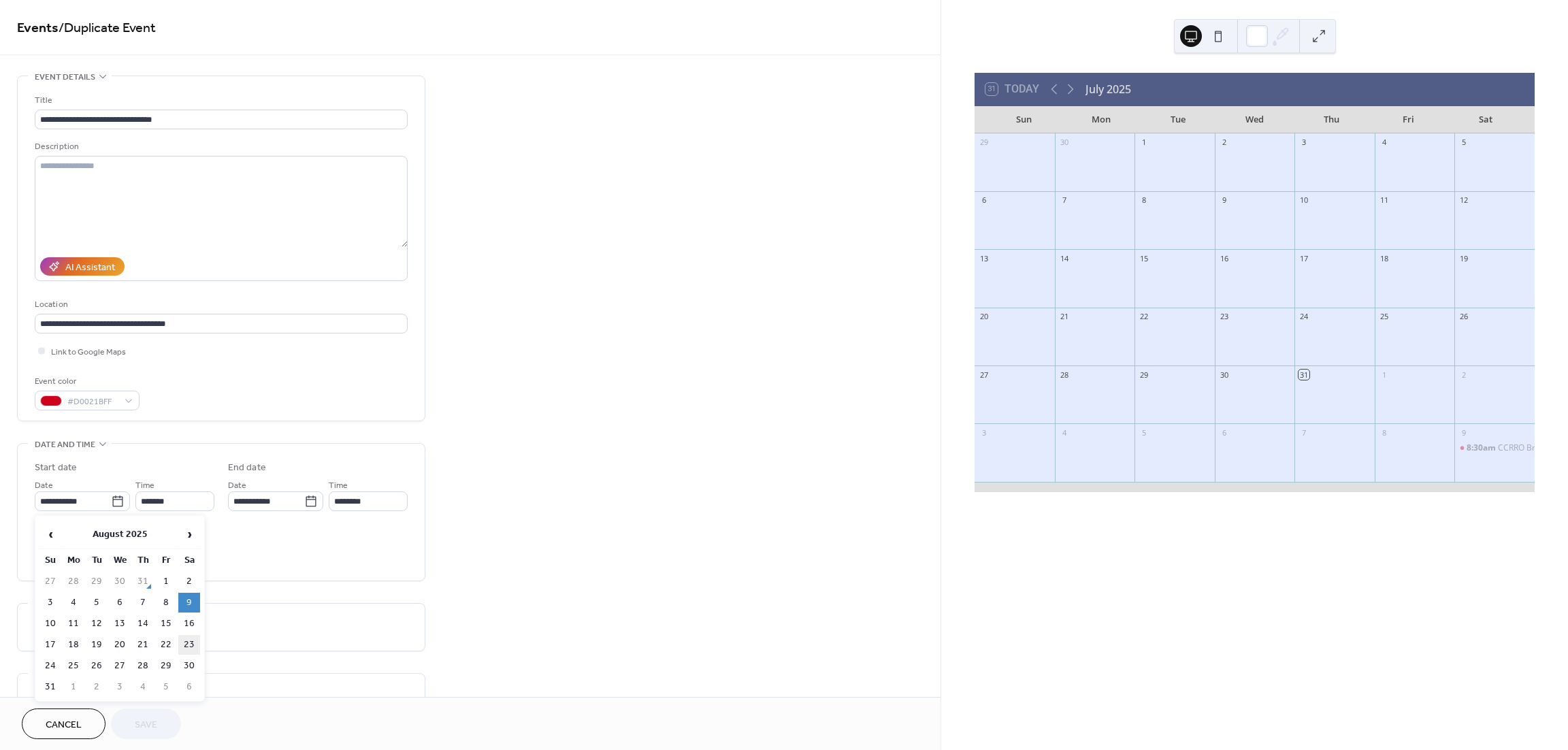 click on "23" at bounding box center (189, 645) 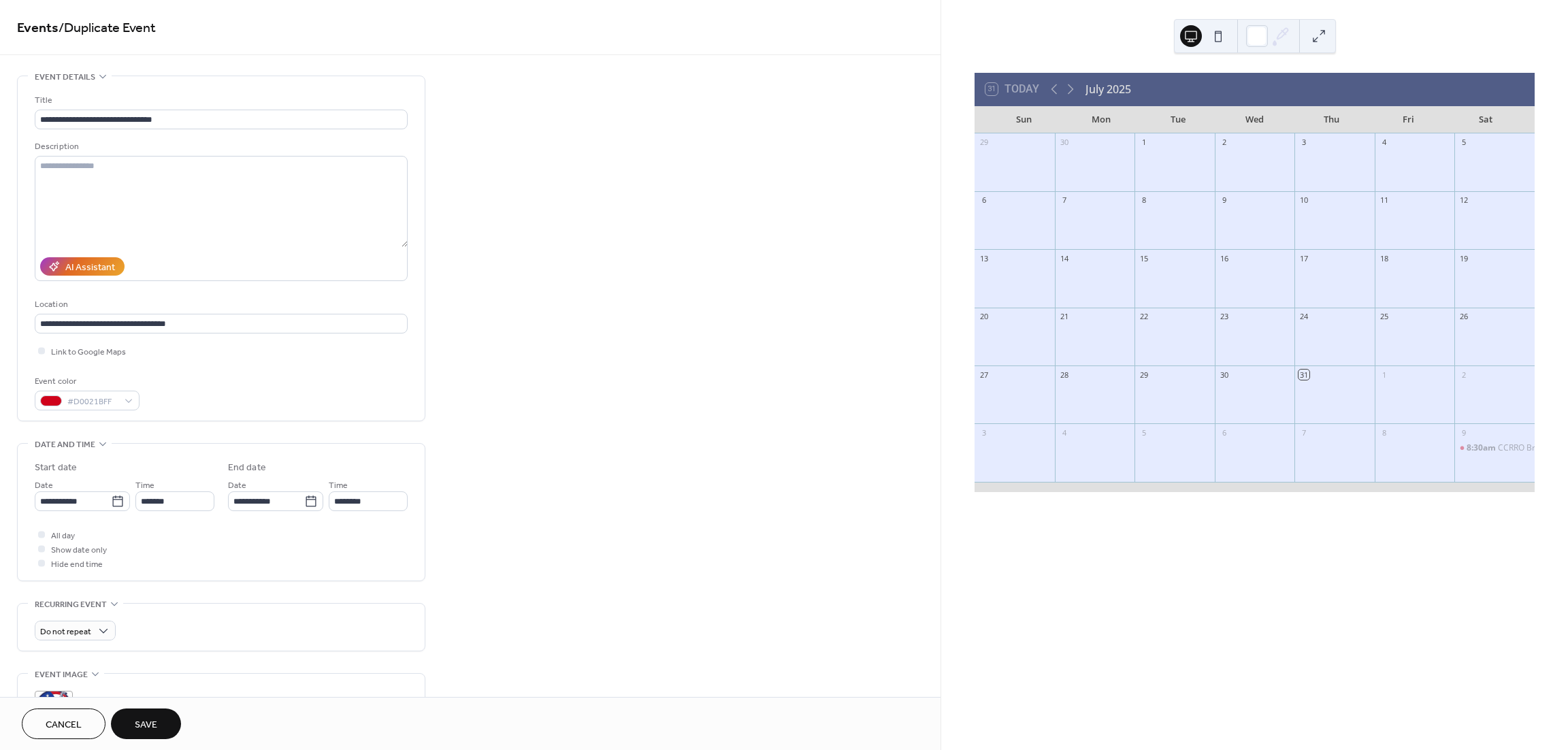 click on "Save" at bounding box center [146, 725] 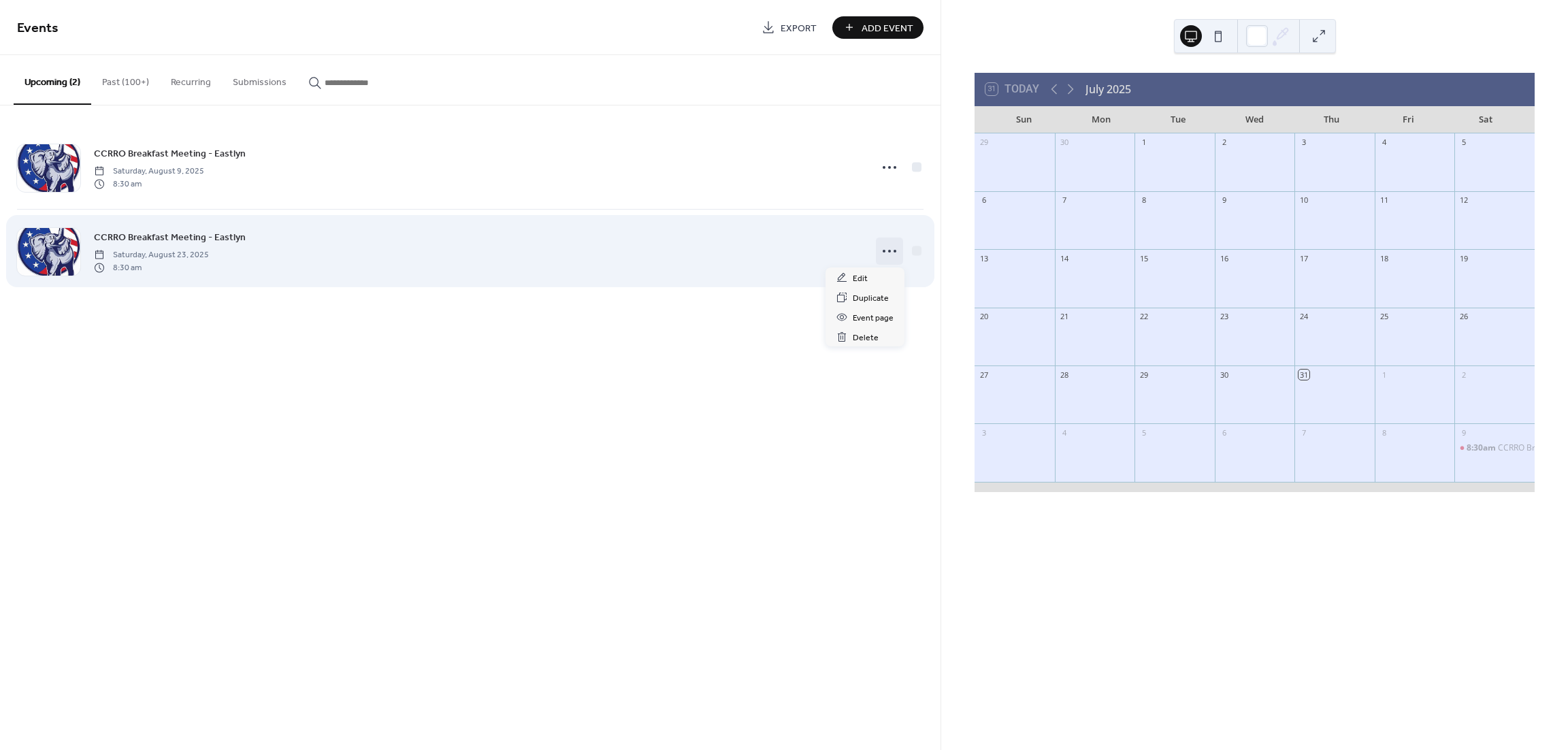 click 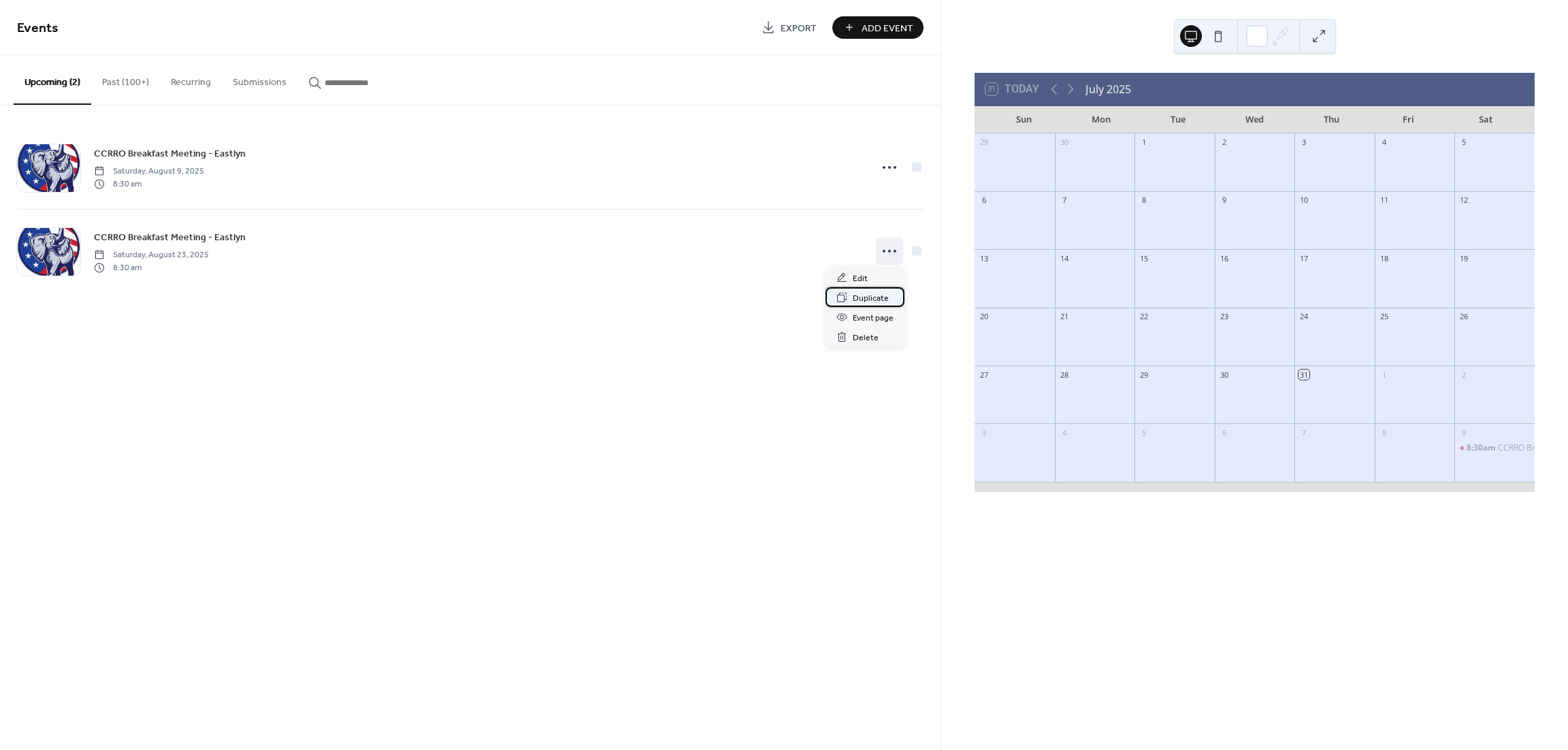 click on "Duplicate" at bounding box center [870, 298] 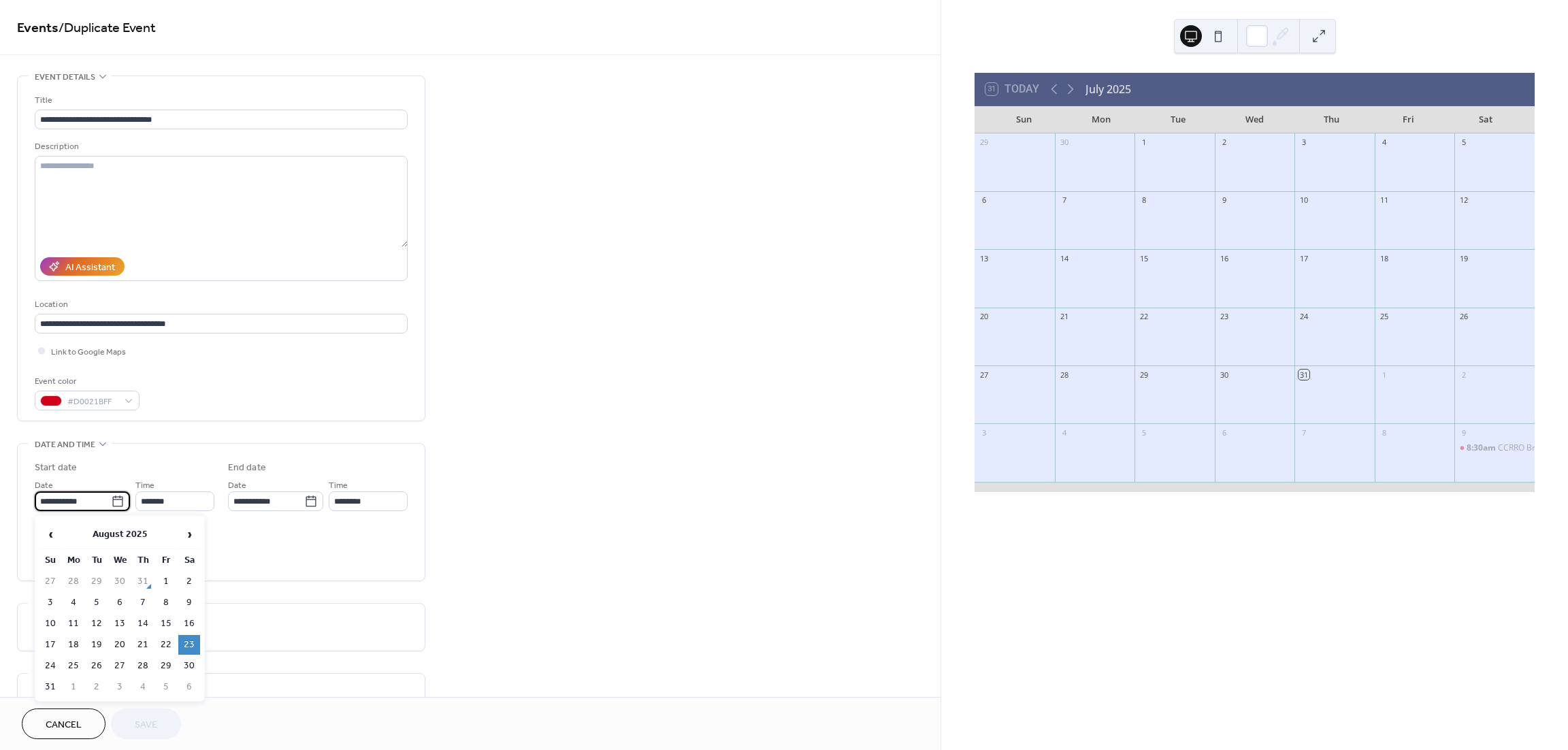 click on "**********" at bounding box center [73, 501] 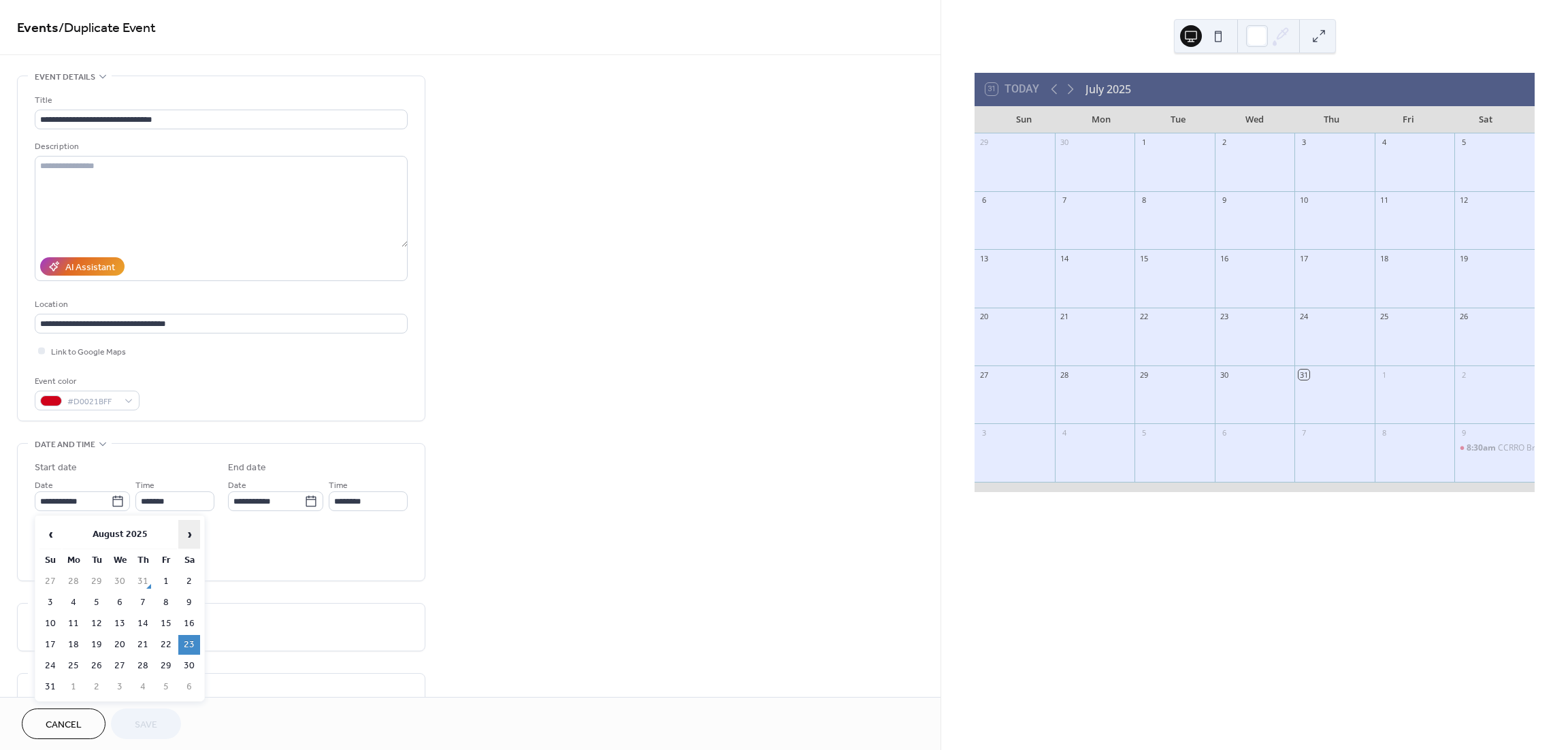 click on "›" at bounding box center (189, 534) 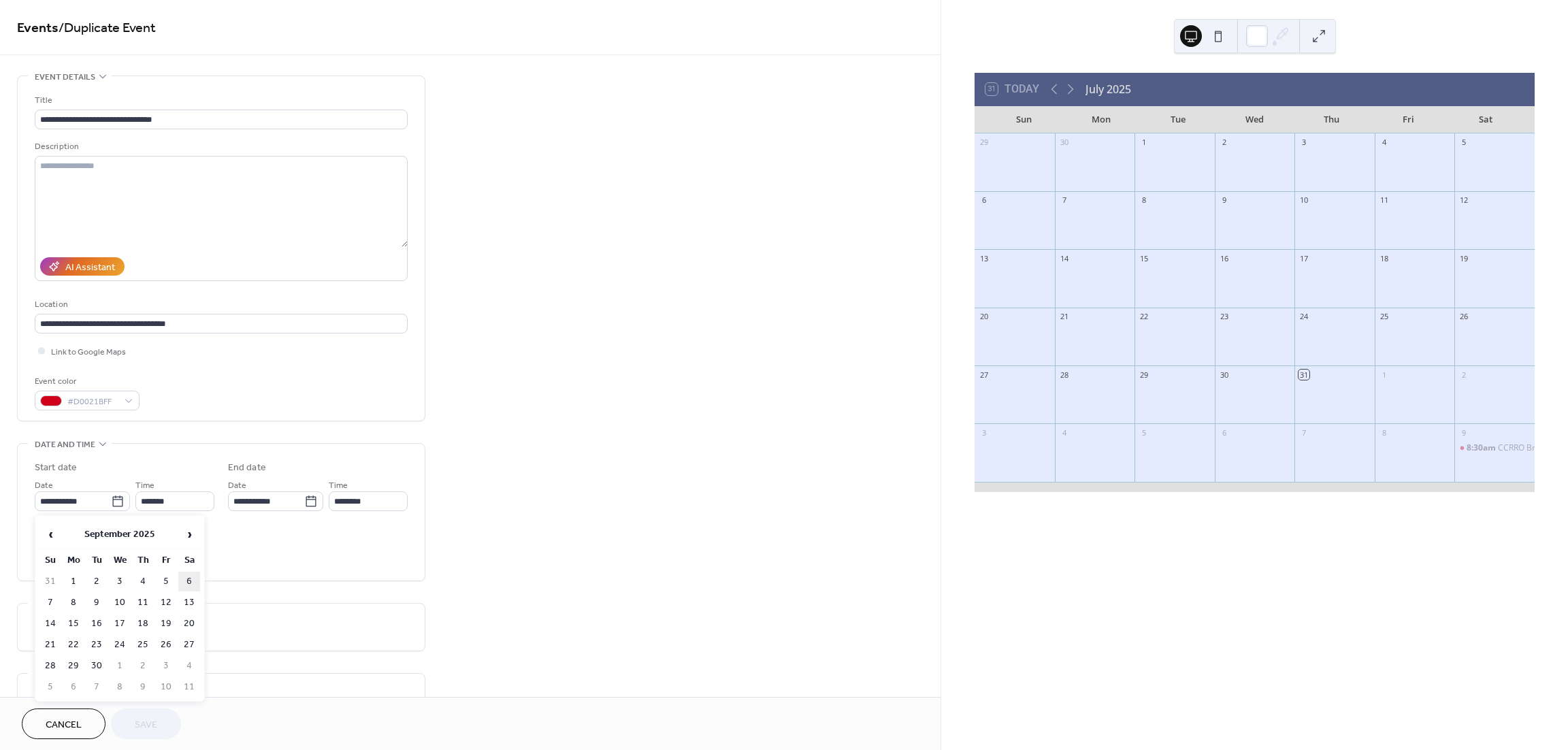 click on "6" at bounding box center (189, 581) 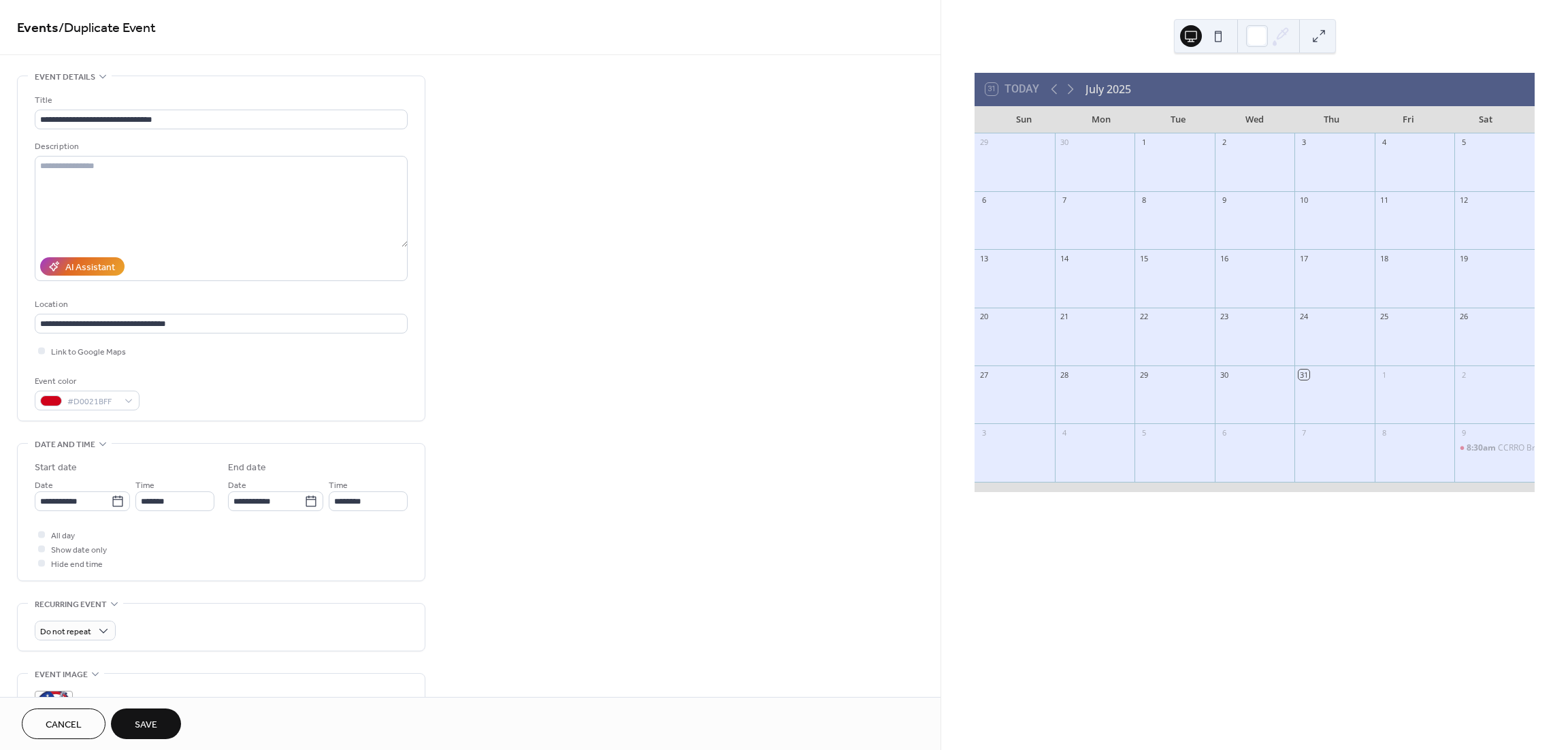 click on "Save" at bounding box center (146, 723) 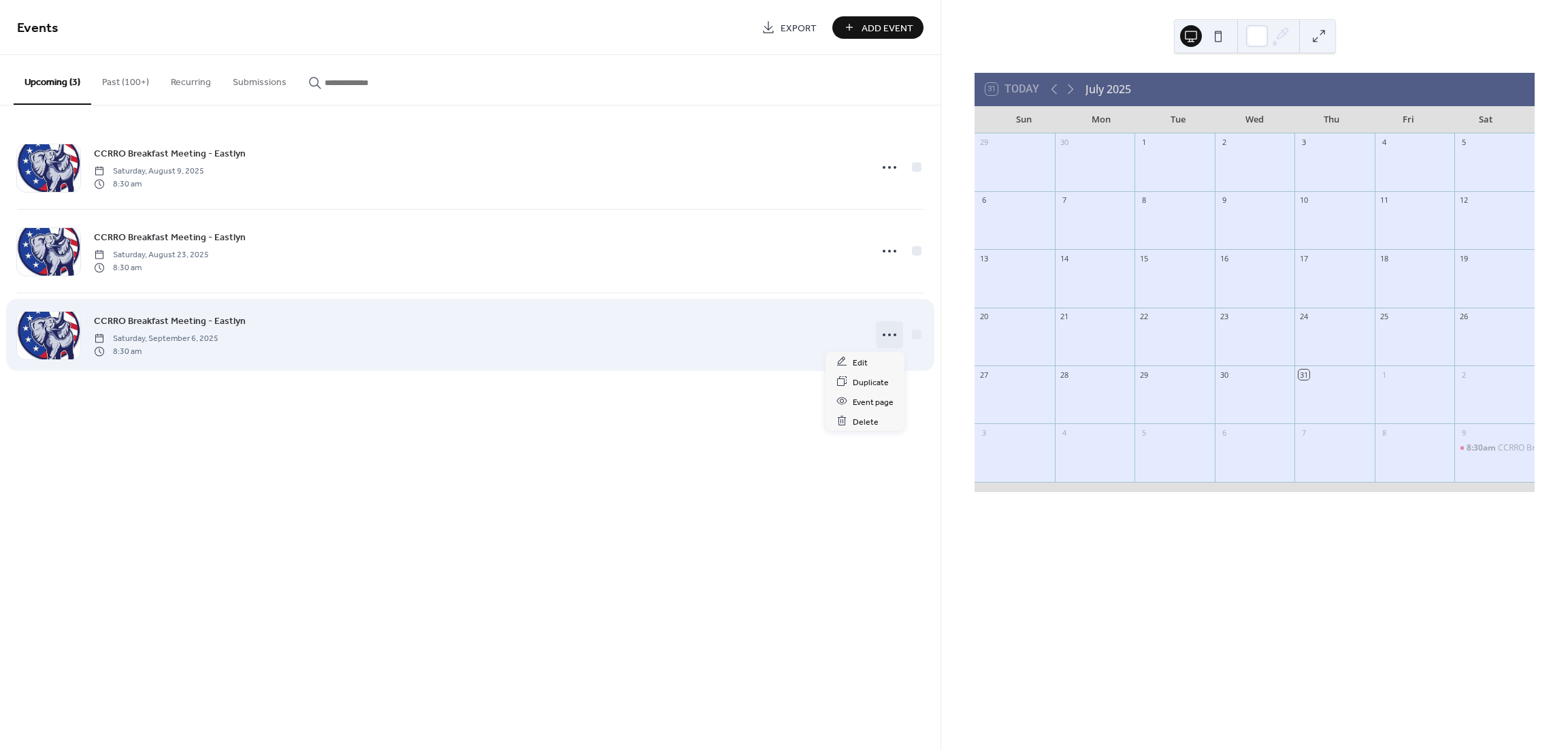 click 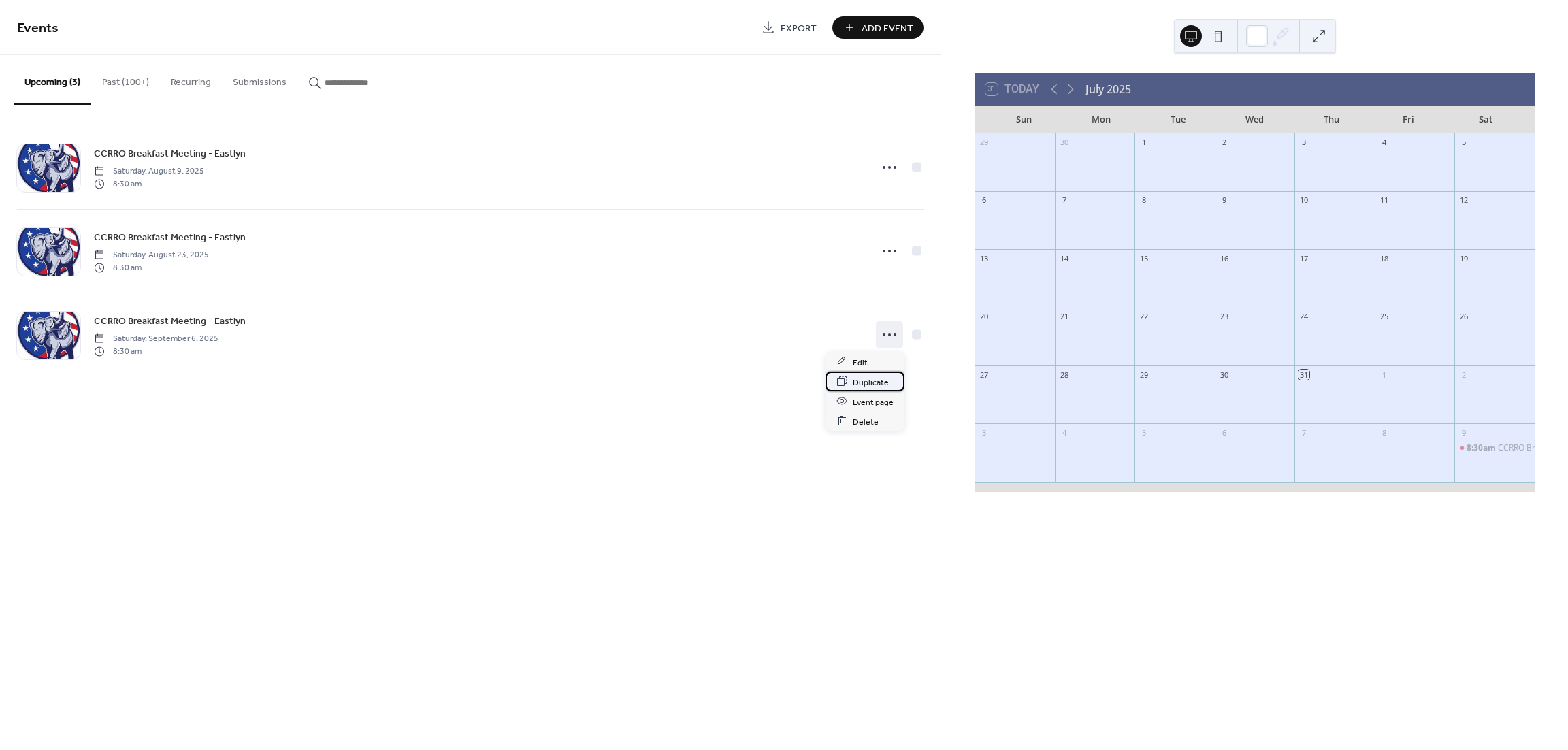 click on "Duplicate" at bounding box center [870, 382] 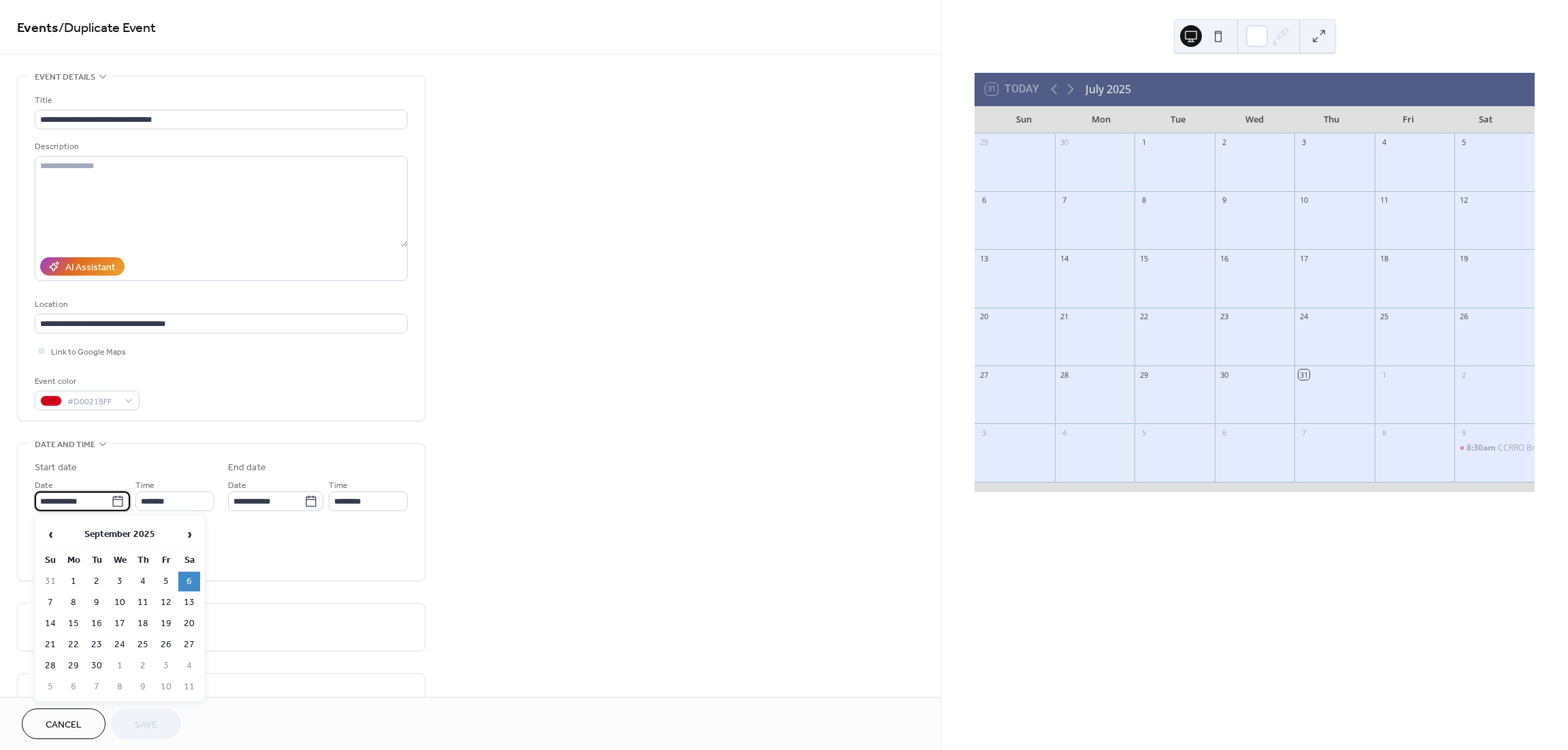 click on "**********" at bounding box center (73, 501) 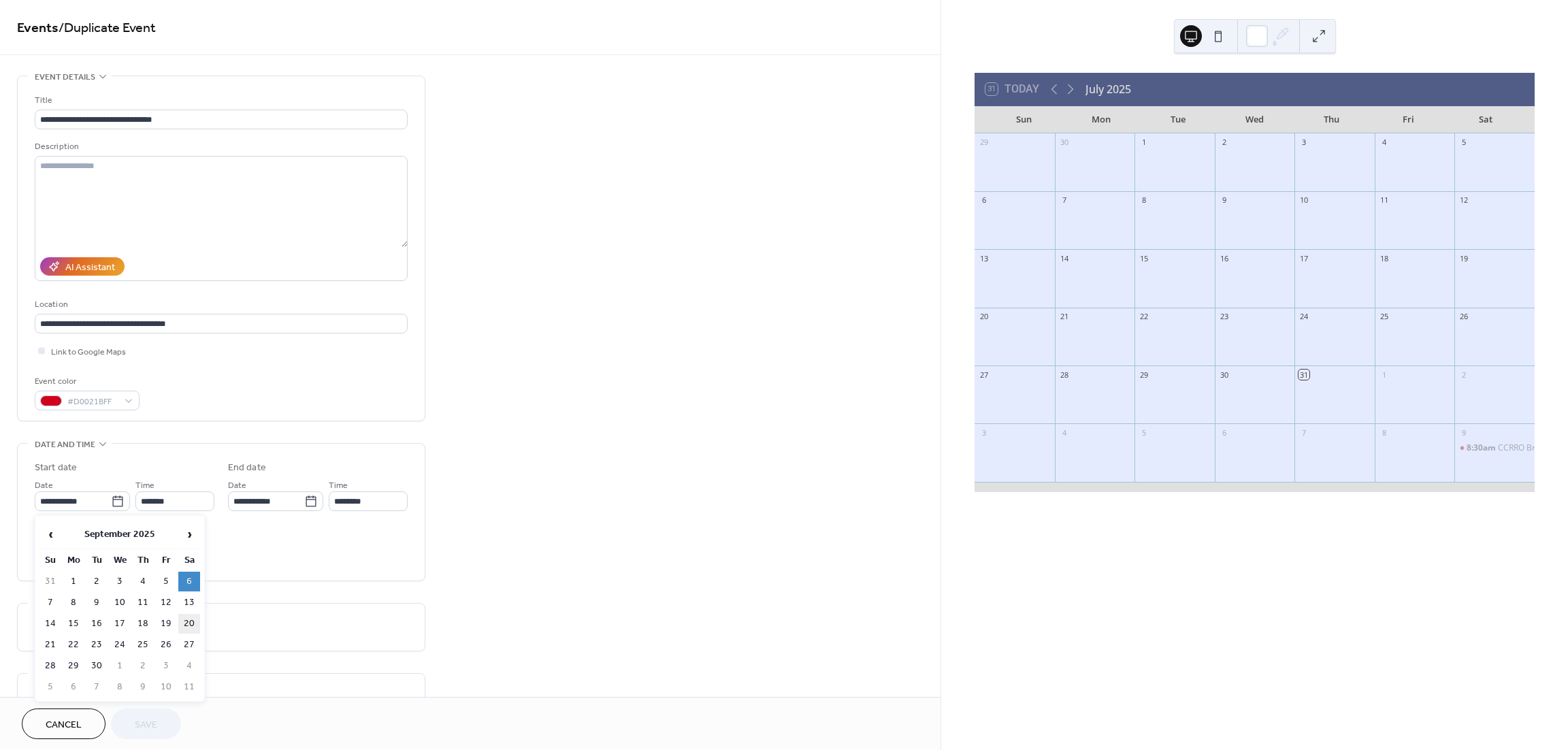 click on "20" at bounding box center [189, 623] 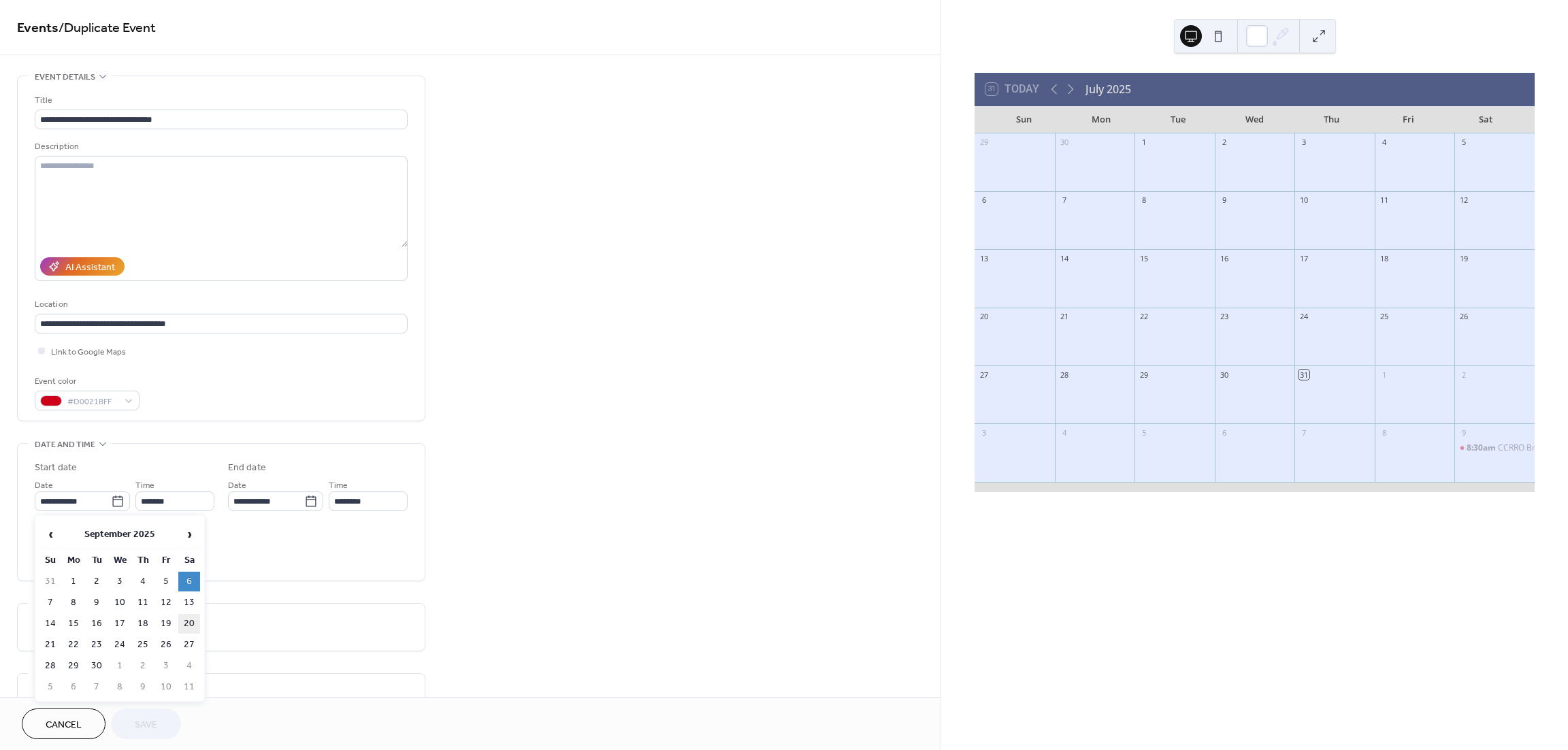 type on "**********" 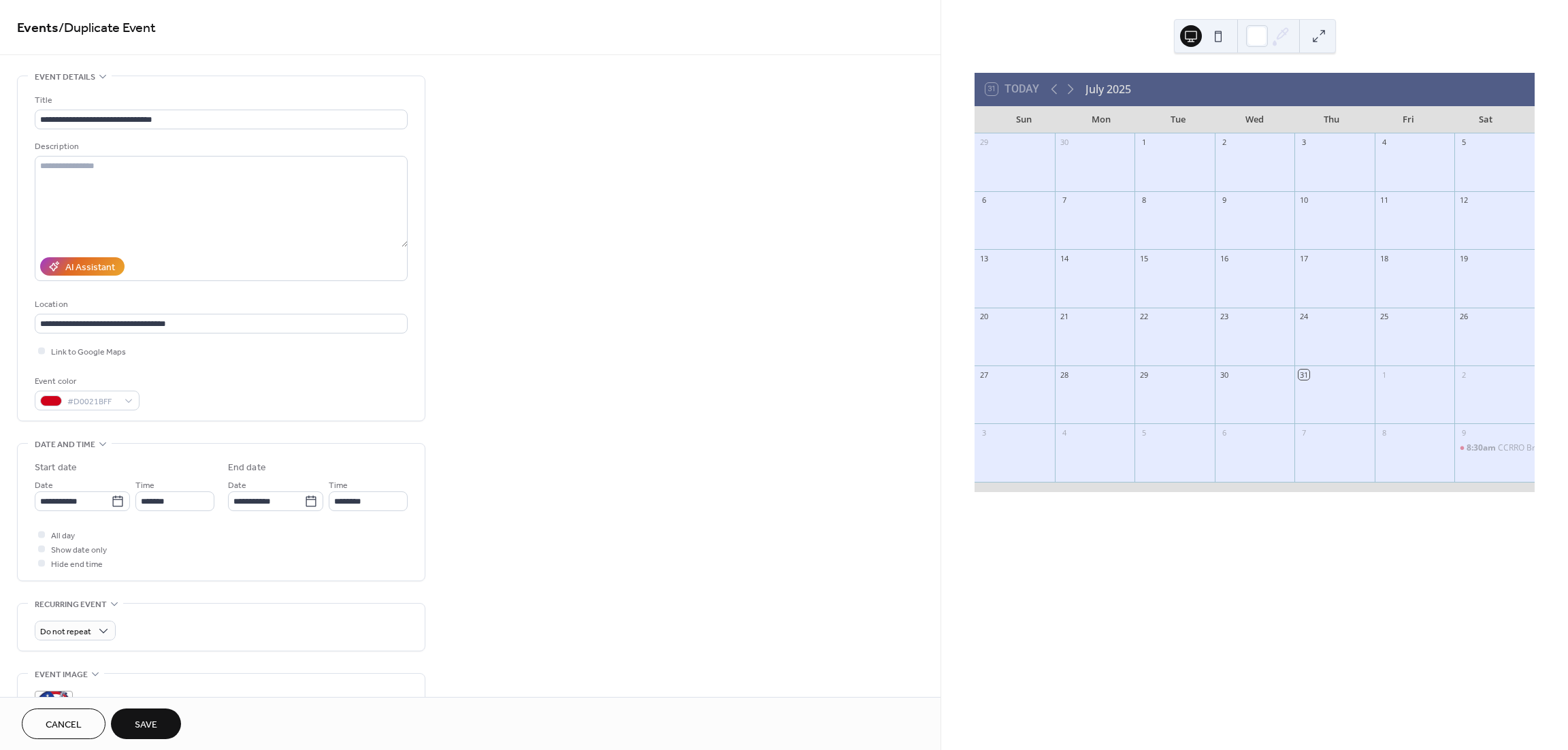click on "Save" at bounding box center (146, 723) 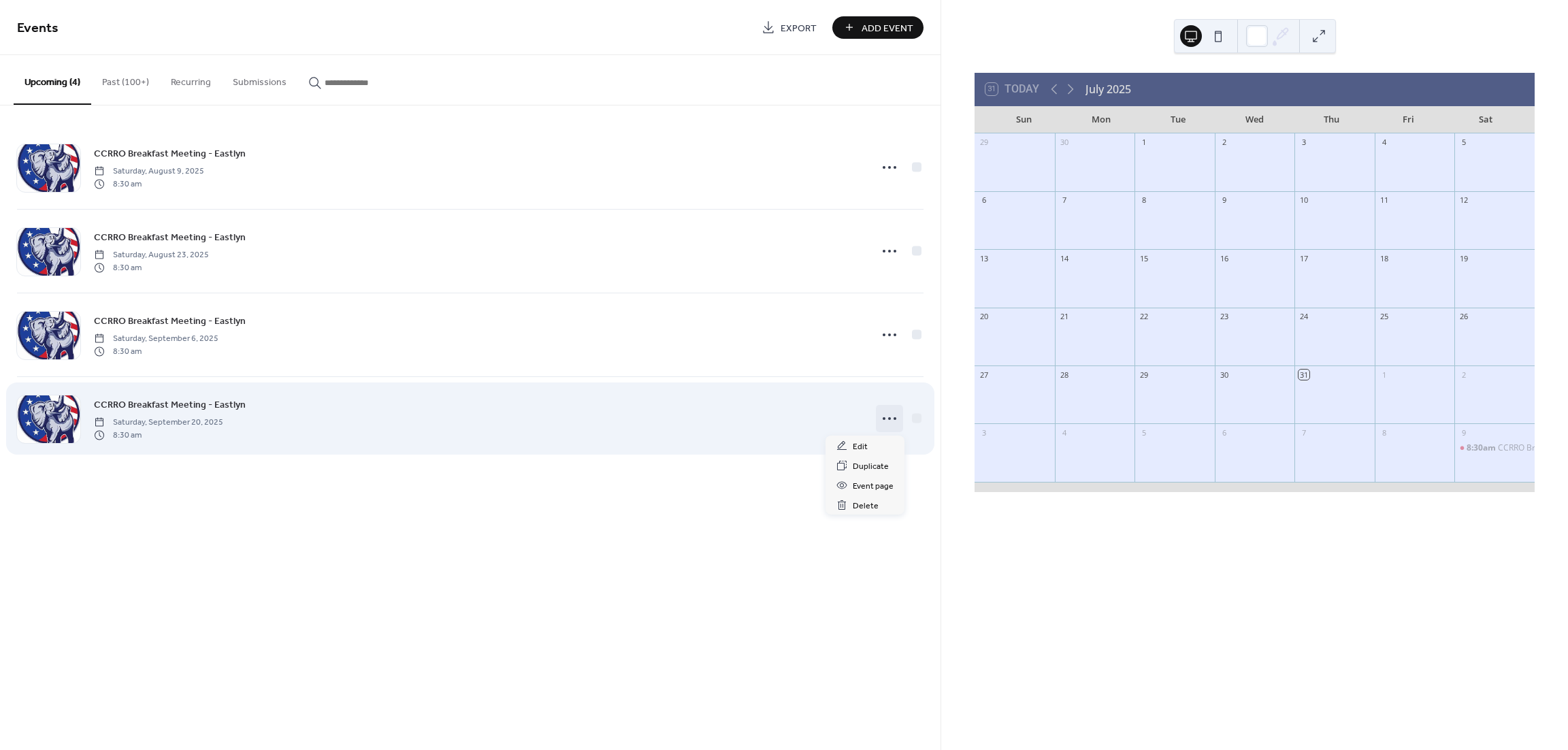 click 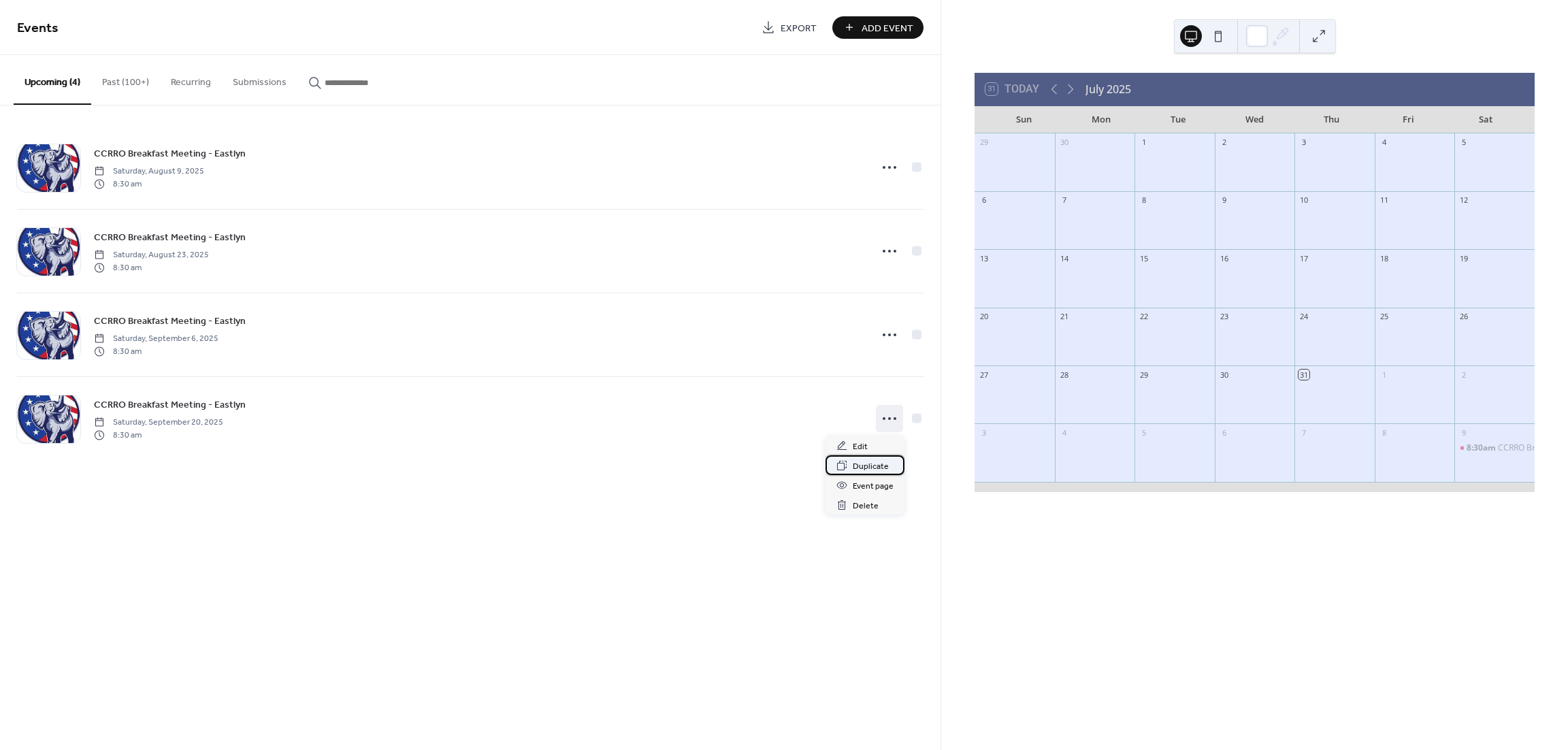 click on "Duplicate" at bounding box center [870, 466] 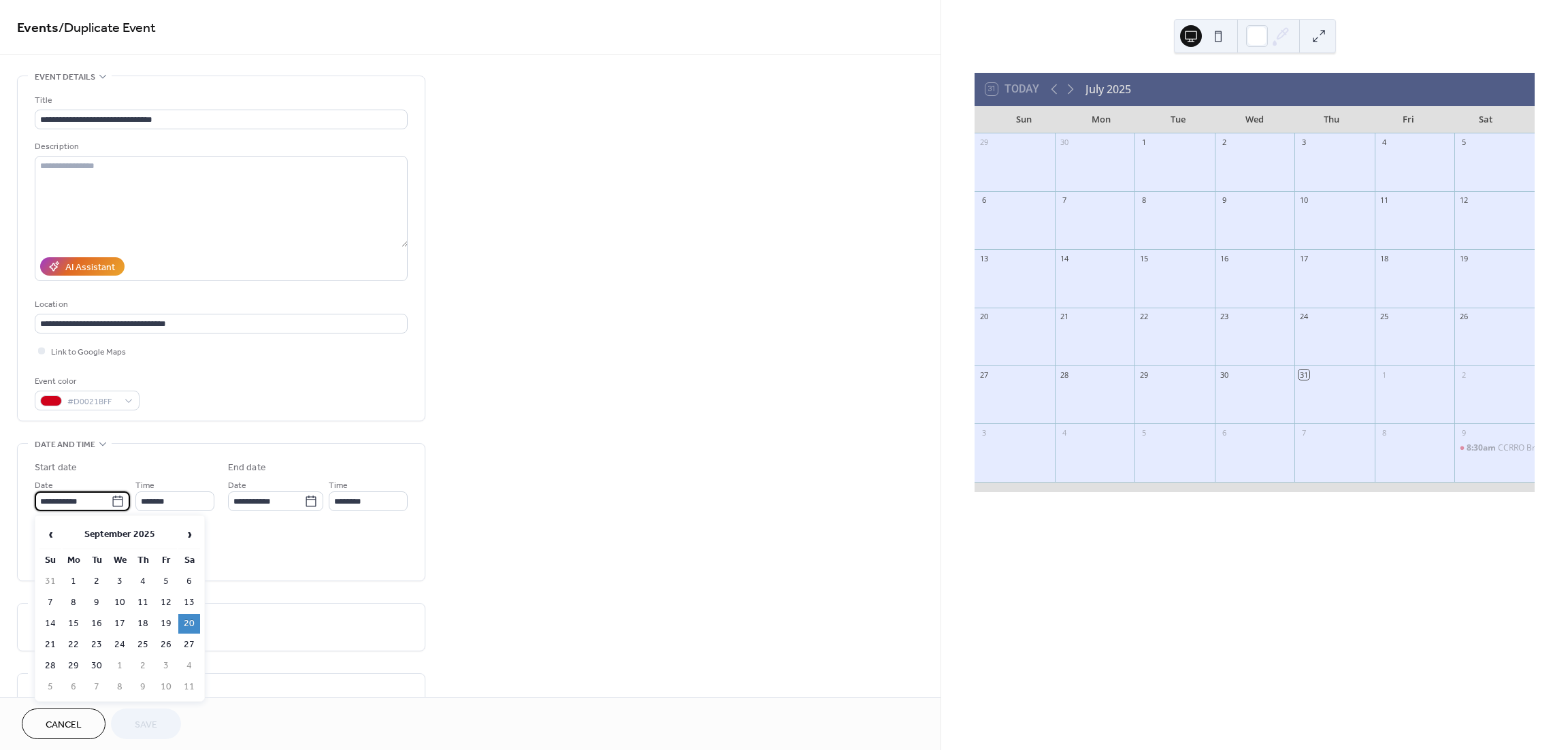 click on "**********" at bounding box center [73, 501] 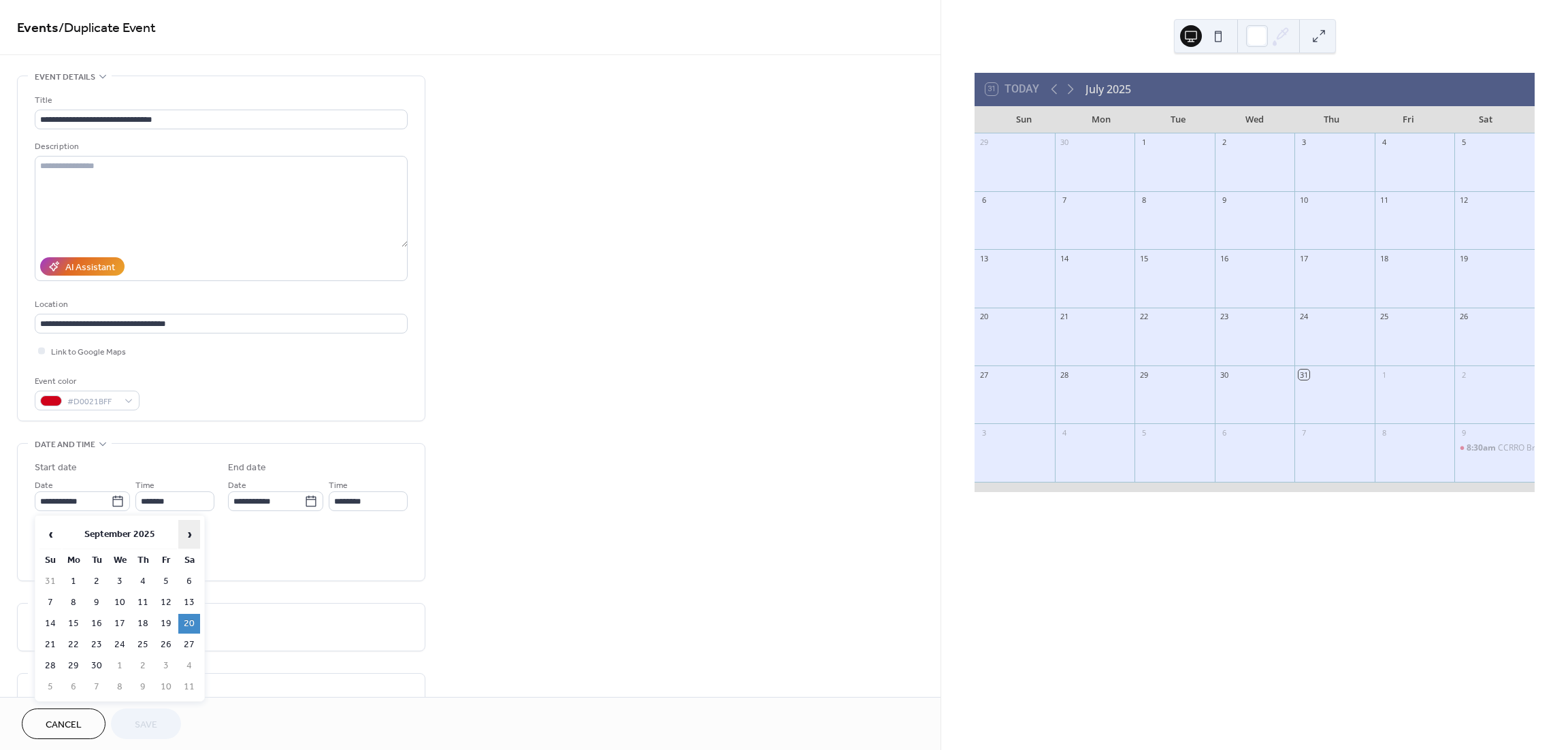 click on "›" at bounding box center (189, 534) 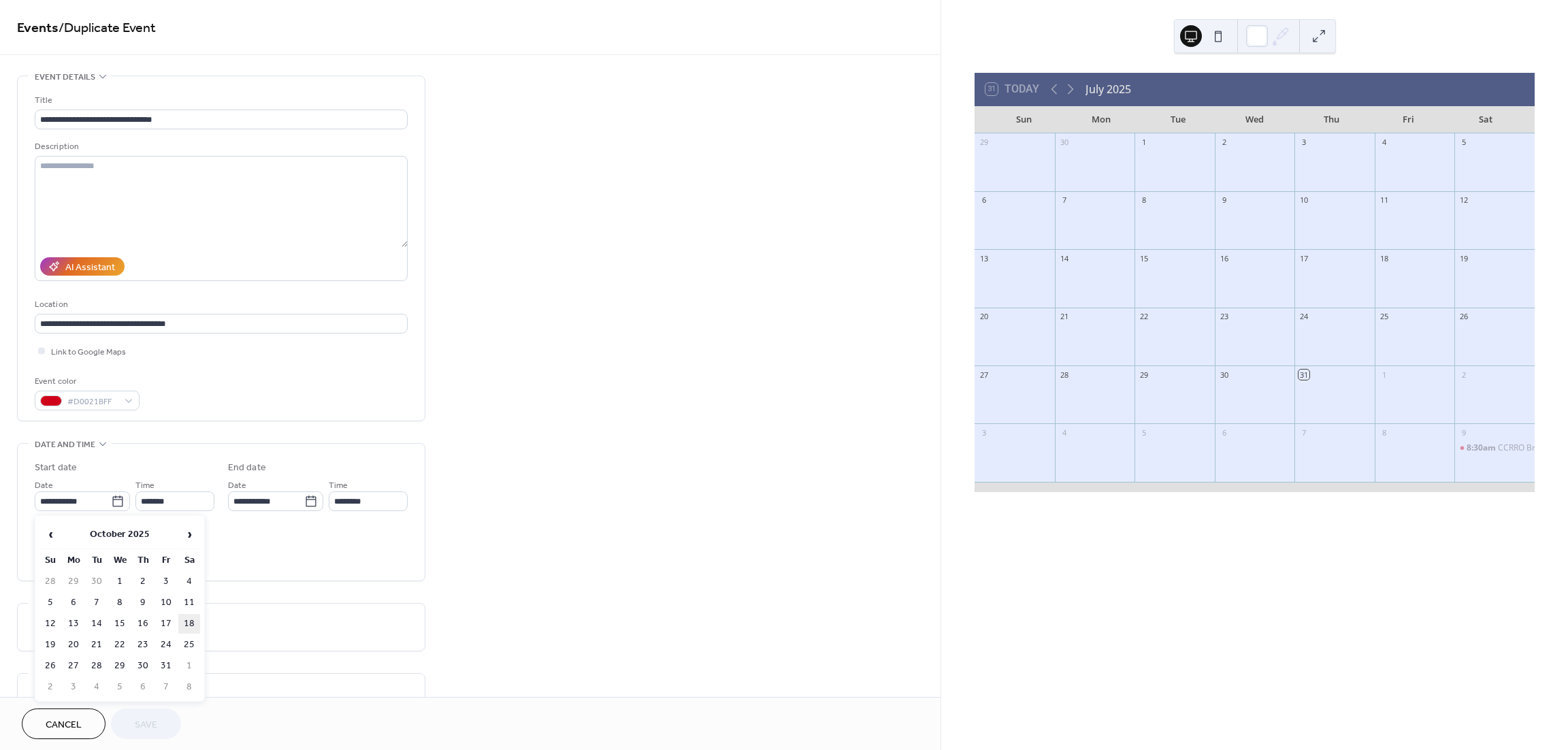 click on "18" at bounding box center [189, 623] 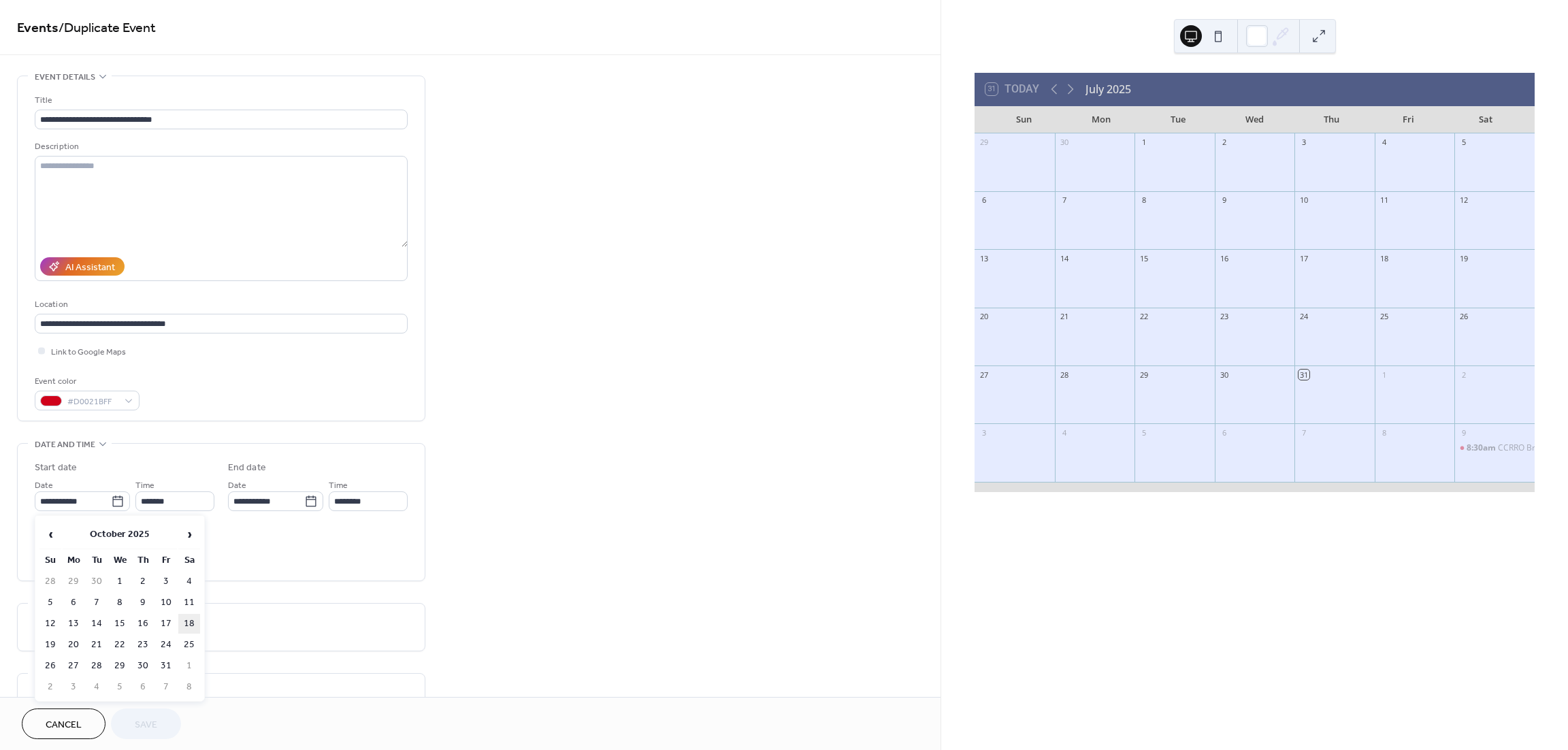 type on "**********" 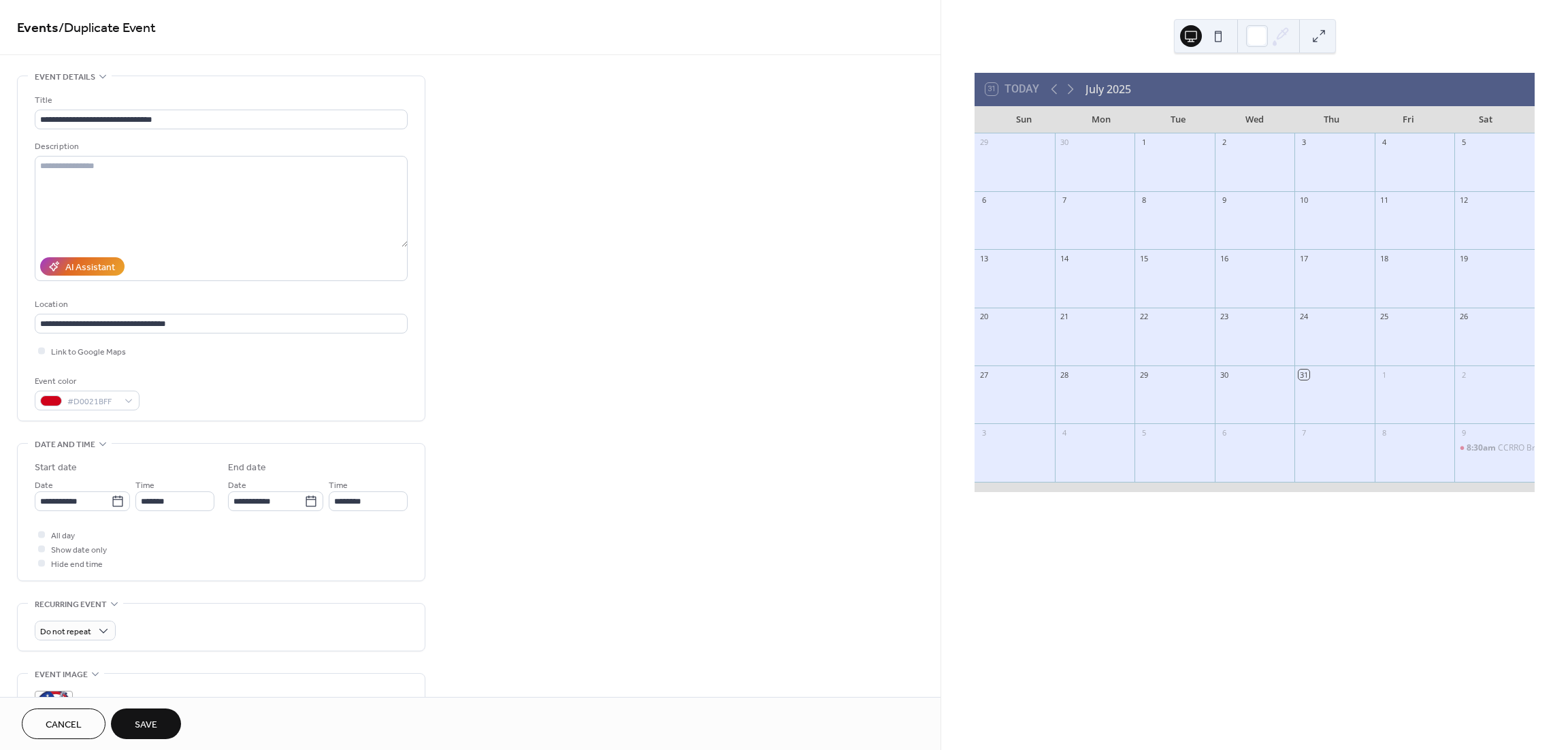 click on "Save" at bounding box center [146, 725] 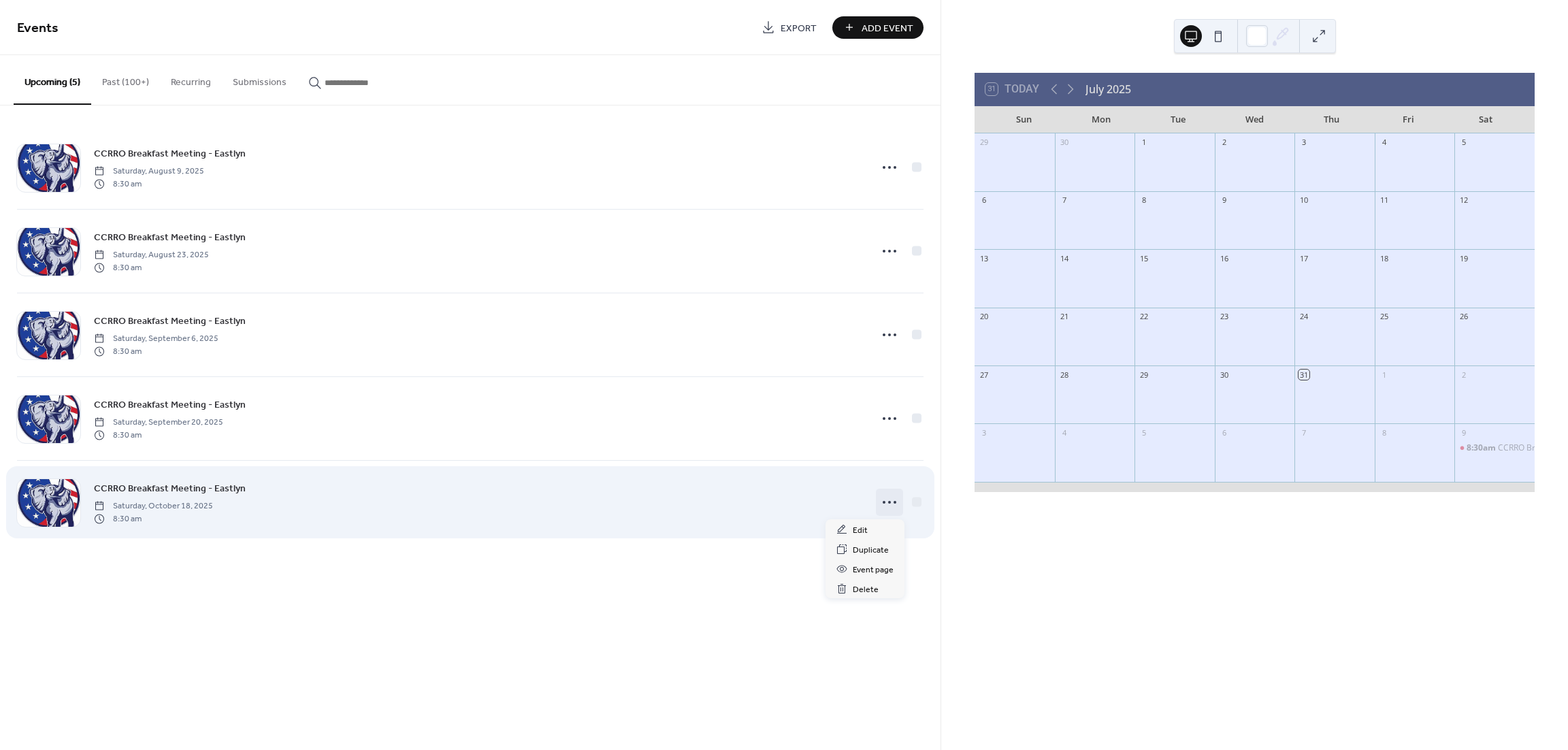 click 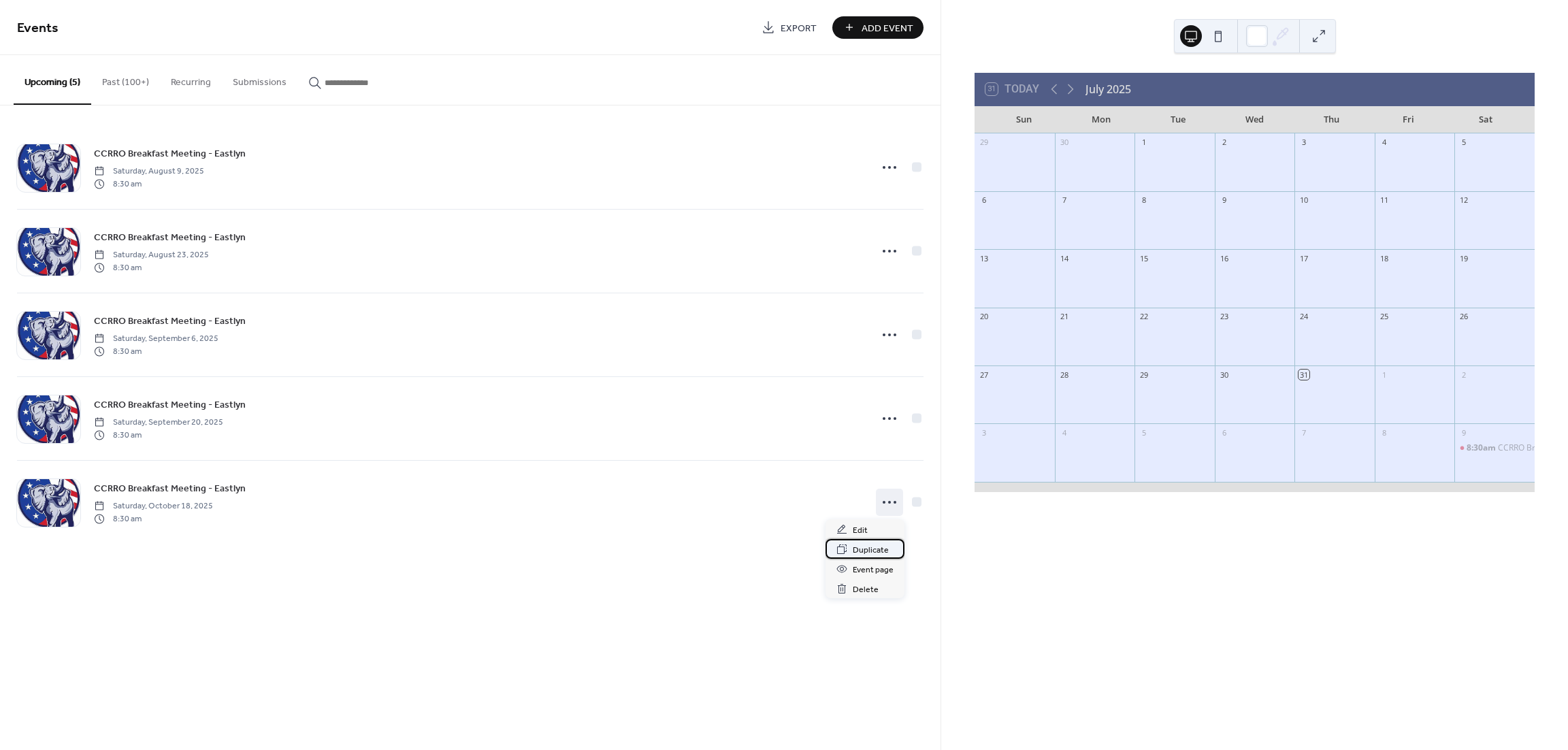click on "Duplicate" at bounding box center [870, 550] 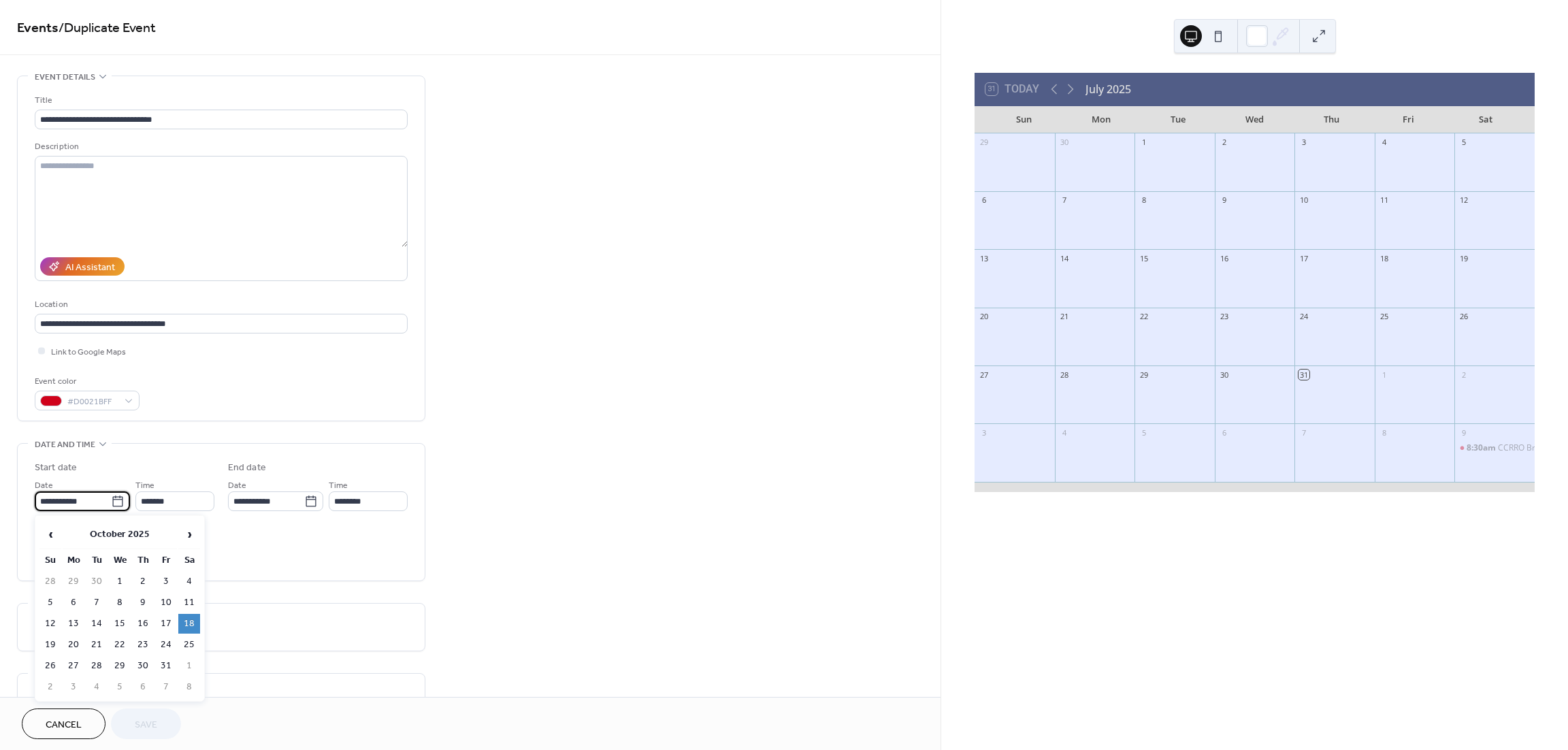 click on "**********" at bounding box center [73, 501] 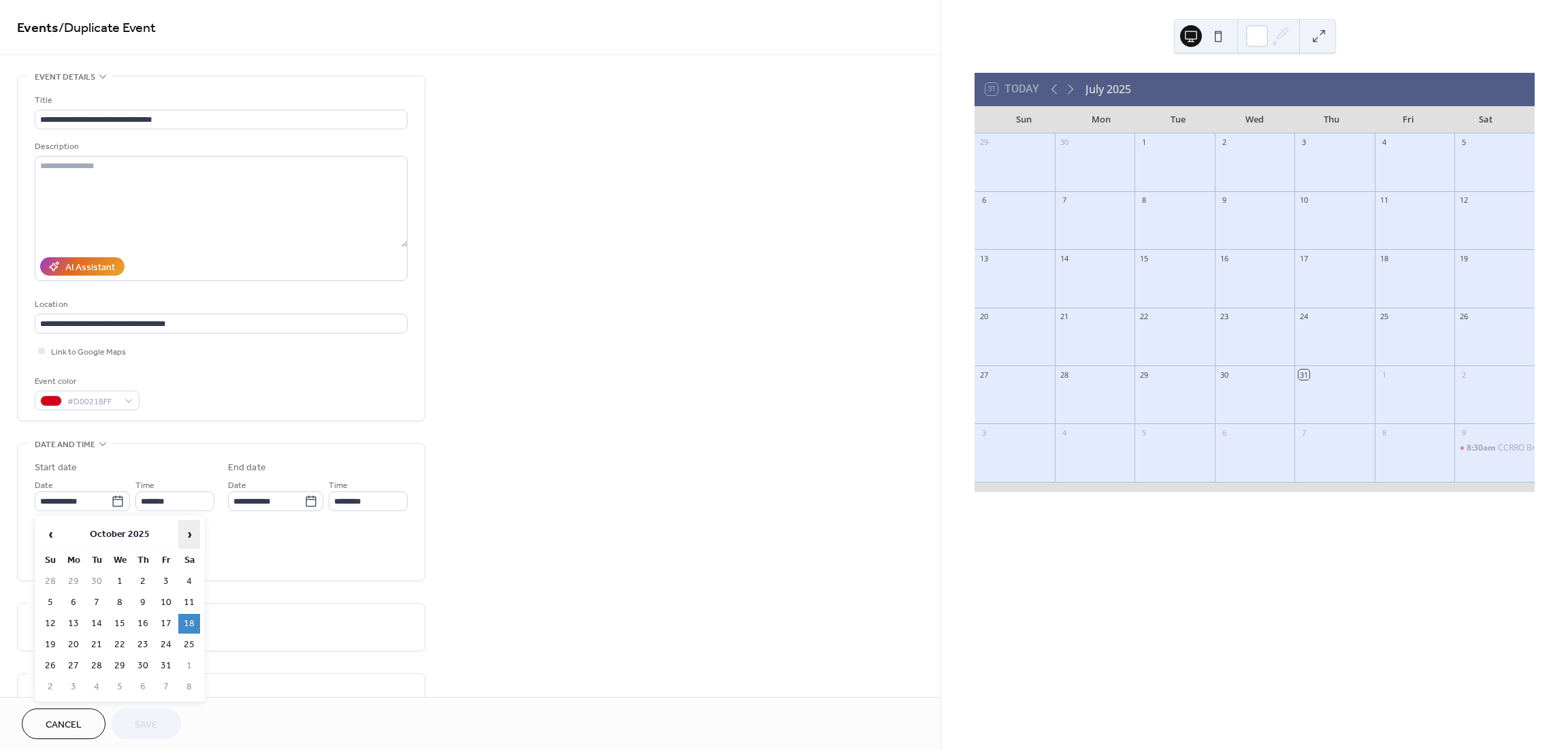 click on "›" at bounding box center (189, 534) 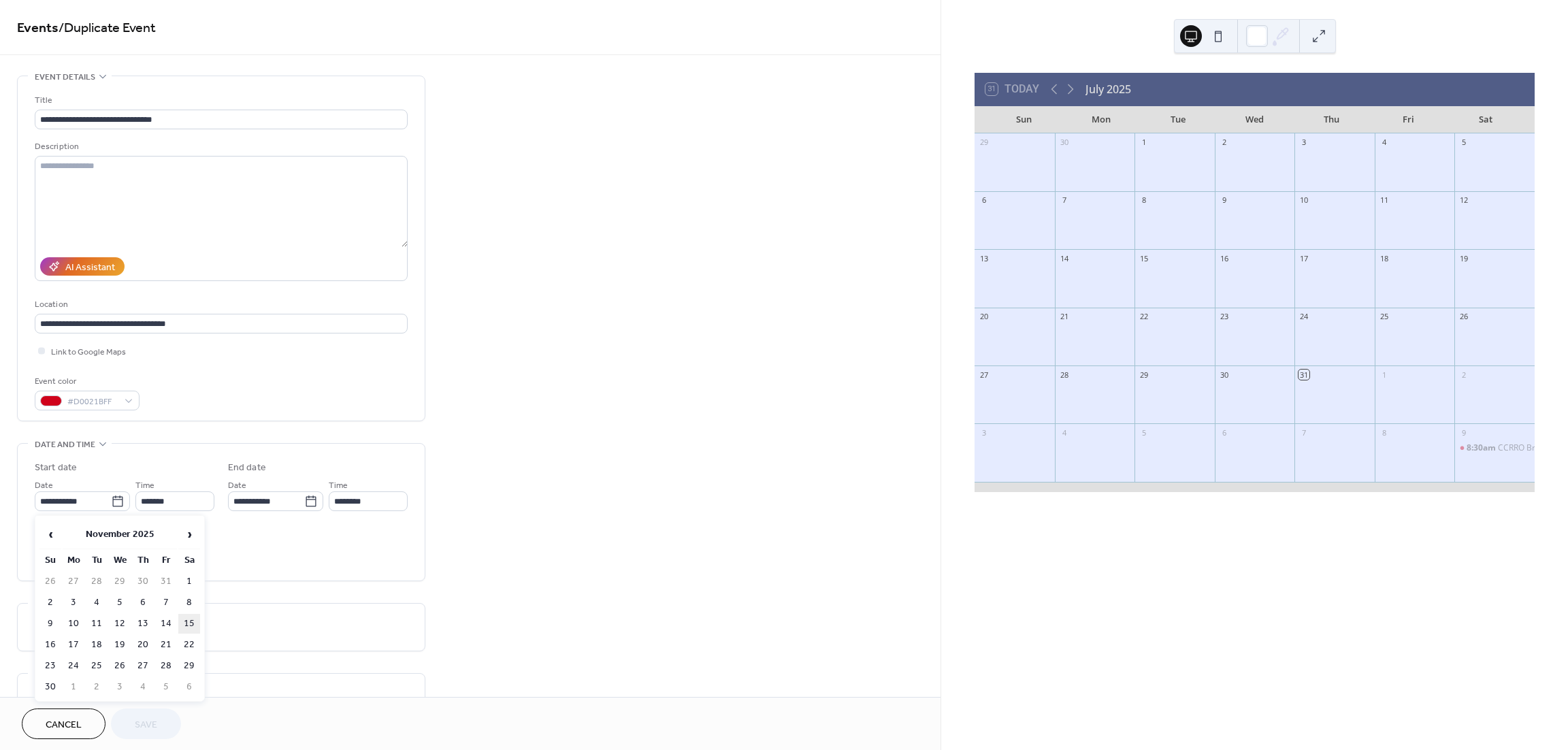 click on "15" at bounding box center [189, 623] 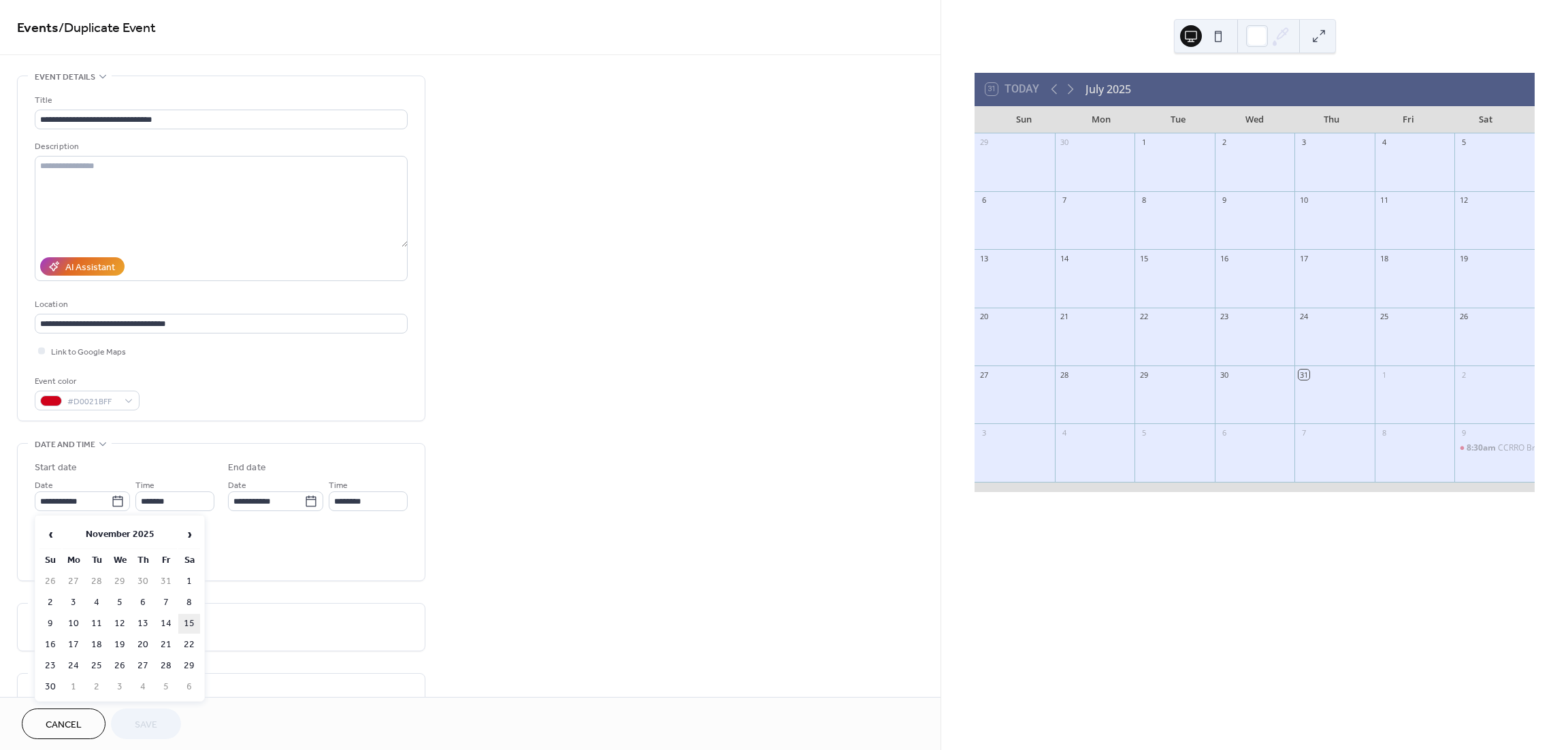 type on "**********" 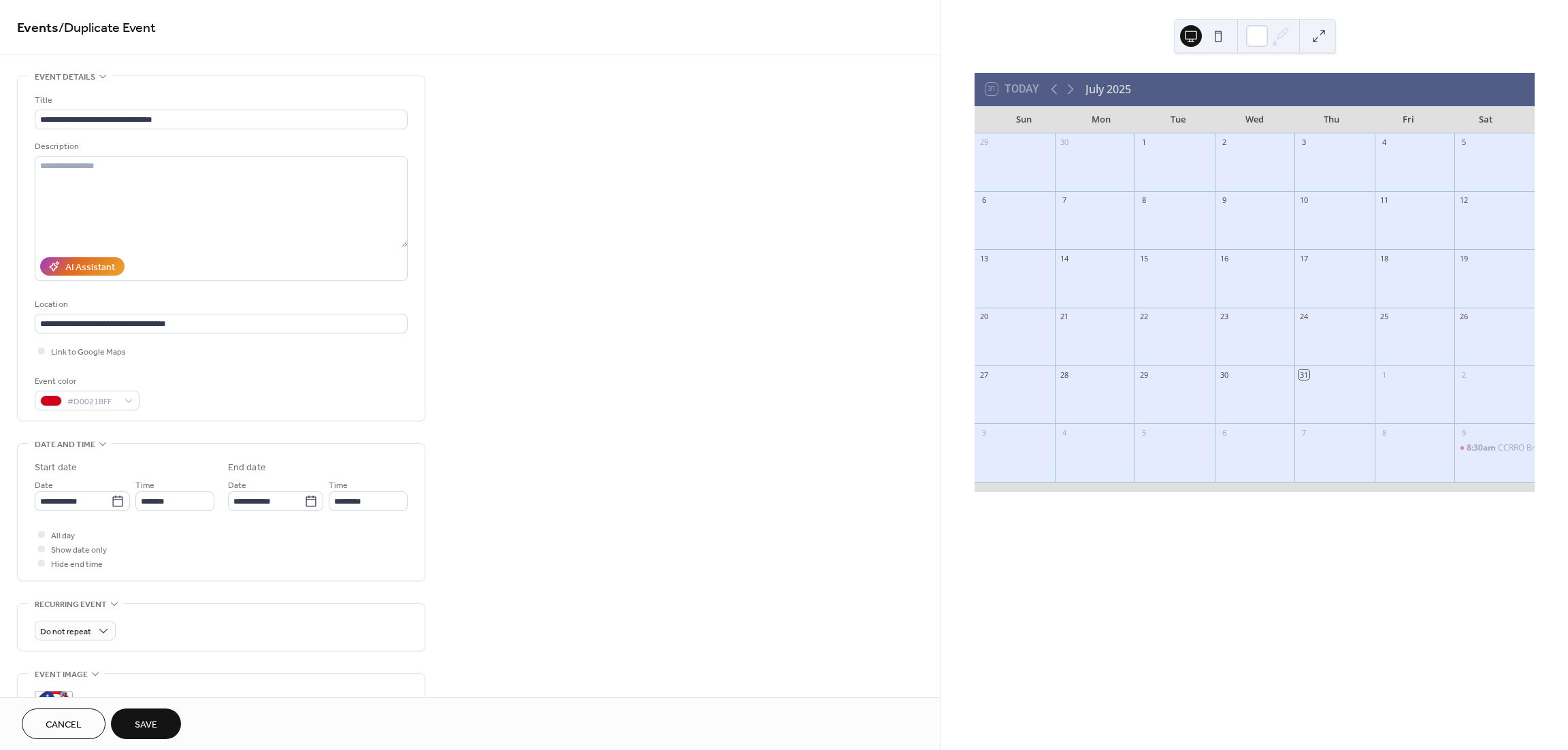 click on "Save" at bounding box center [146, 723] 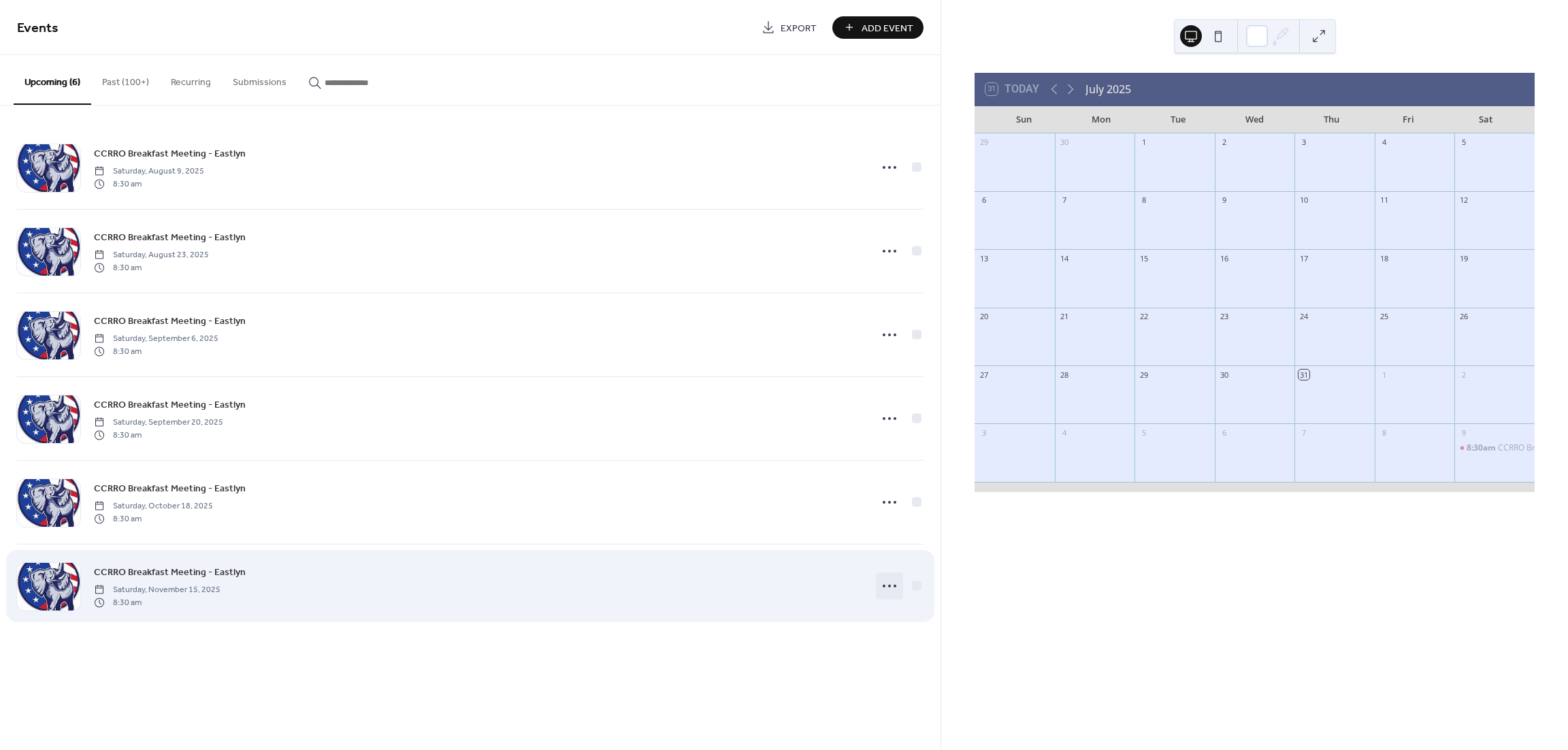 click 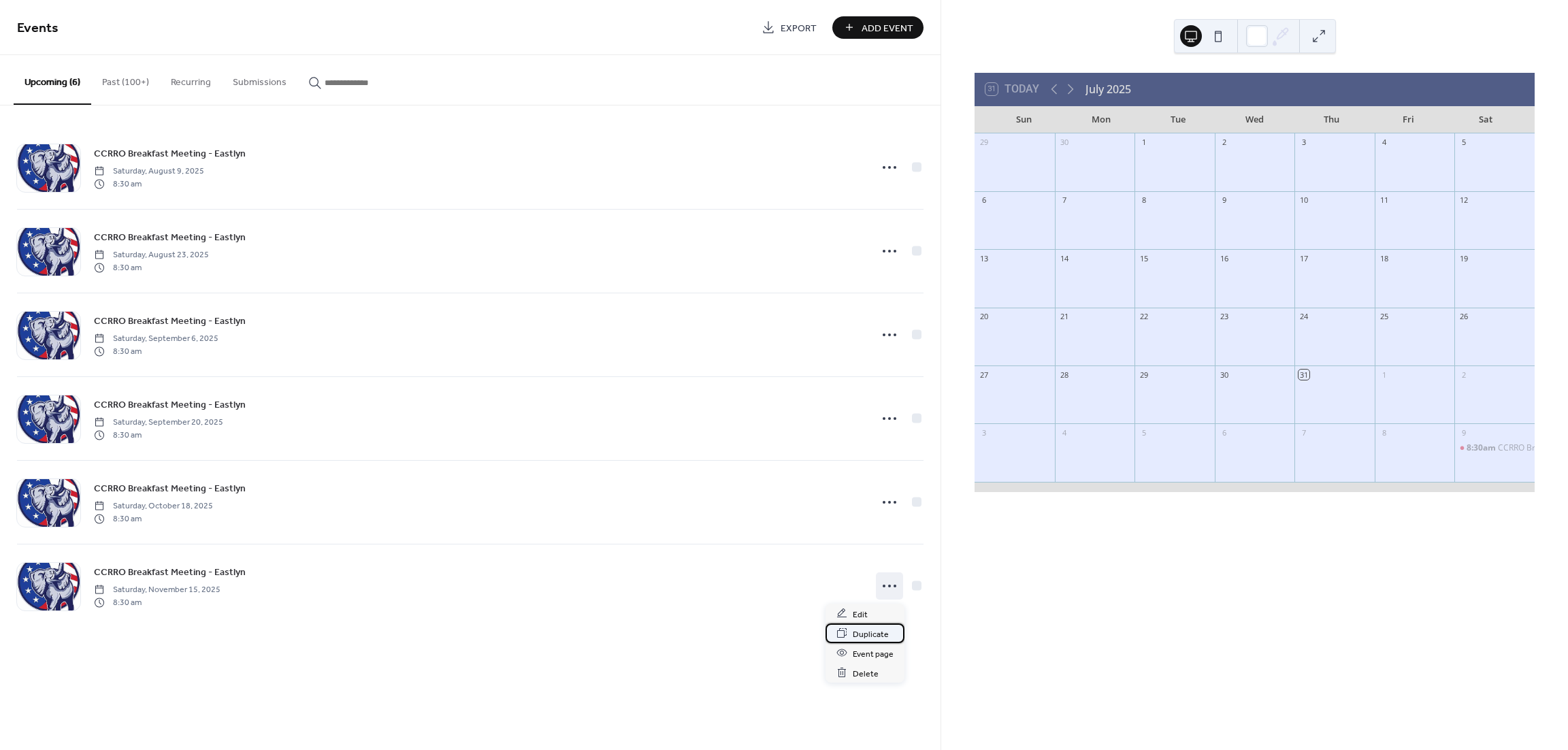 click on "Duplicate" at bounding box center [870, 634] 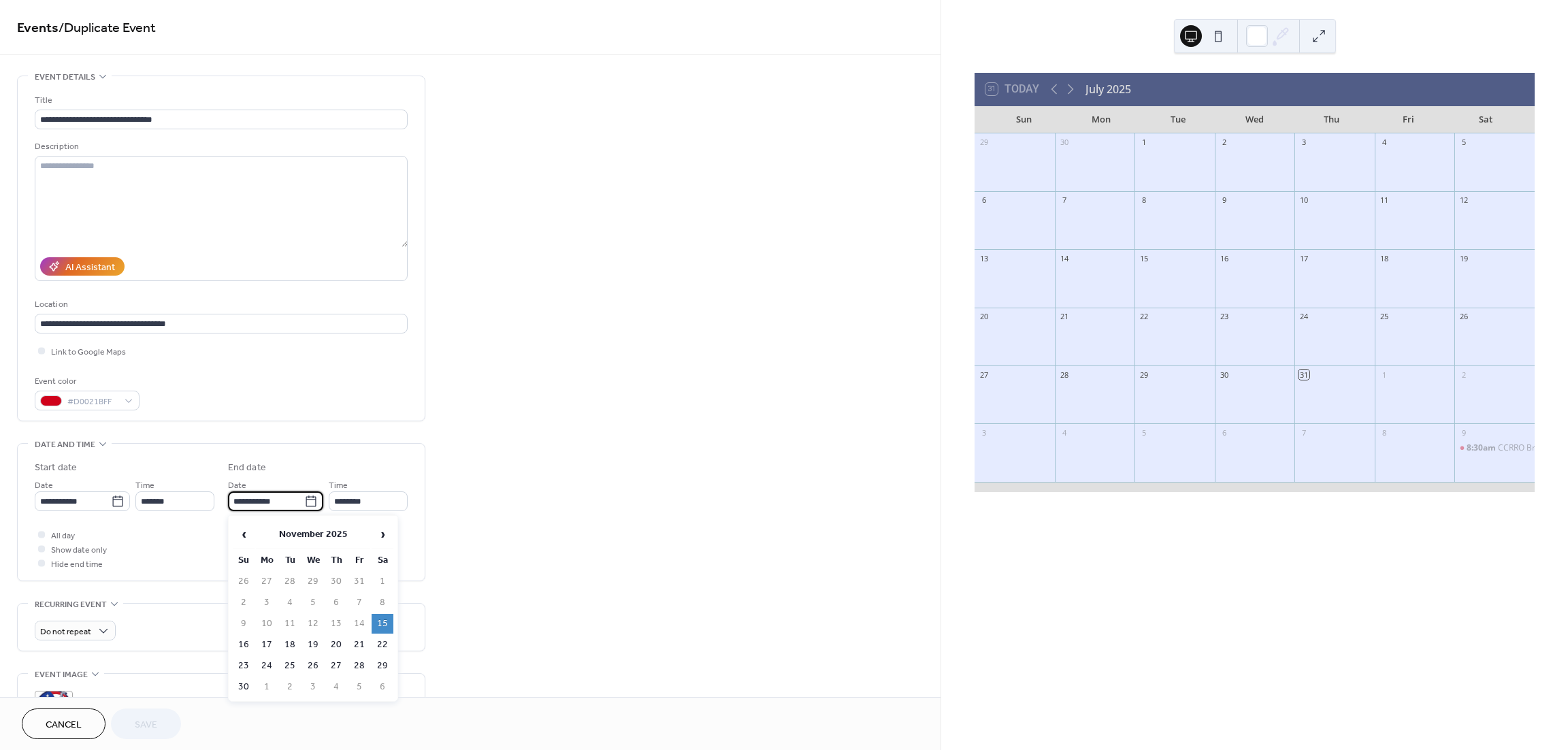 click on "**********" at bounding box center [266, 501] 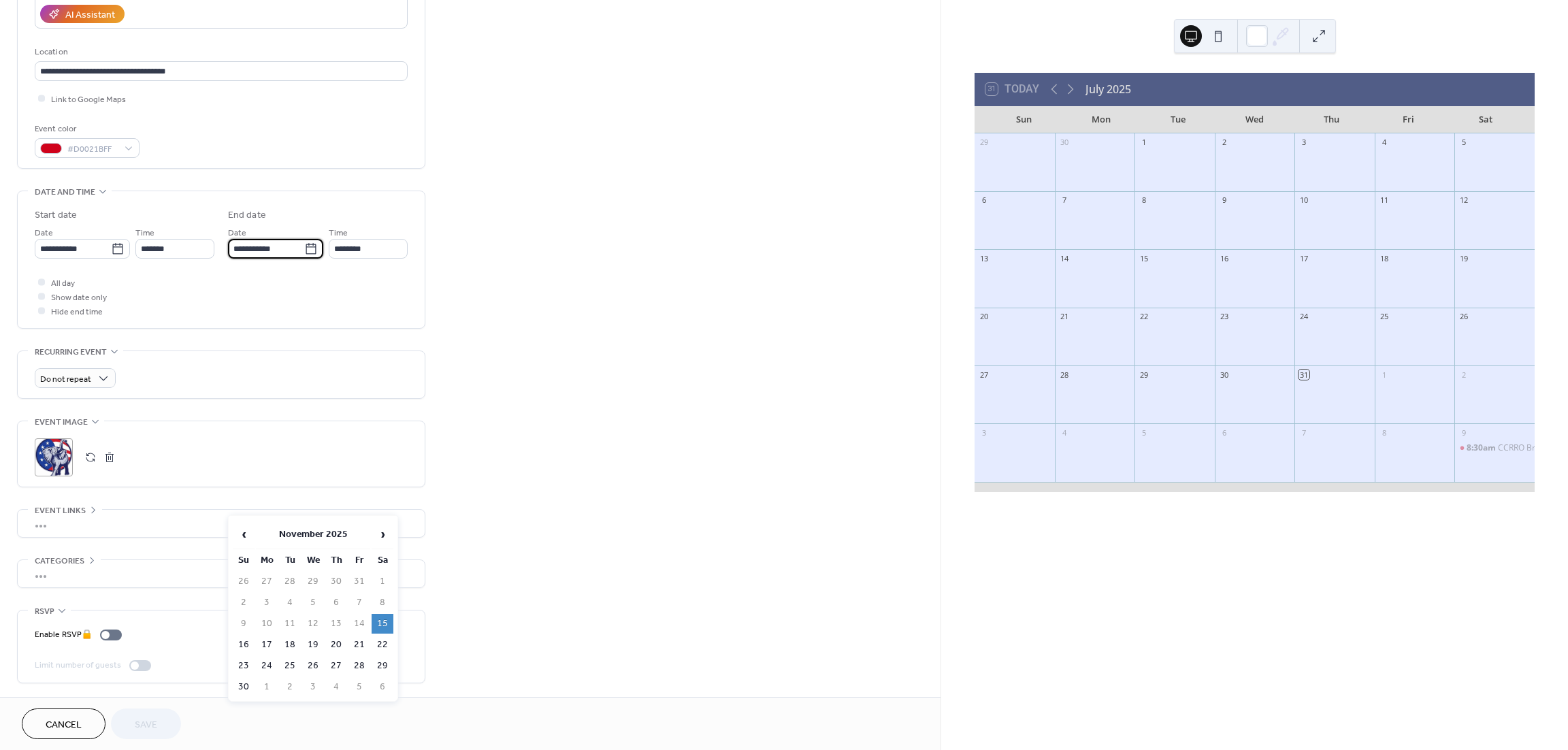 scroll, scrollTop: 166, scrollLeft: 0, axis: vertical 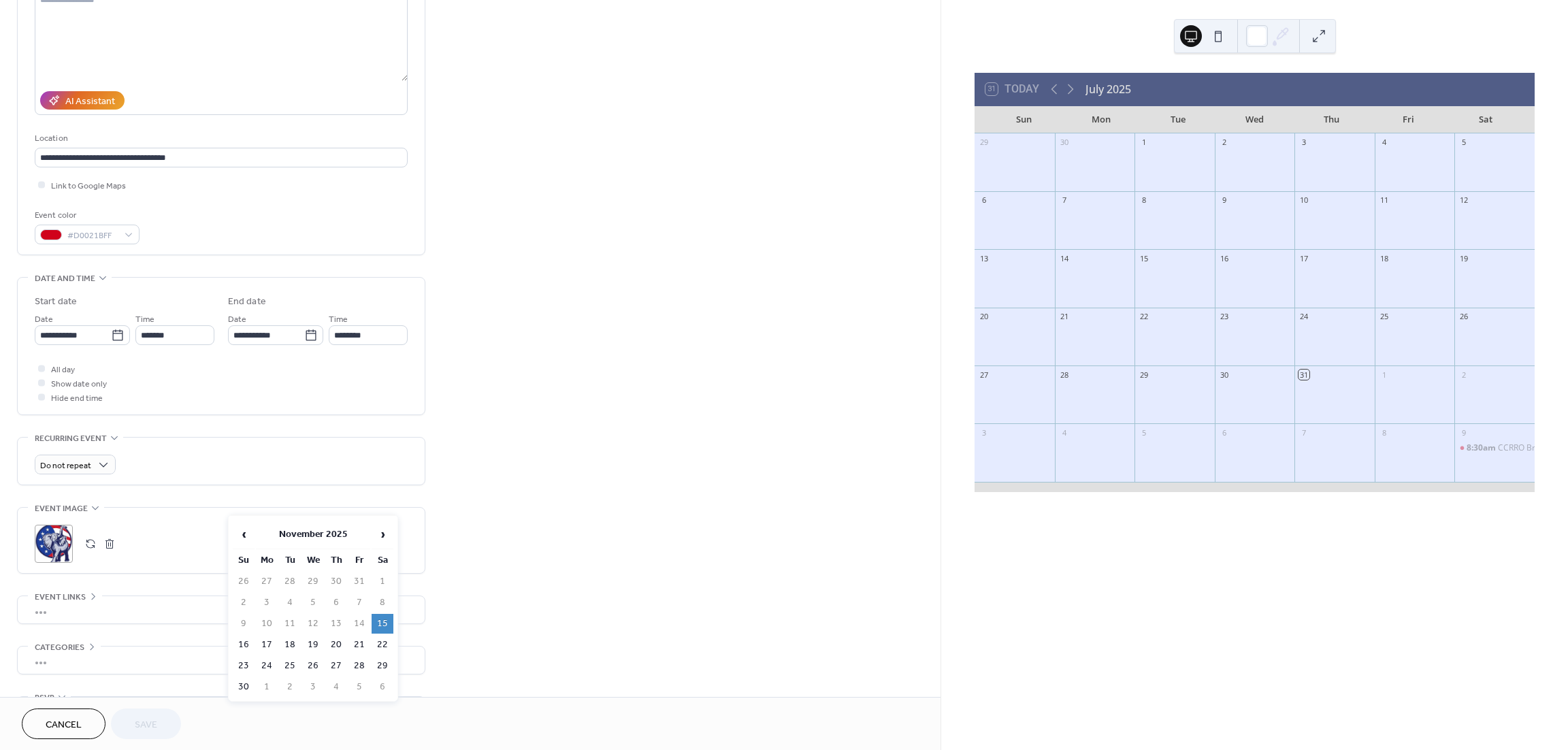 click on "15" at bounding box center (382, 623) 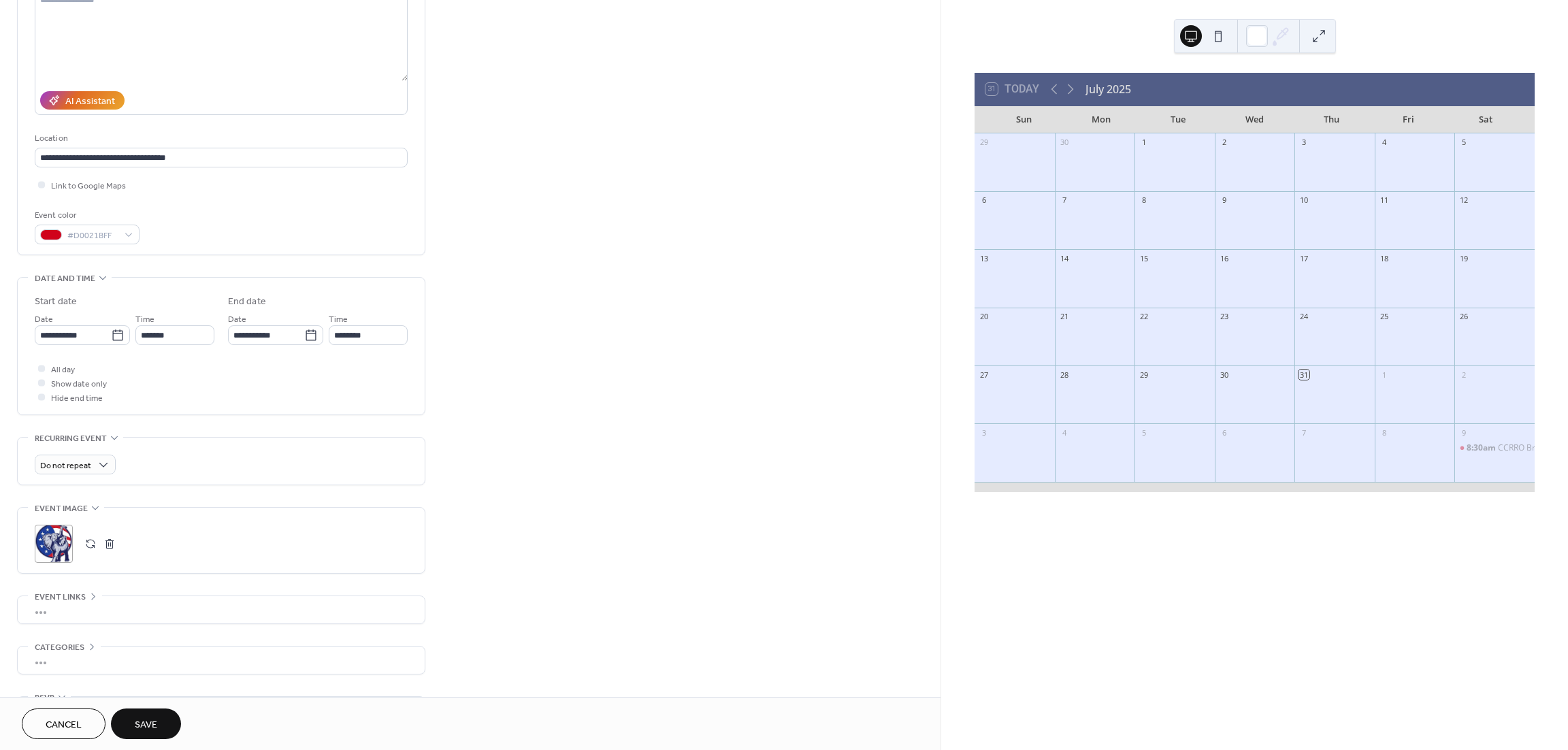 click on "Save" at bounding box center [146, 725] 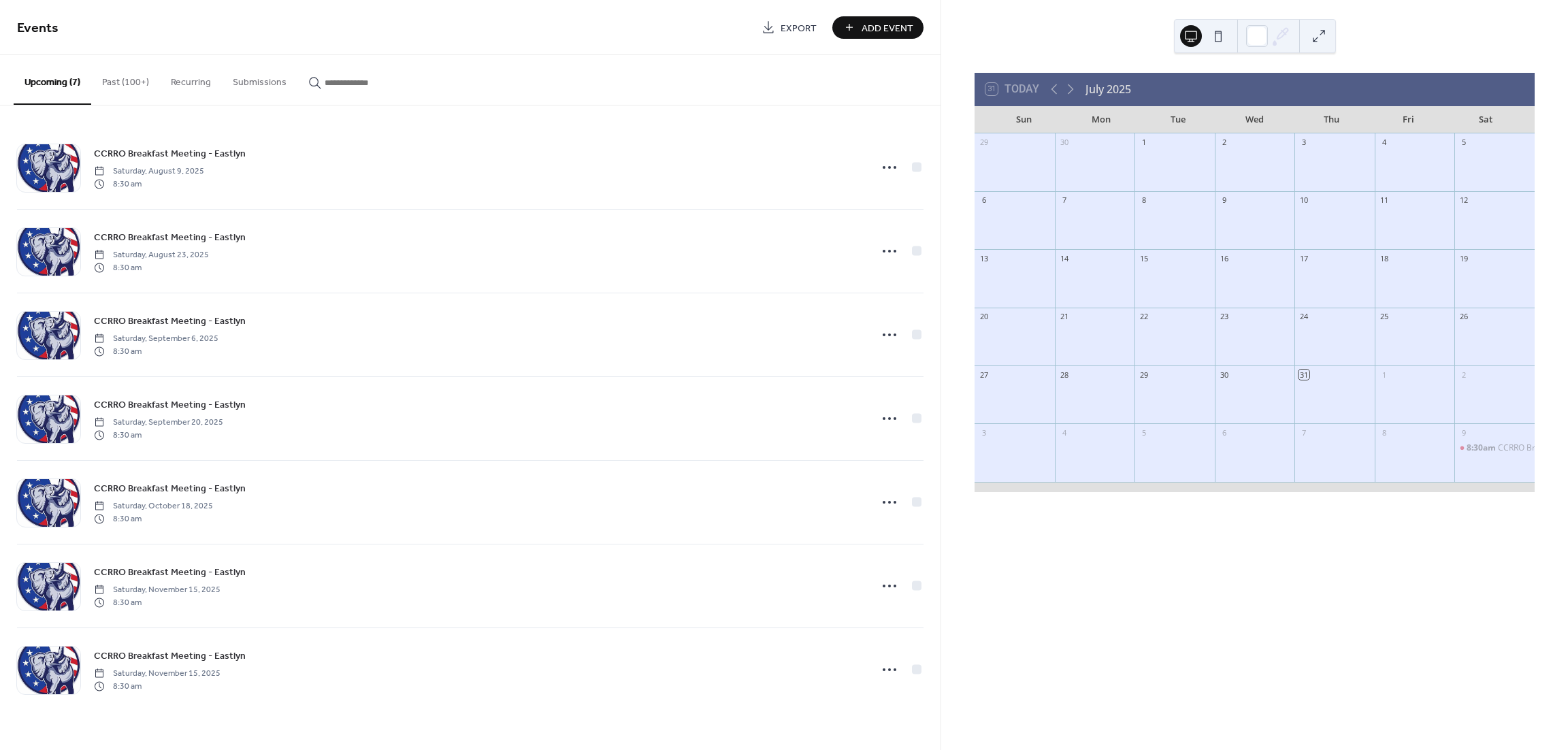 click on "Add Event" at bounding box center [887, 28] 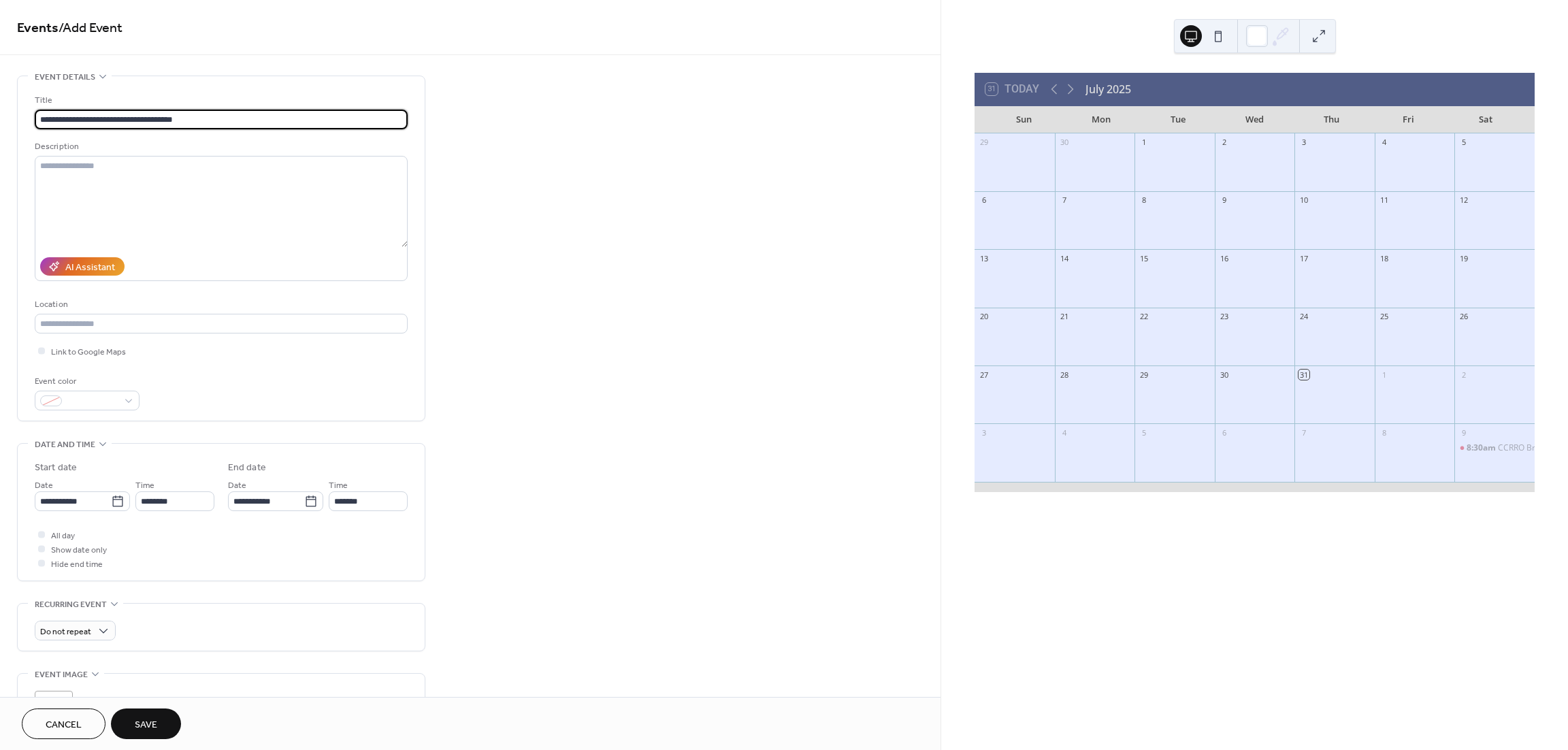 type on "**********" 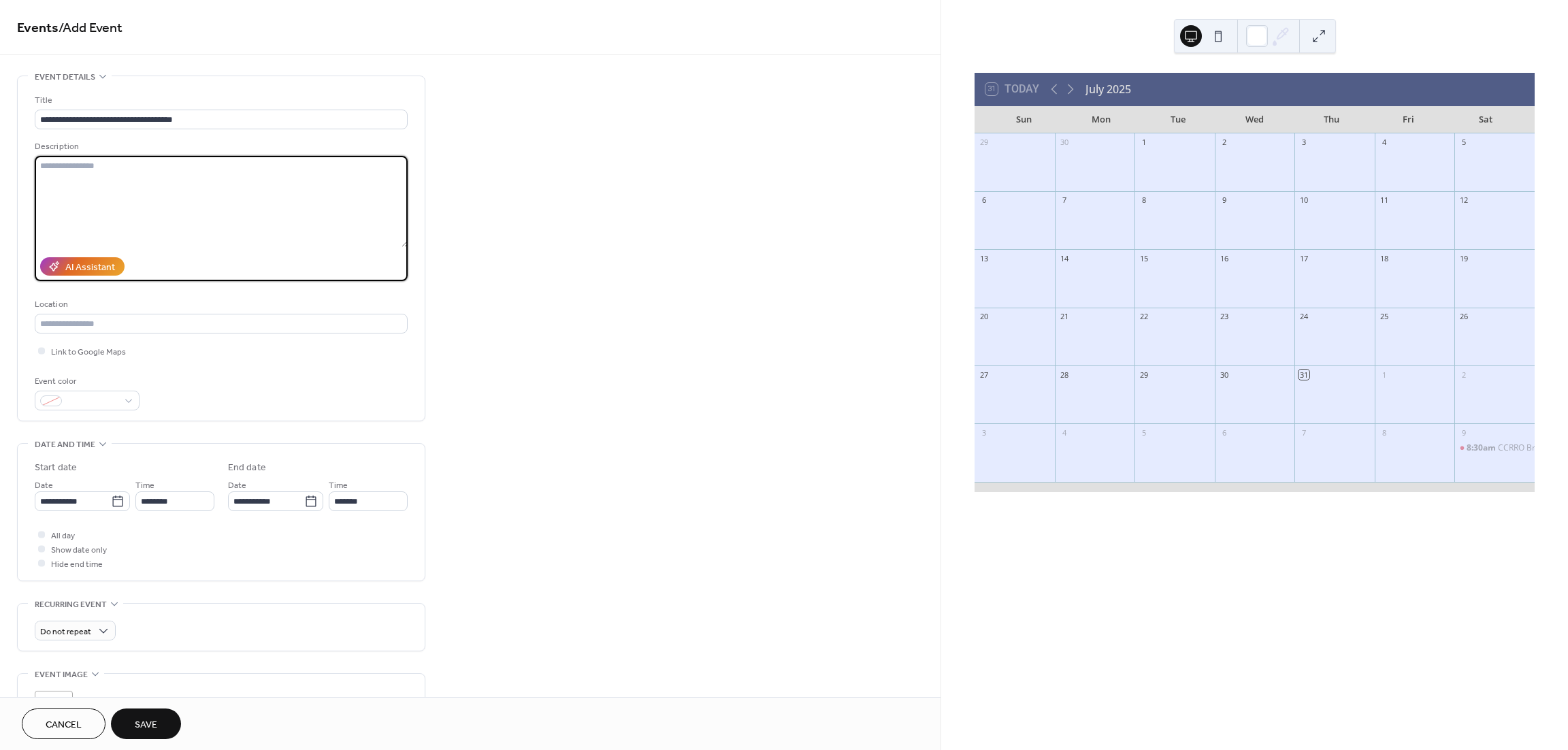 paste on "**********" 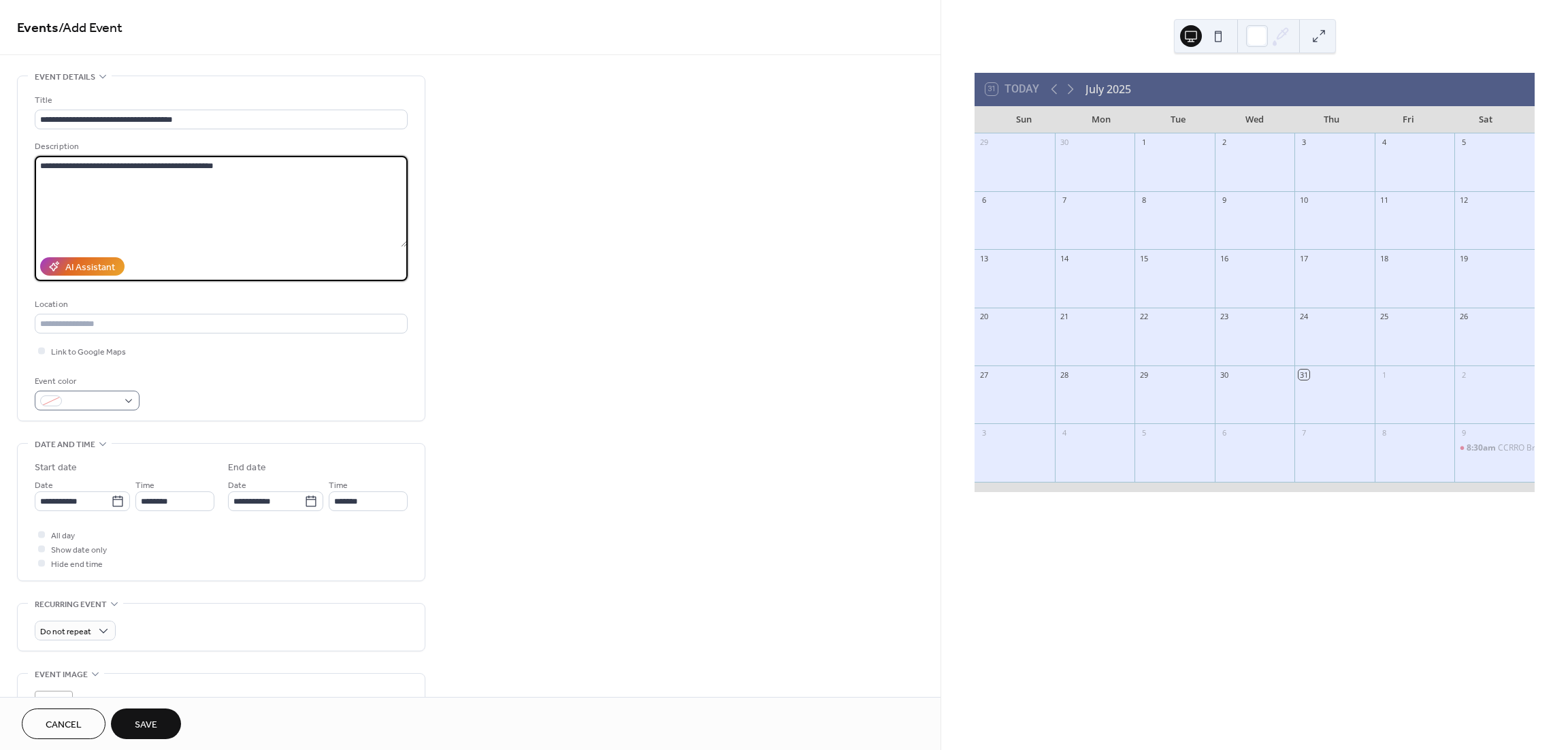 type on "**********" 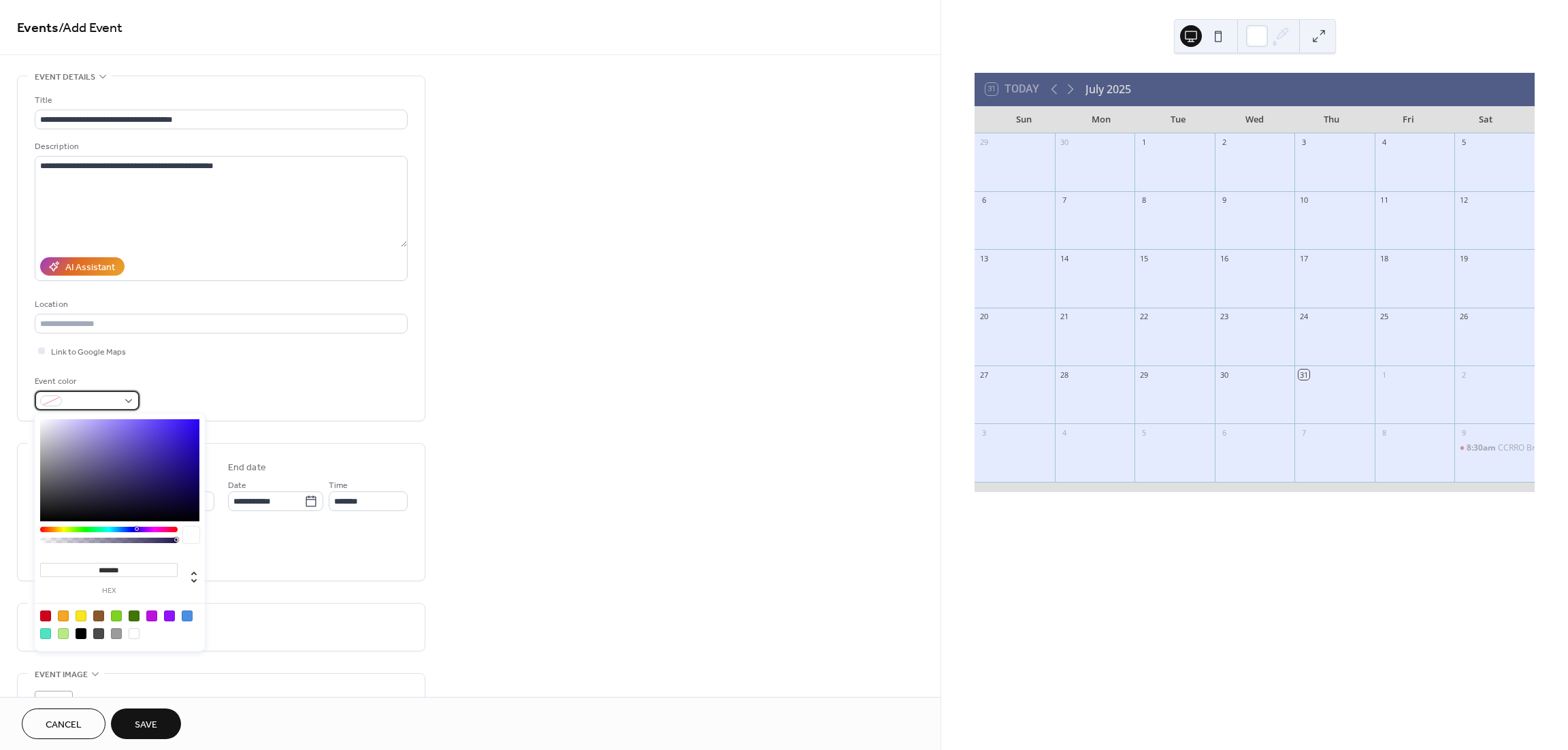 click at bounding box center [87, 400] 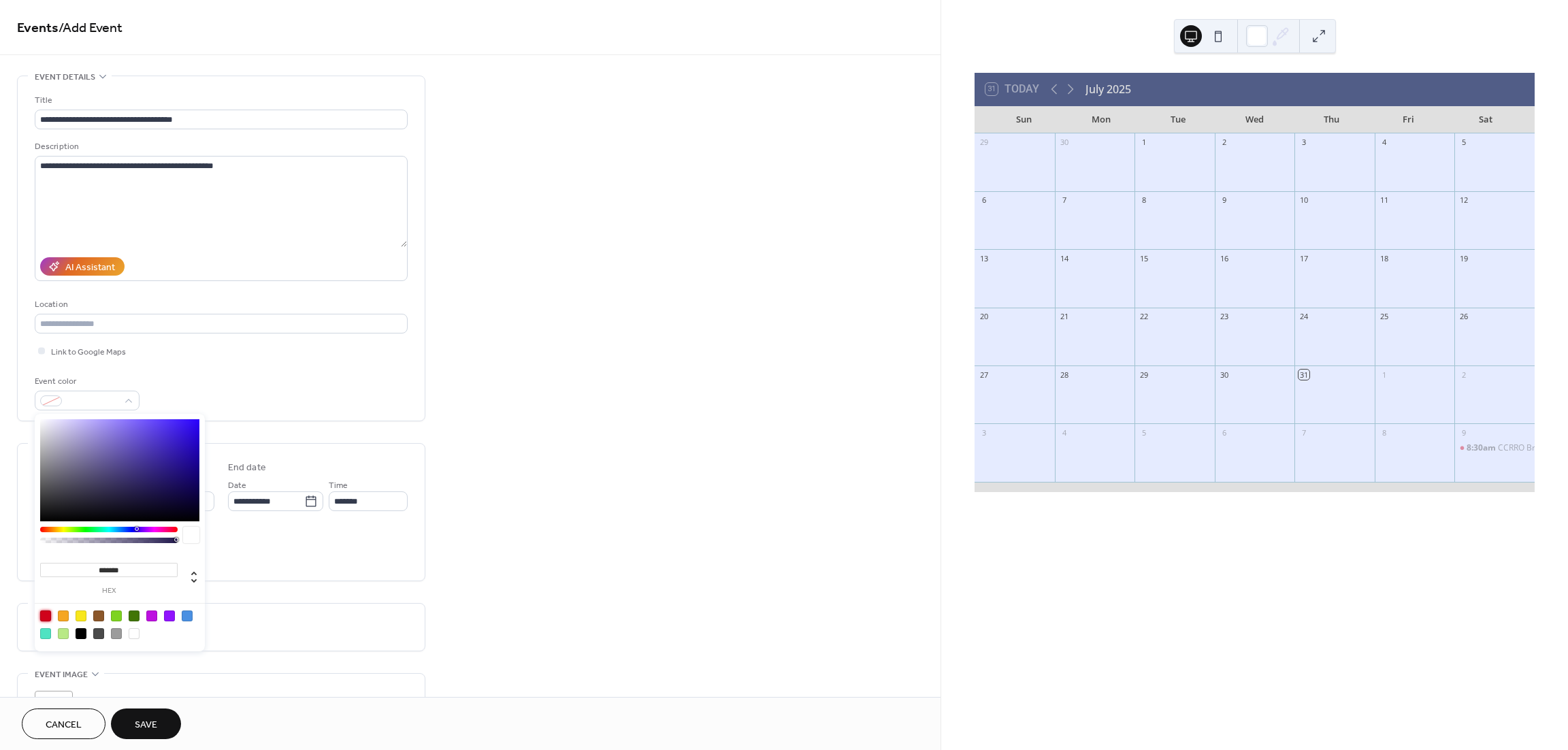 click at bounding box center [46, 616] 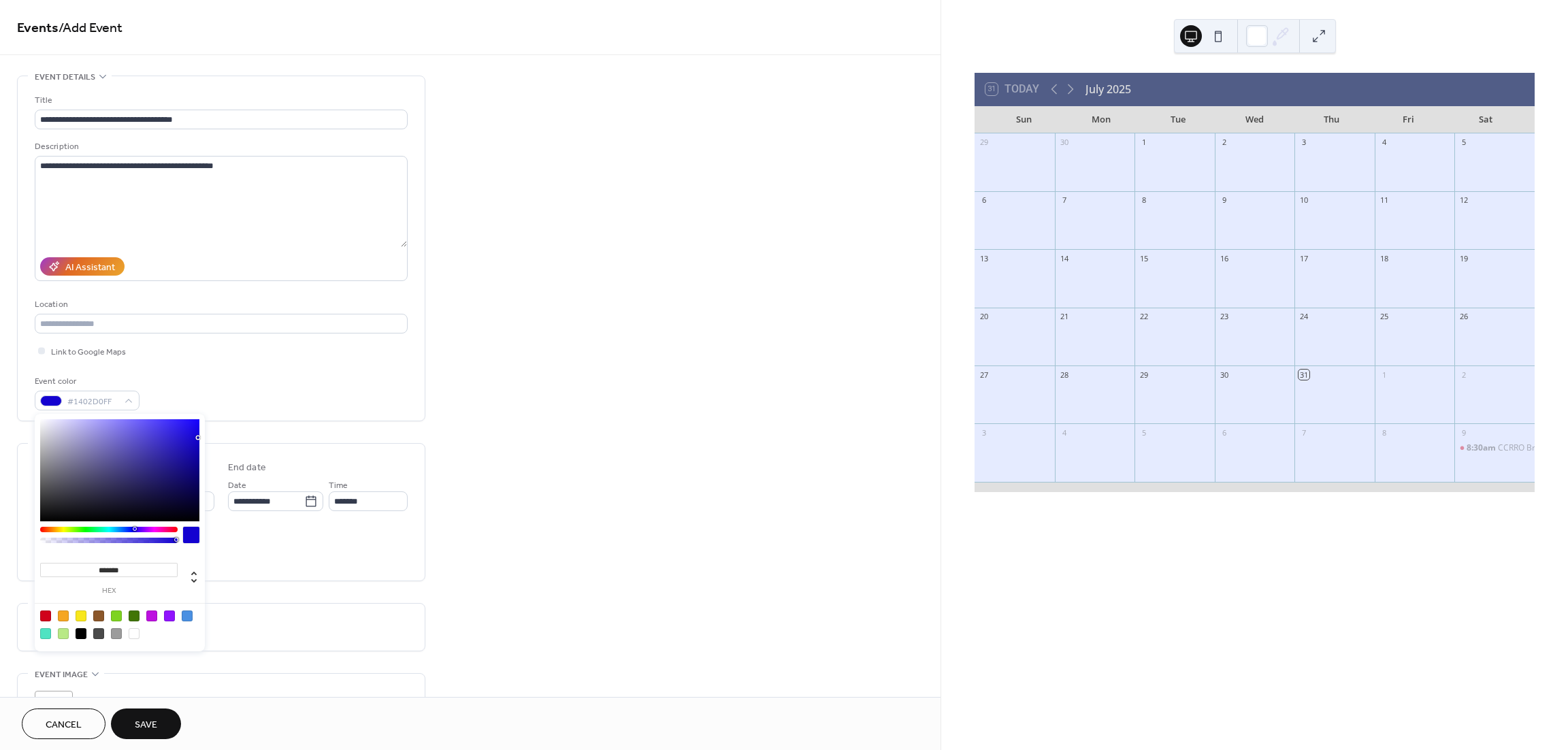 click at bounding box center [109, 529] 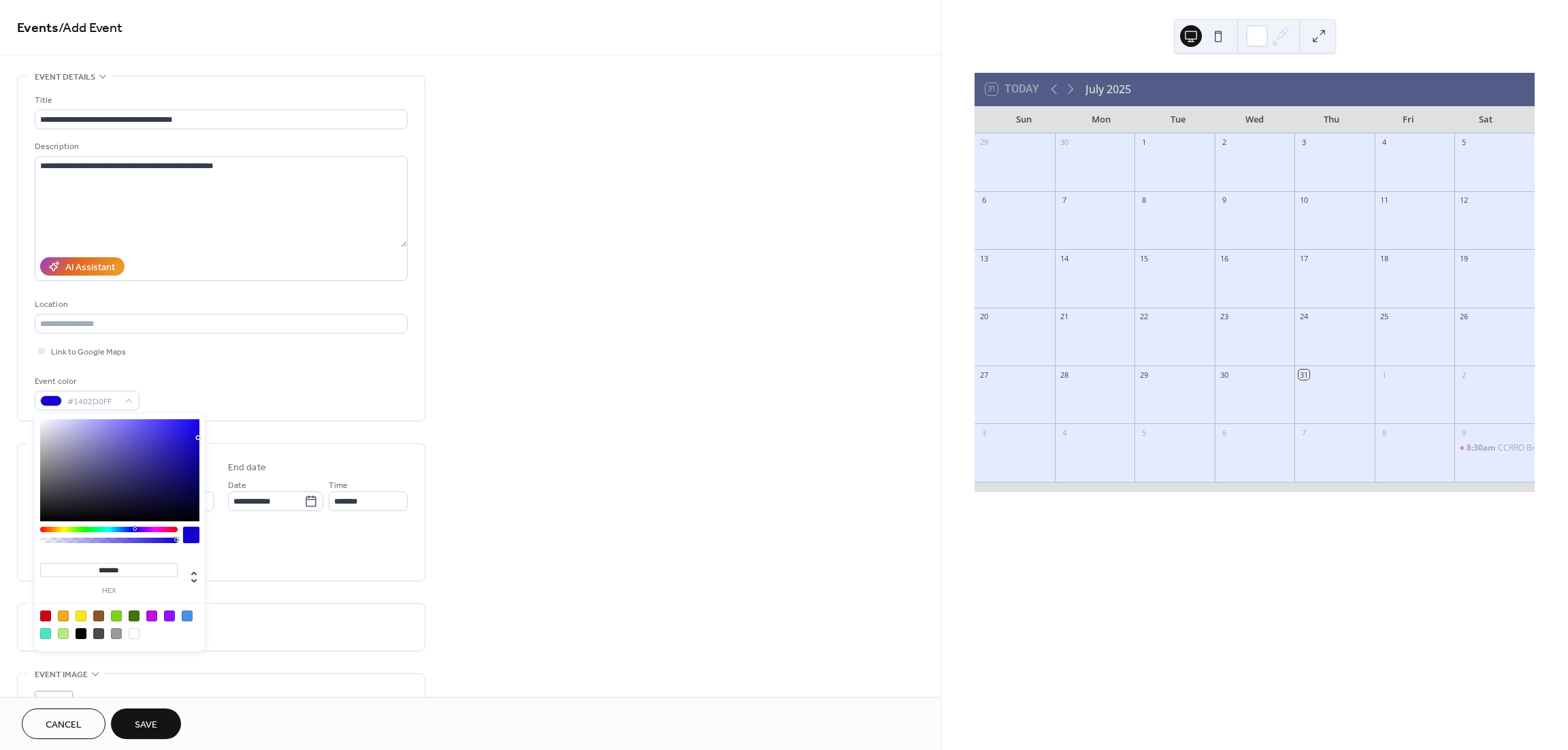type on "*******" 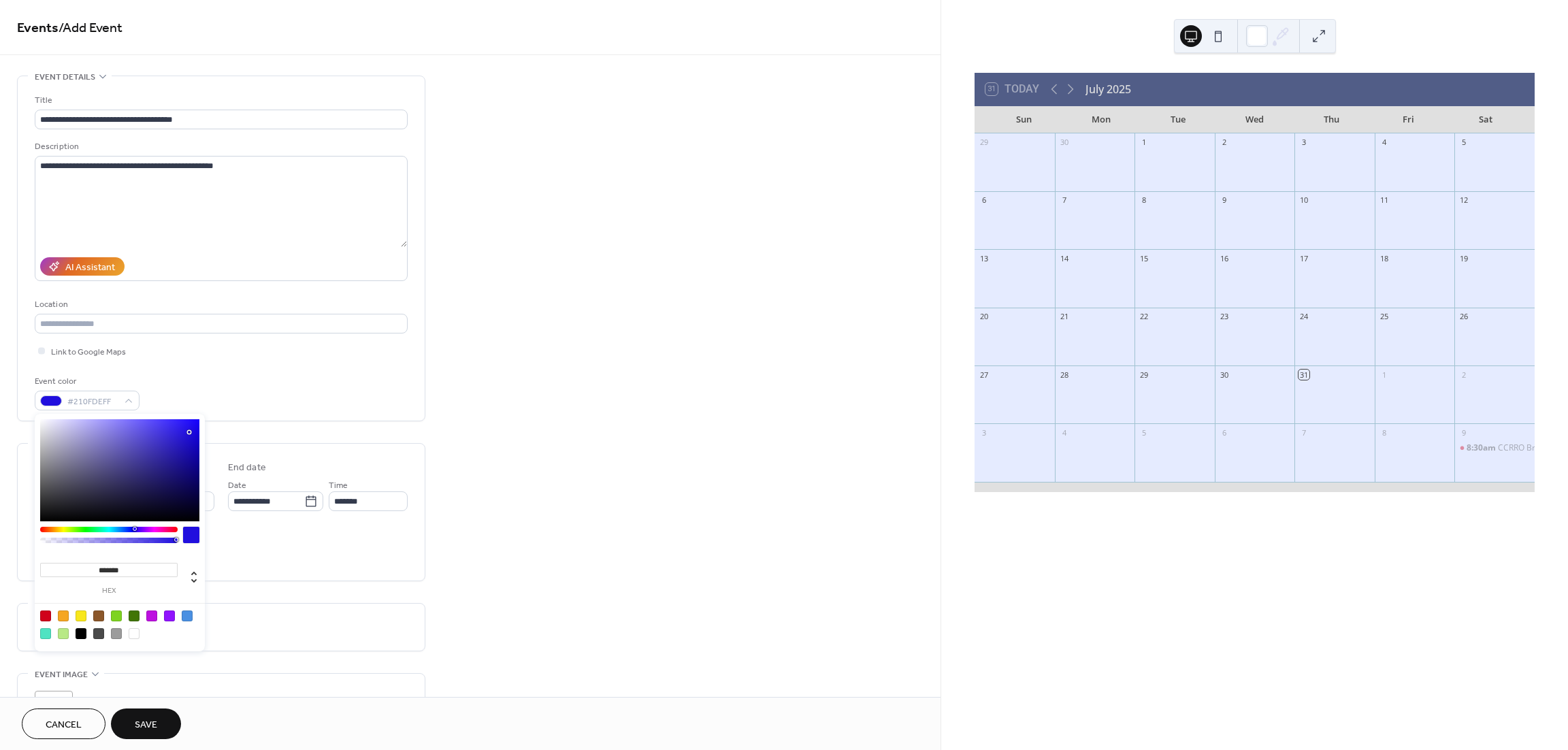 click at bounding box center (120, 470) 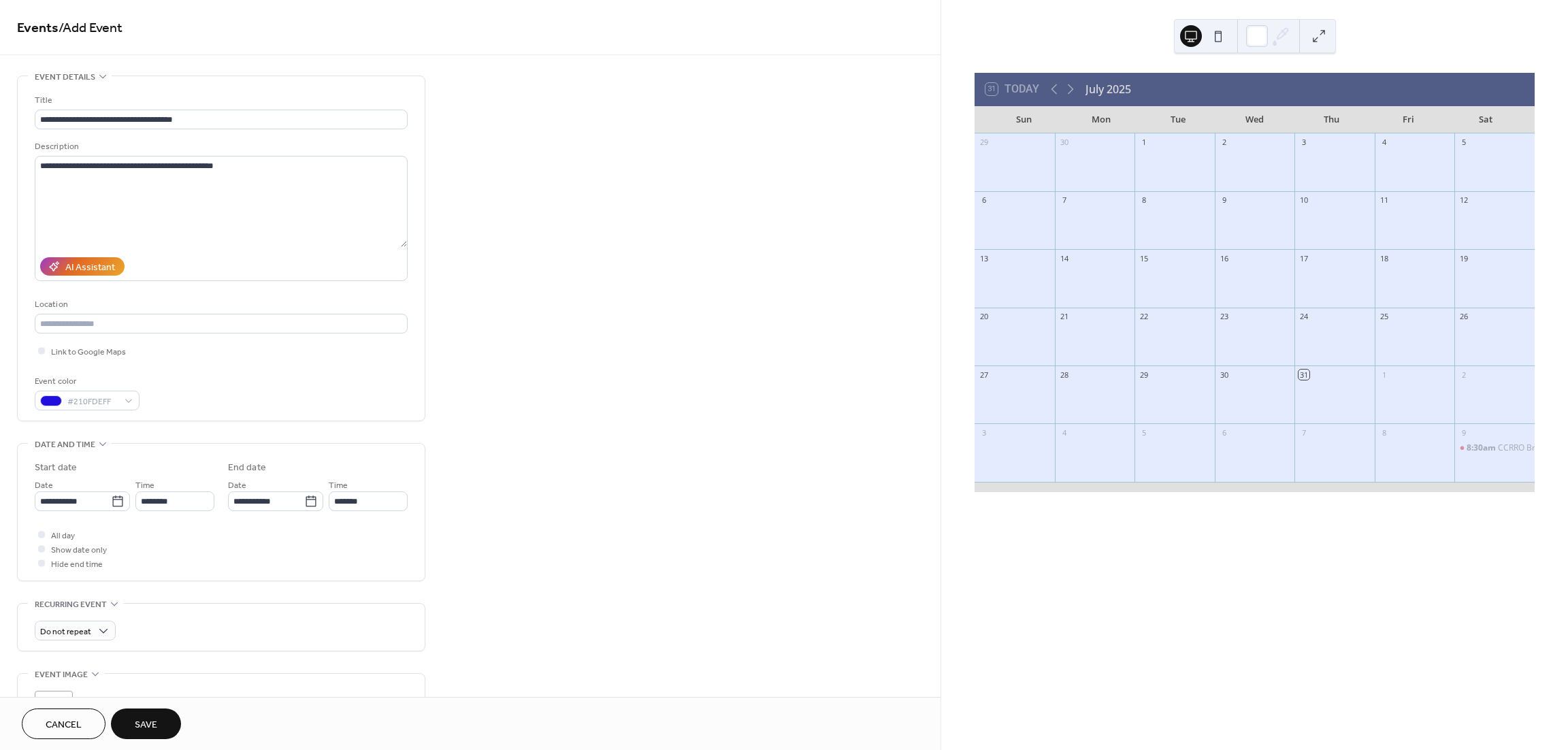 click on "All day Show date only Hide end time" at bounding box center [221, 549] 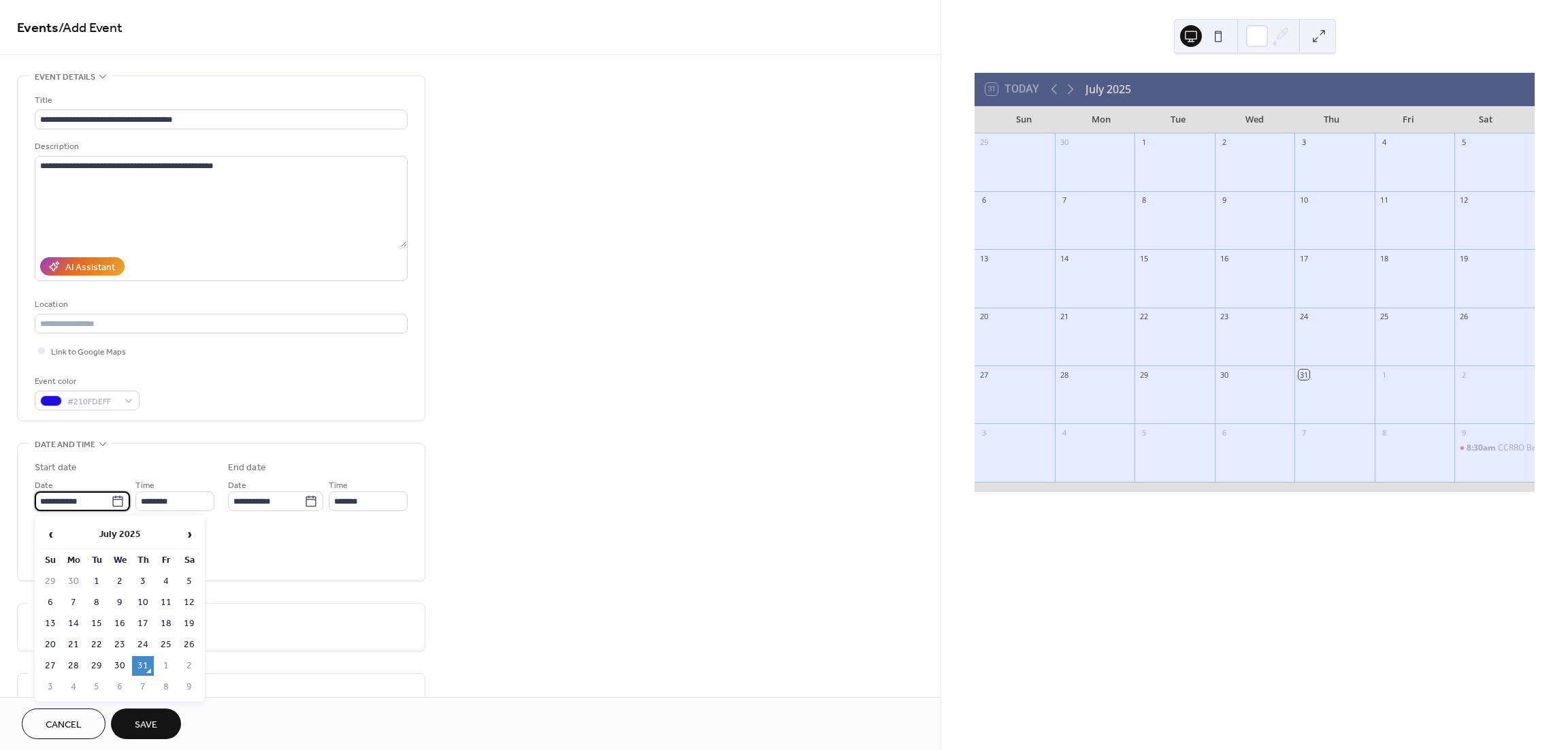click on "**********" at bounding box center (73, 501) 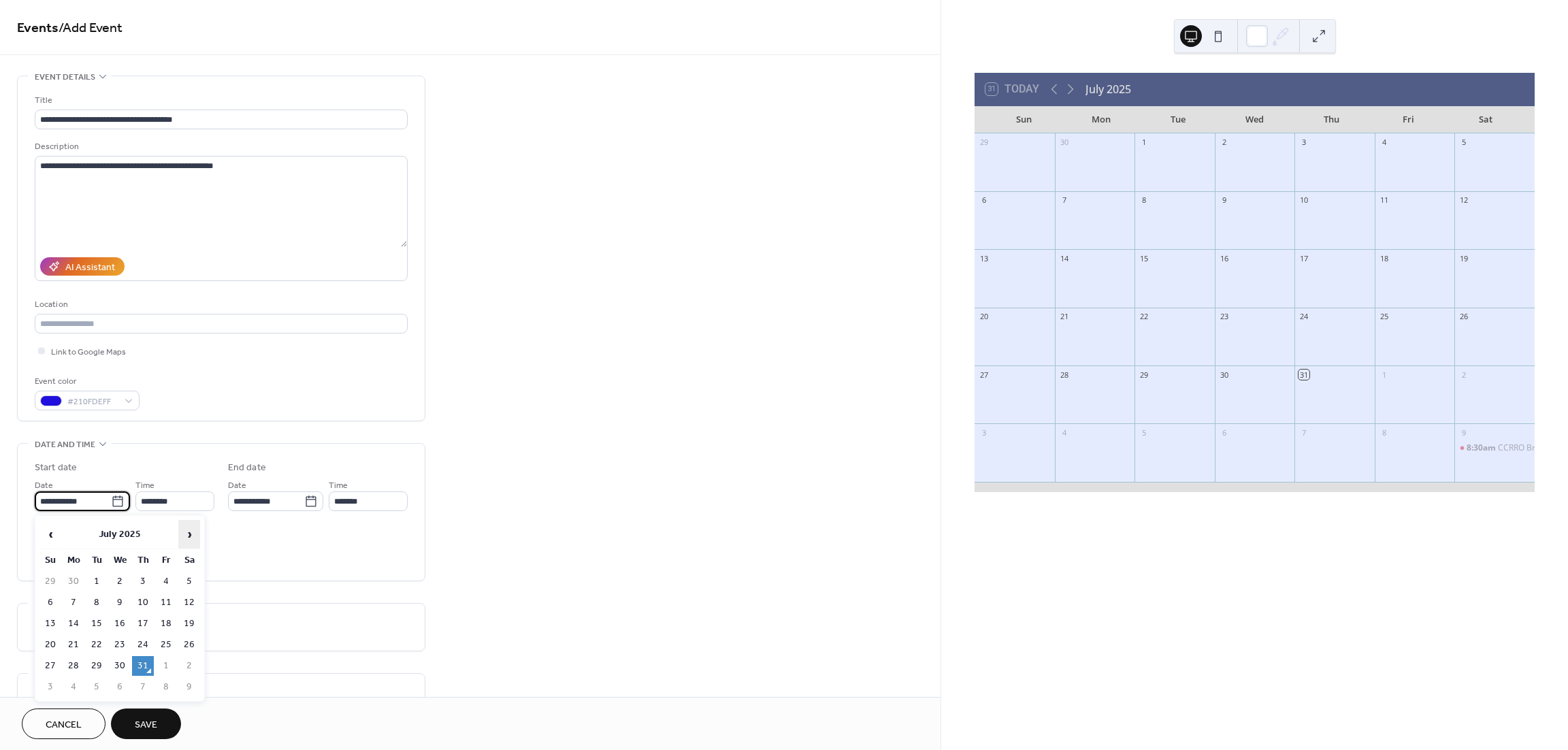 click on "›" at bounding box center (189, 534) 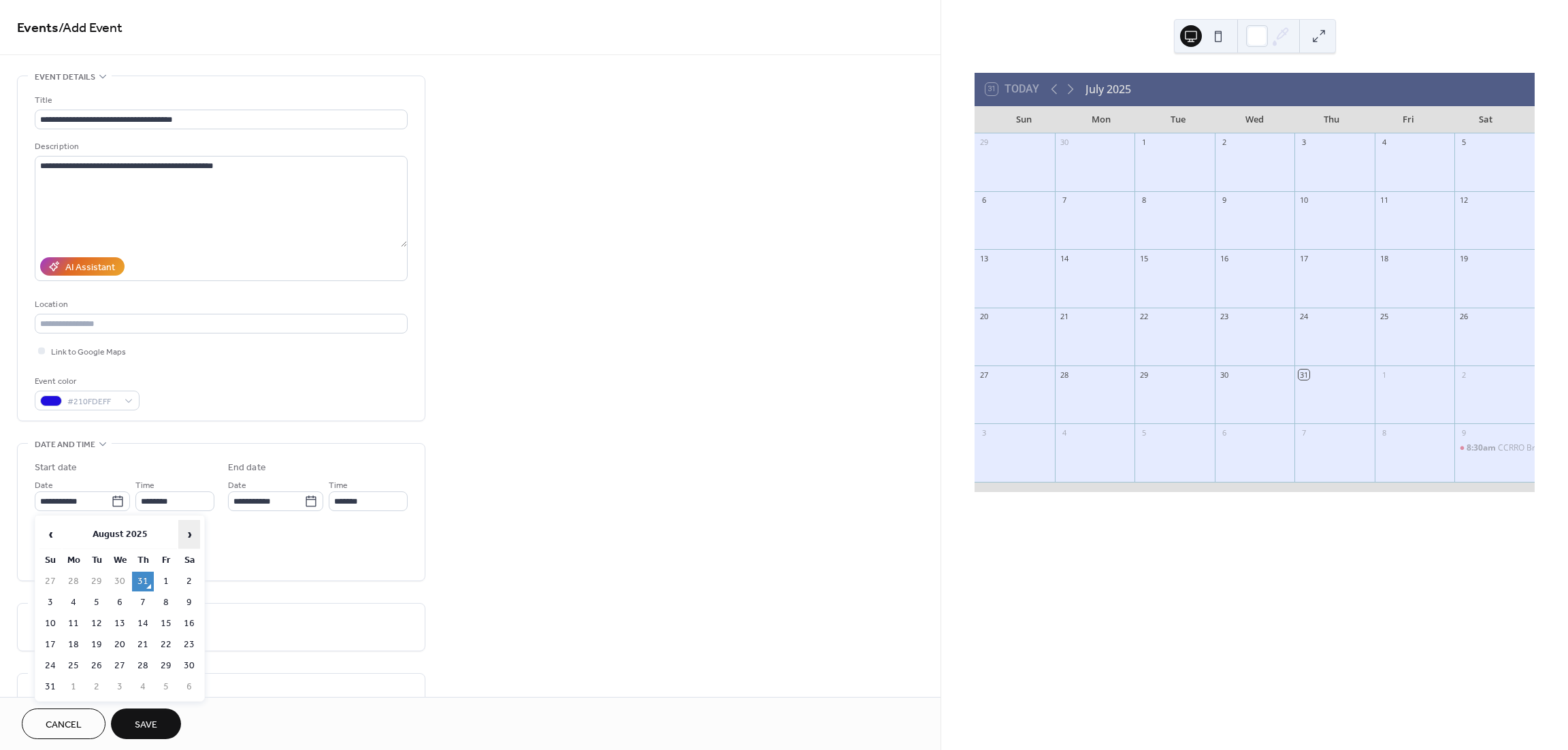 click on "›" at bounding box center (189, 534) 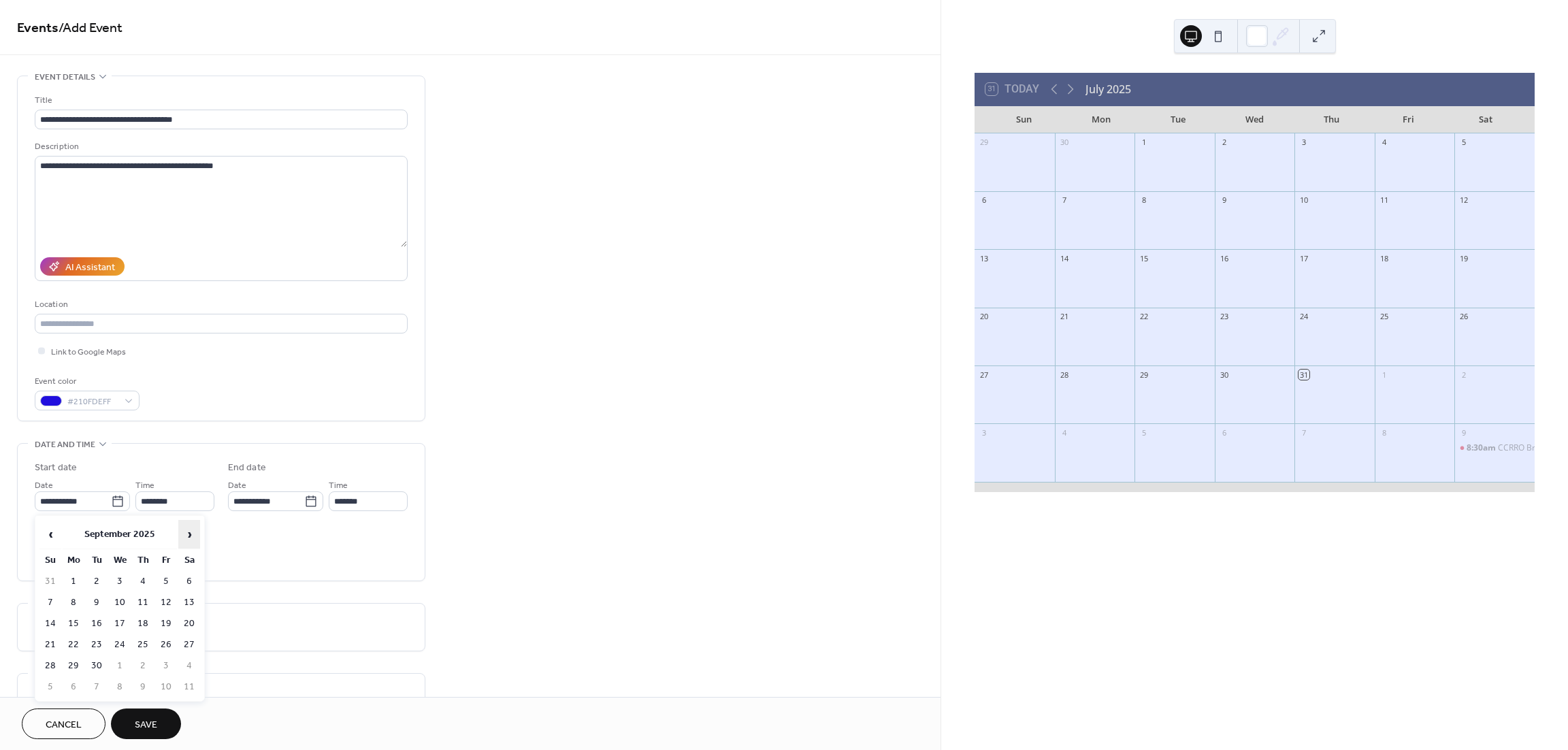 click on "›" at bounding box center (189, 534) 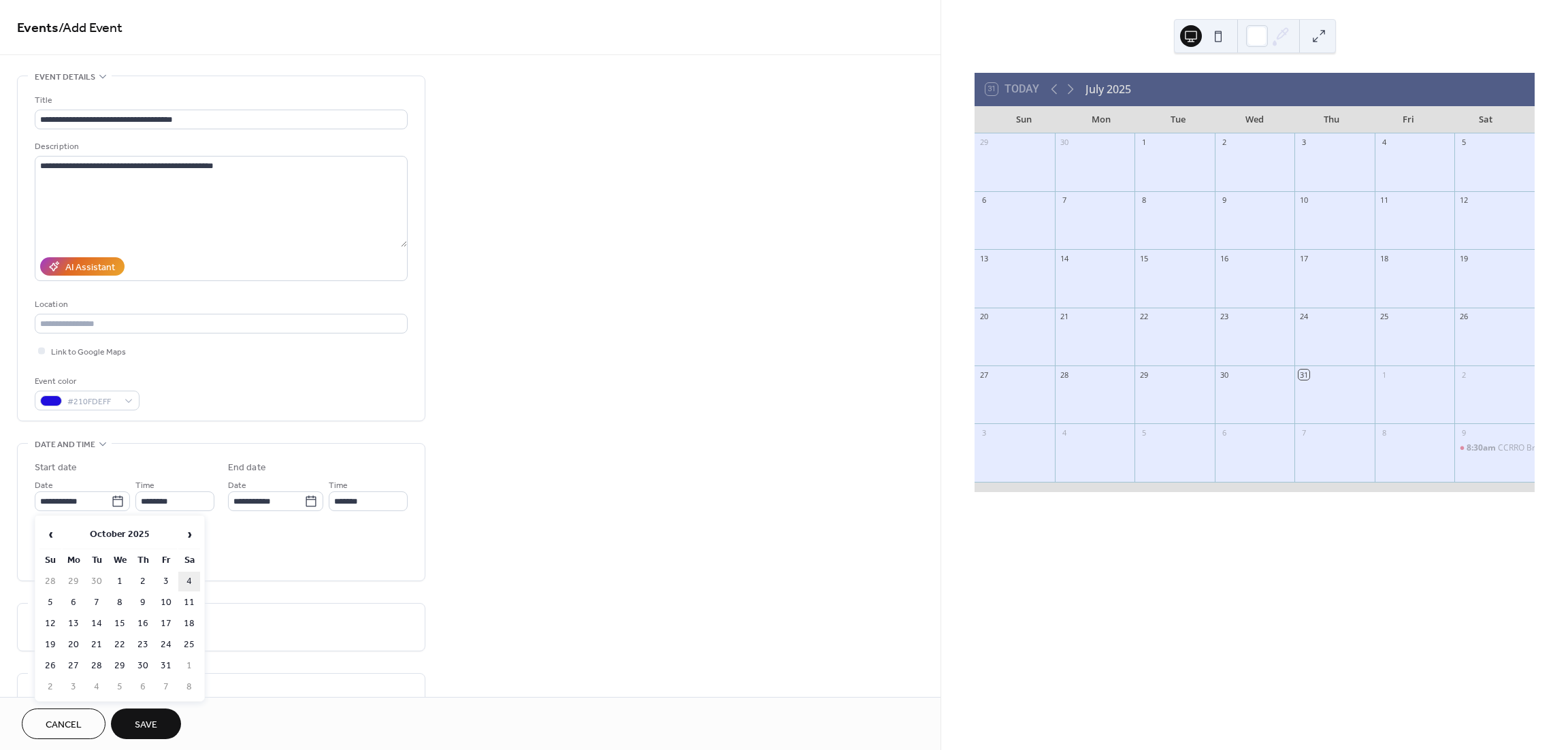 click on "4" at bounding box center (189, 581) 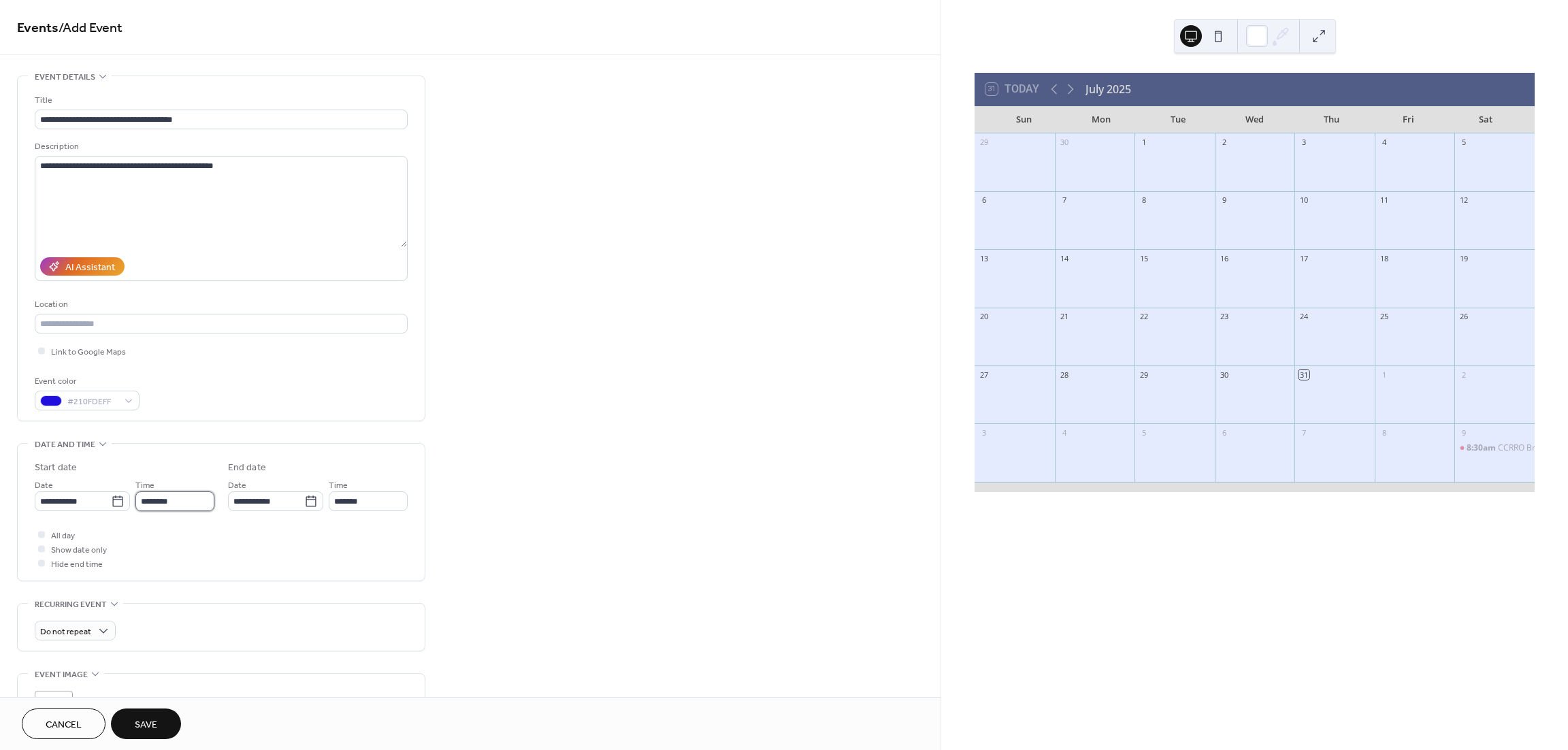 click on "********" at bounding box center (175, 501) 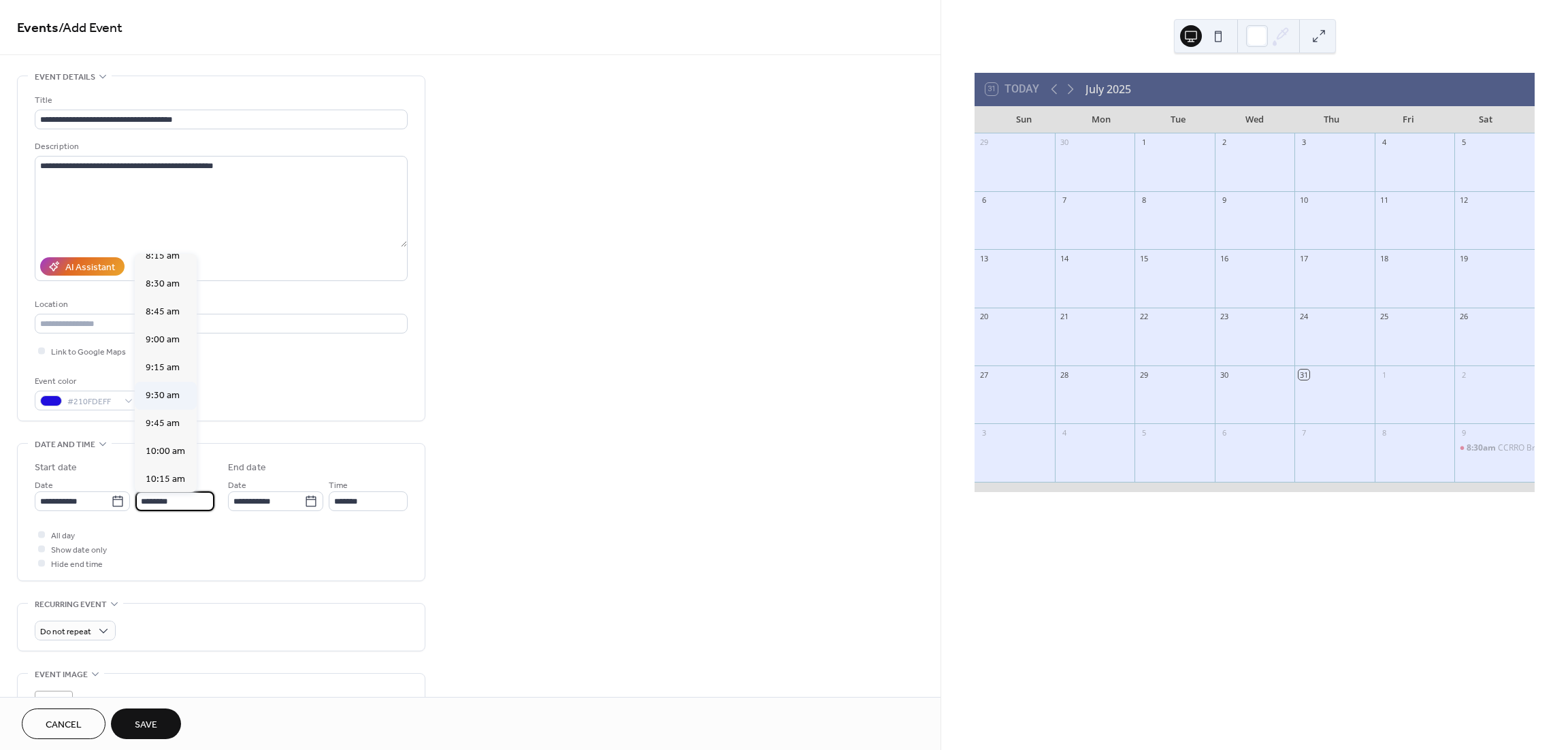scroll, scrollTop: 842, scrollLeft: 0, axis: vertical 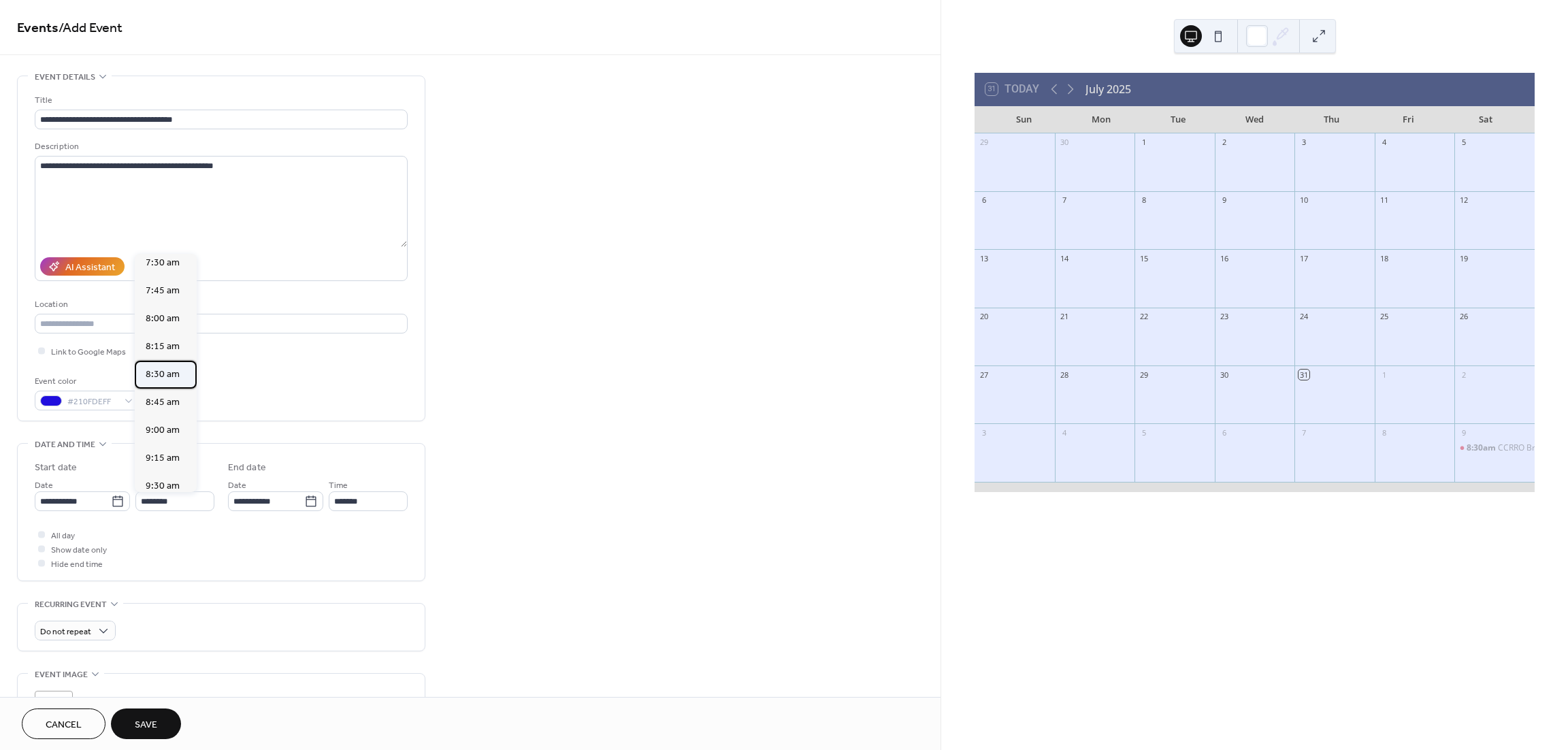 click on "8:30 am" at bounding box center (163, 374) 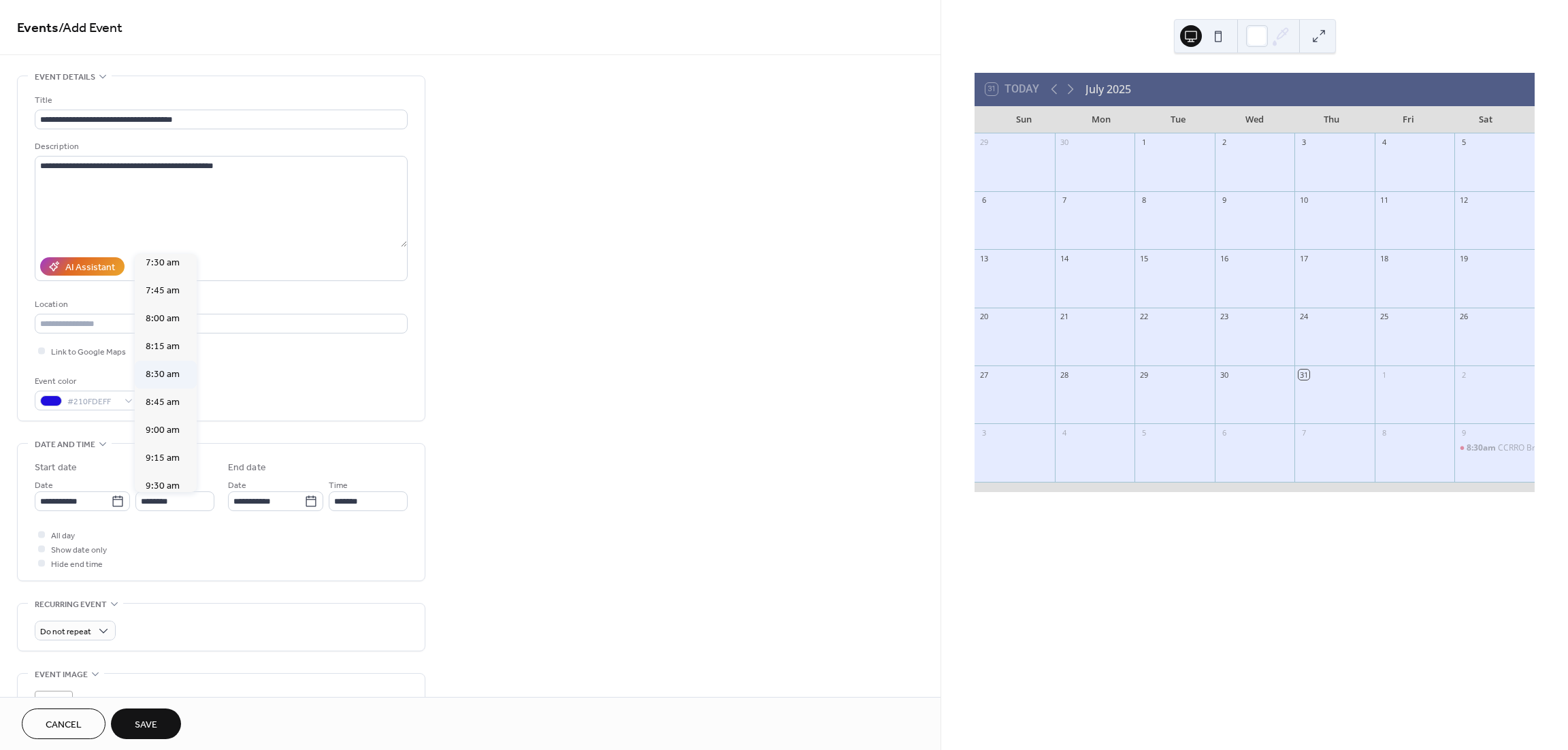 type on "*******" 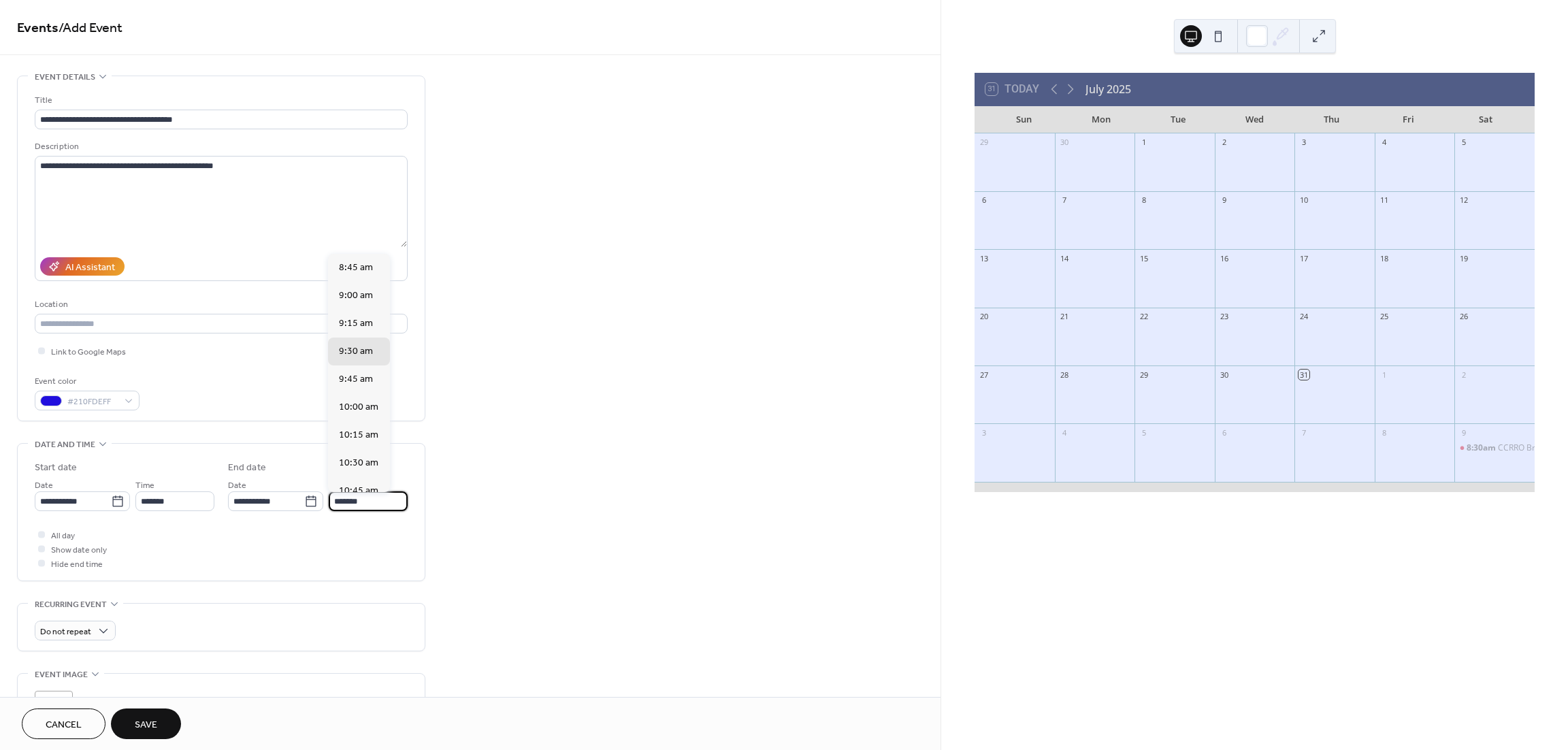 click on "*******" at bounding box center [368, 501] 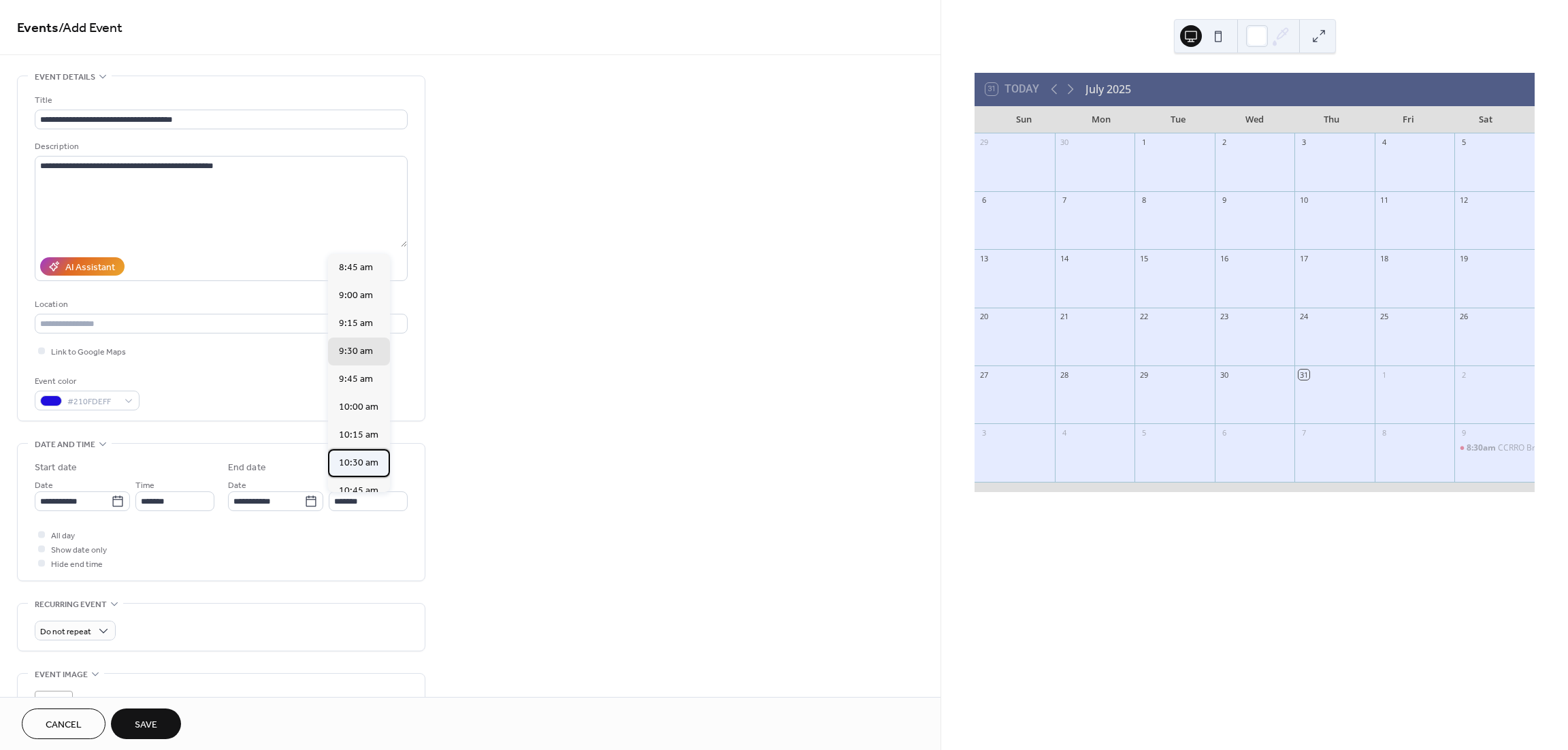 click on "10:30 am" at bounding box center [359, 463] 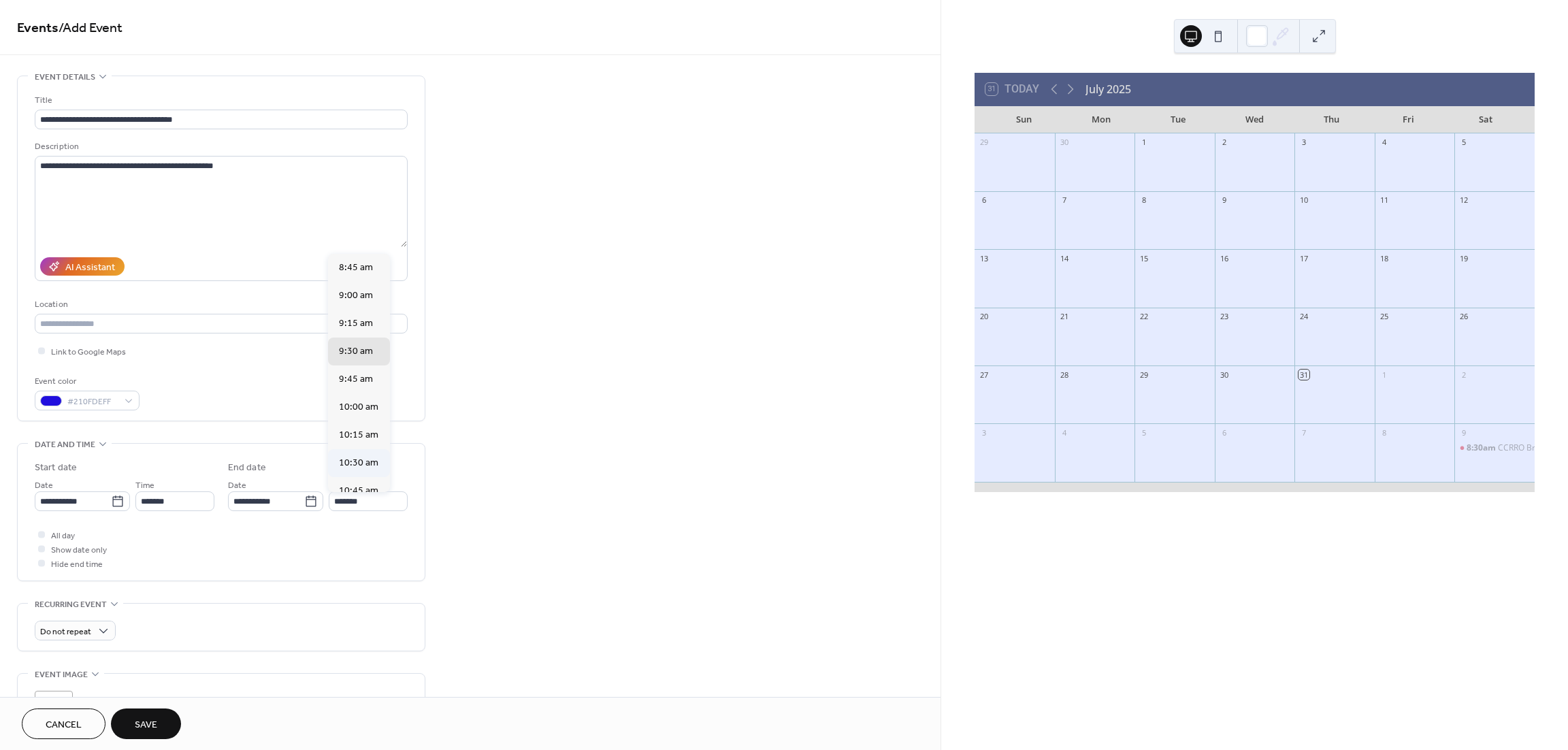 type on "********" 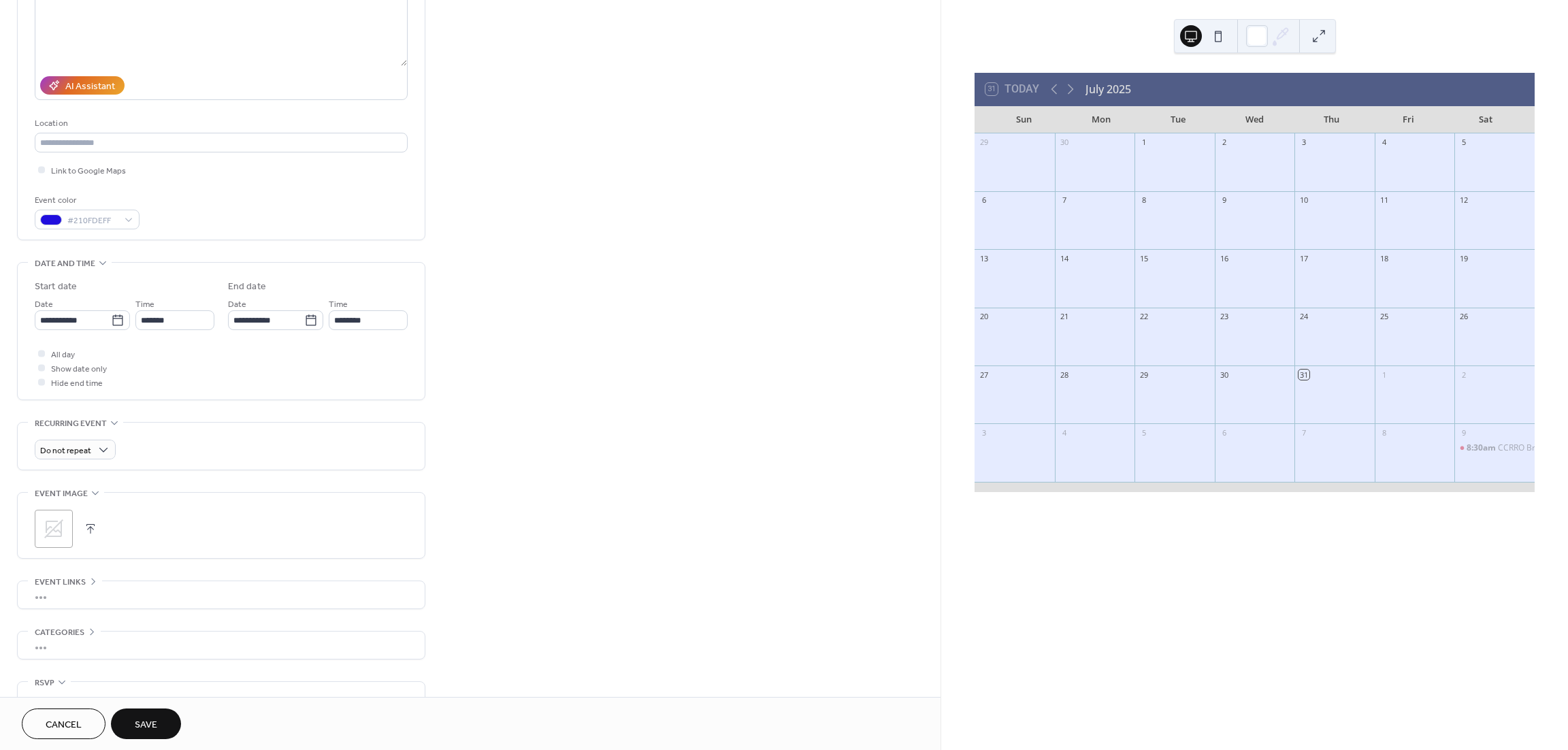 scroll, scrollTop: 257, scrollLeft: 0, axis: vertical 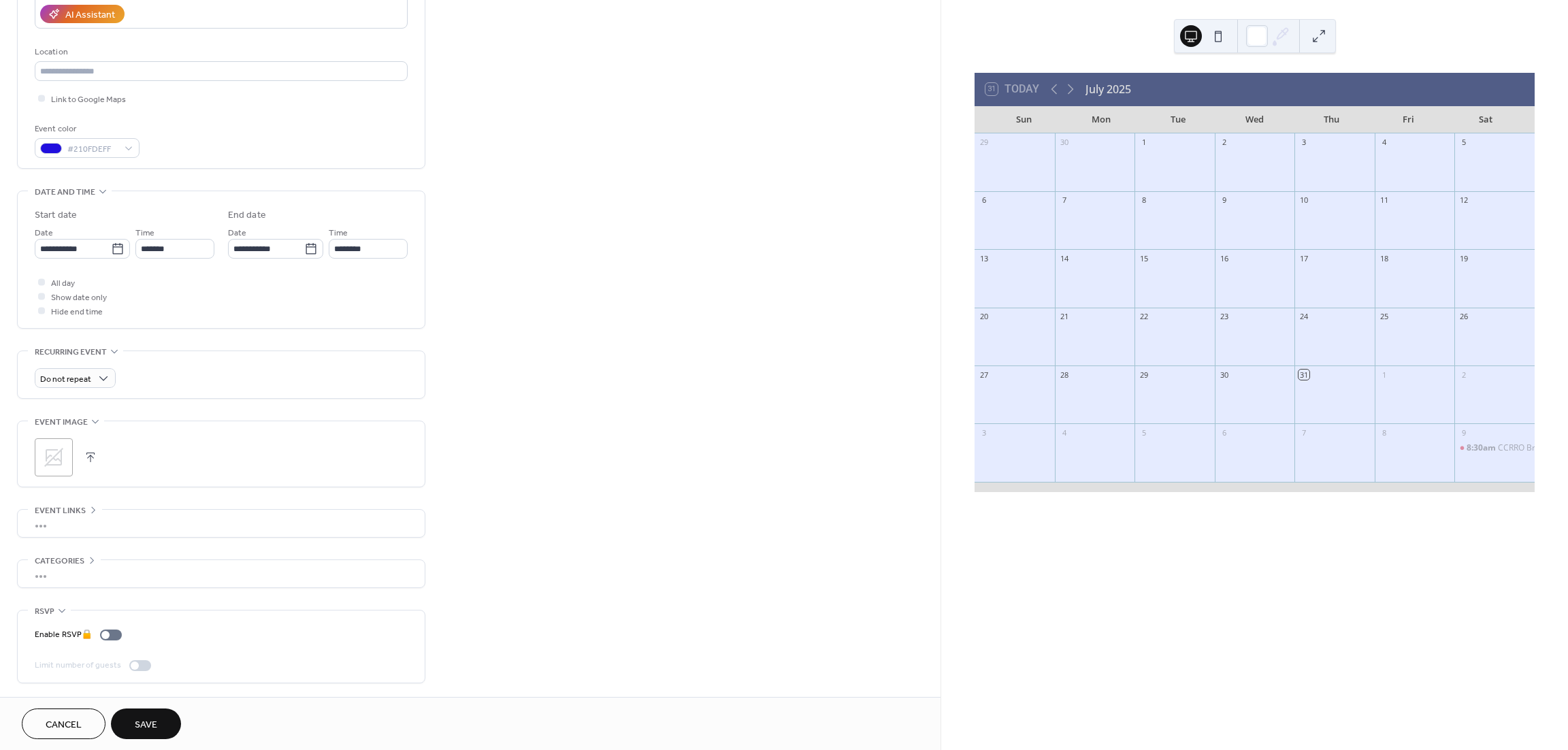 click at bounding box center [91, 457] 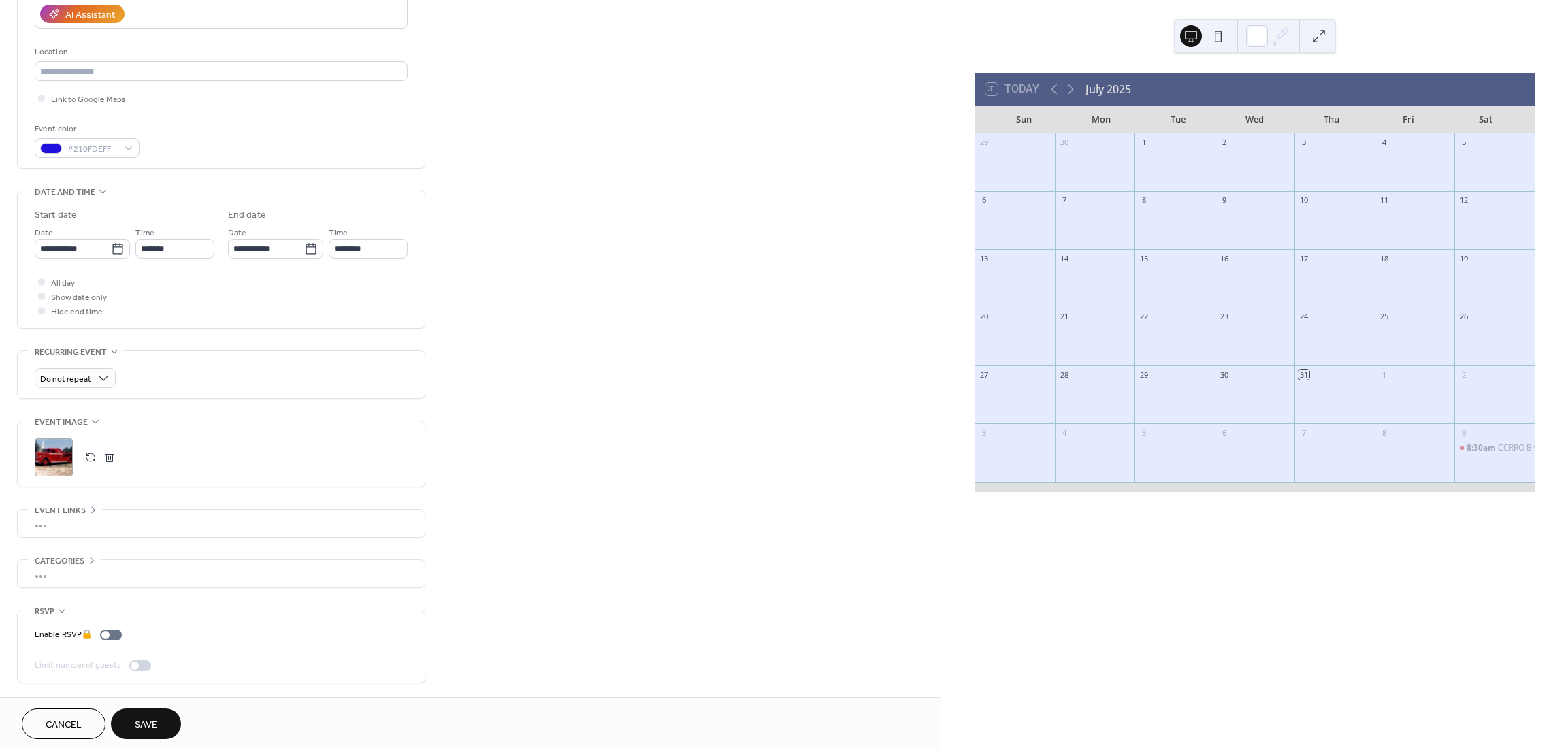 click on "Save" at bounding box center (146, 725) 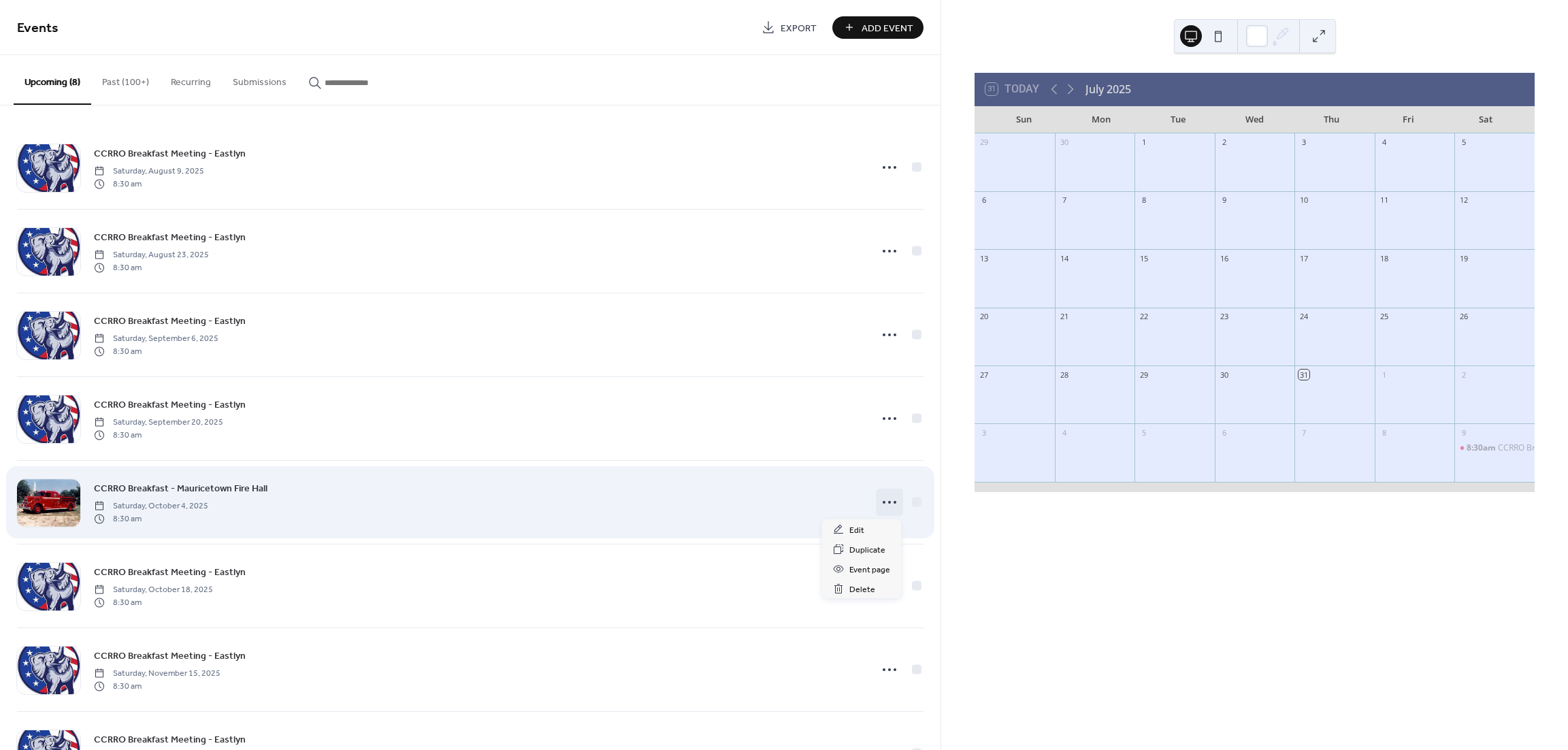click 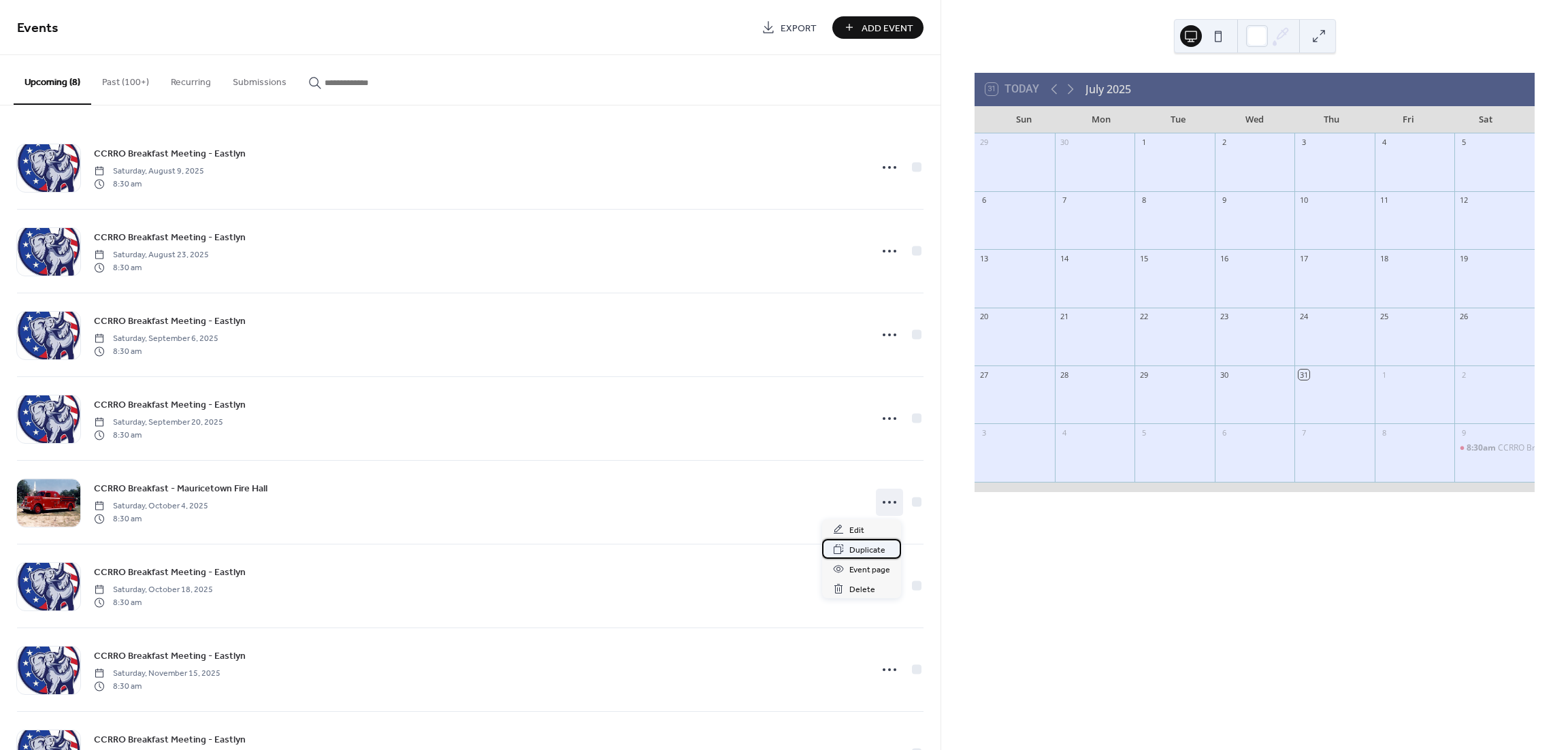 click on "Duplicate" at bounding box center (867, 550) 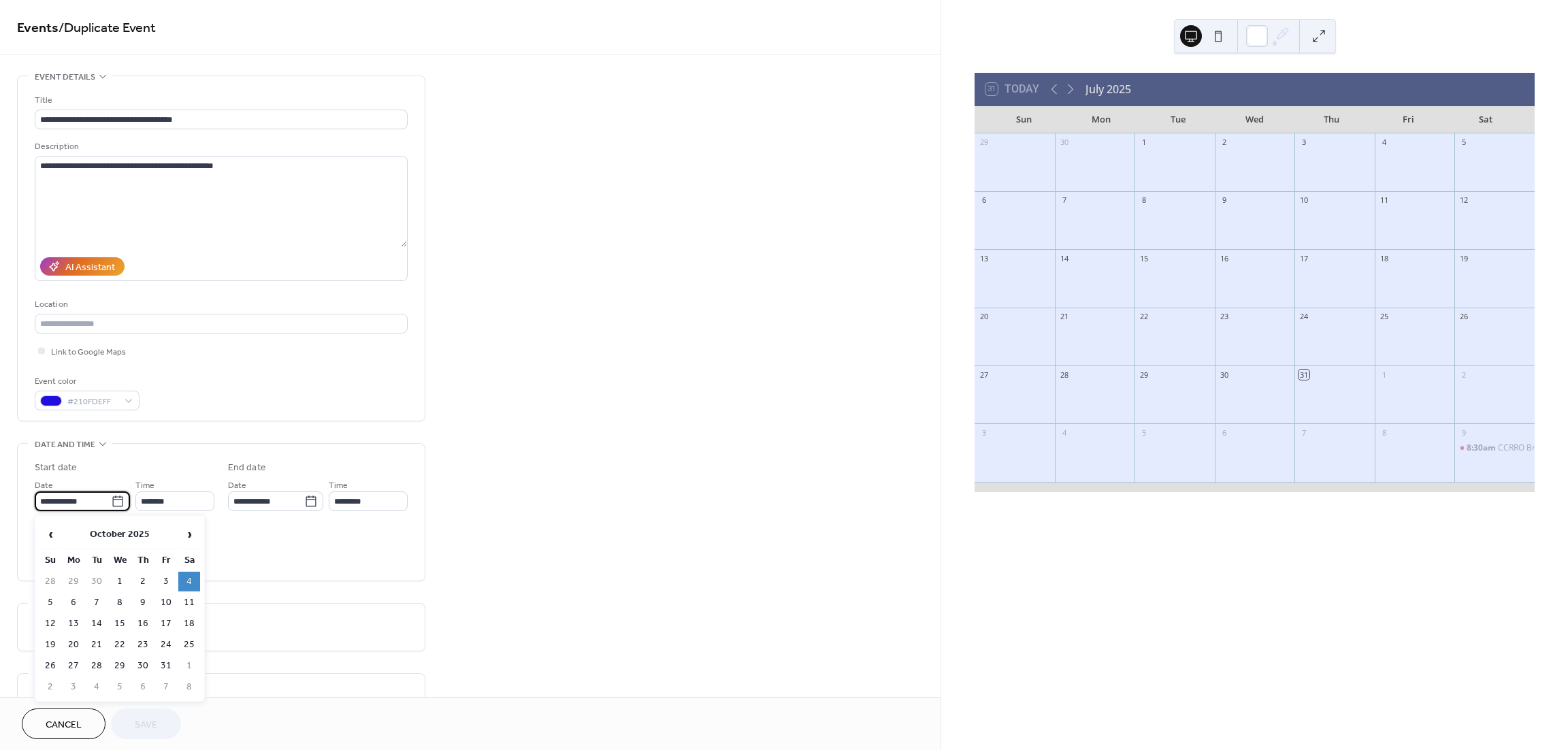 click on "**********" at bounding box center [73, 501] 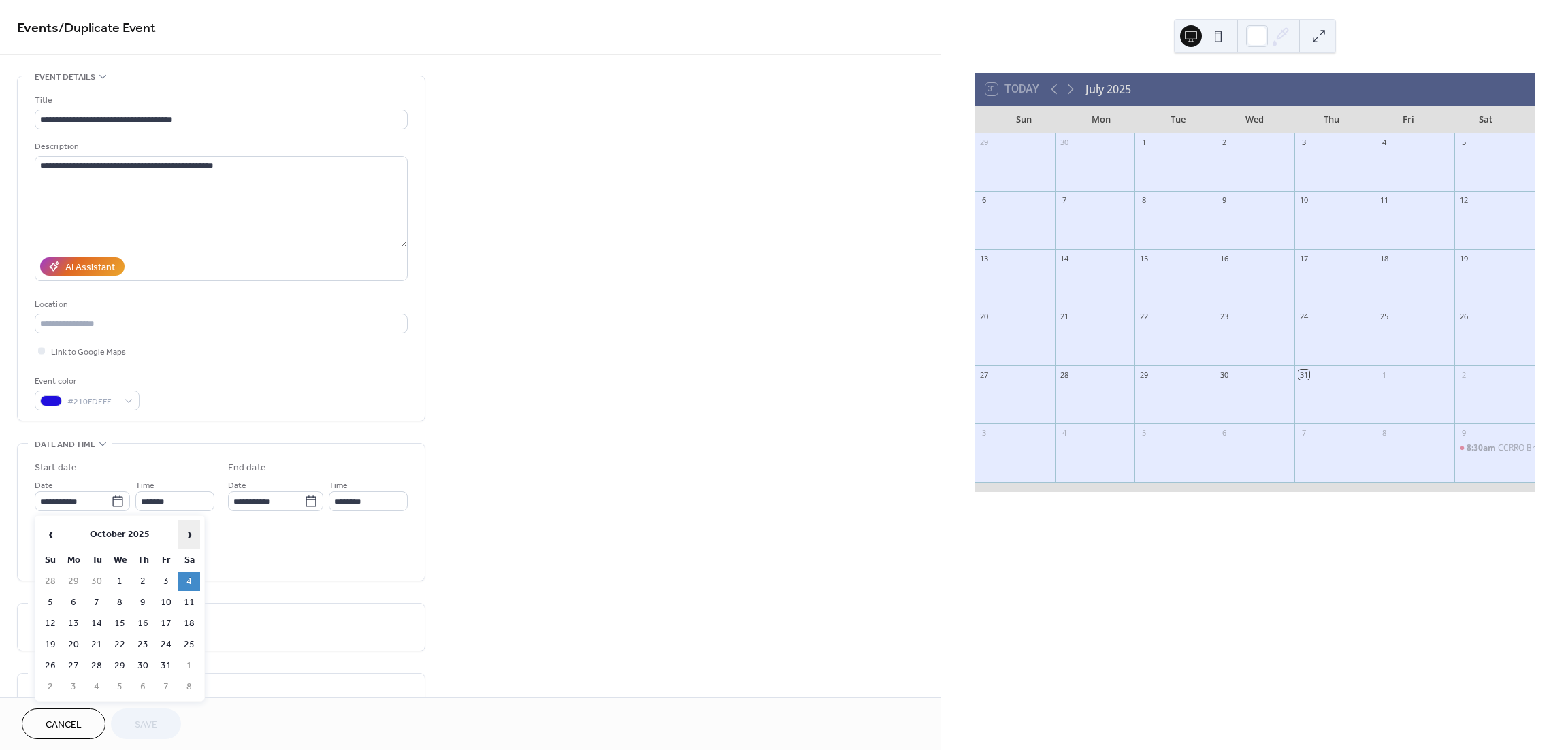 click on "›" at bounding box center [189, 534] 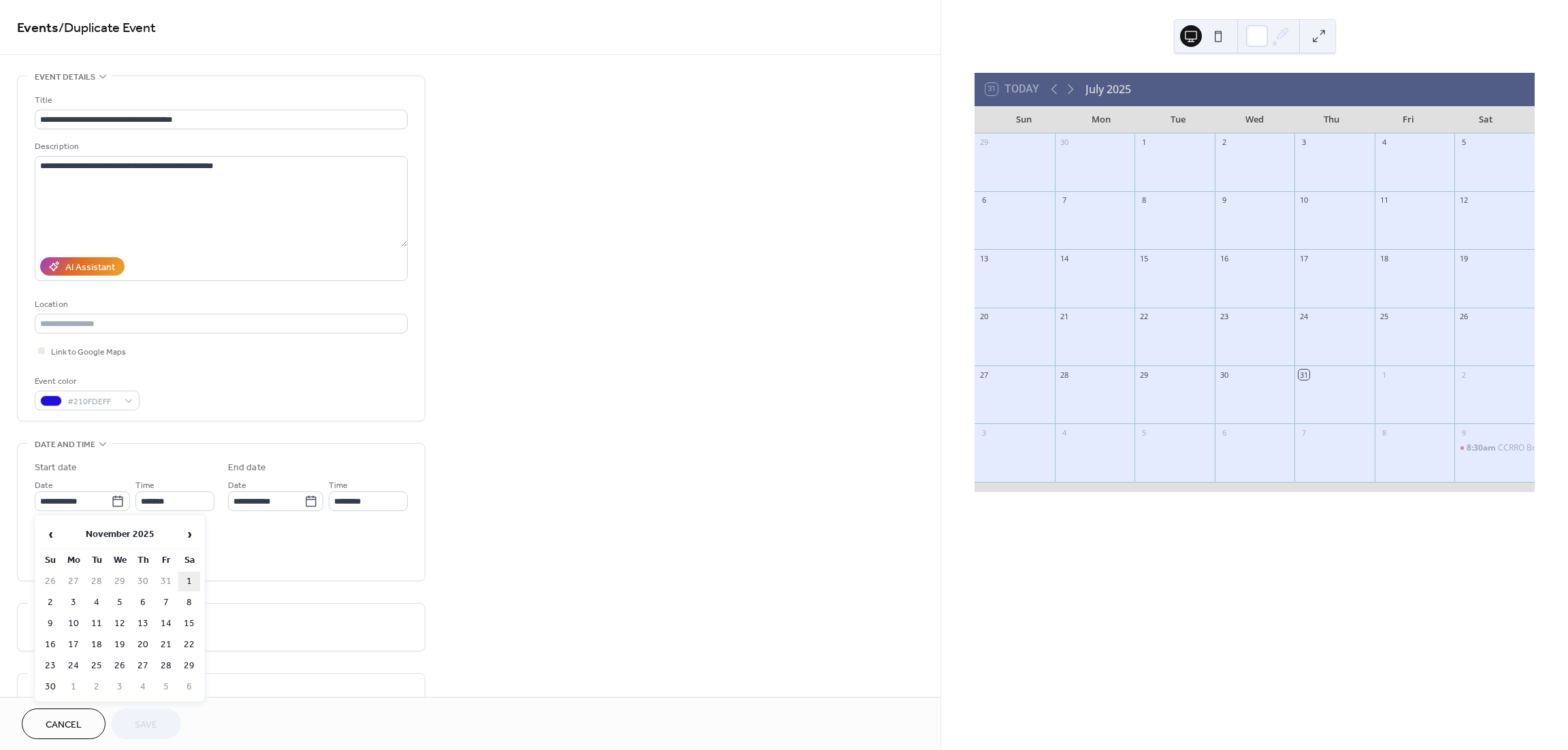 click on "1" at bounding box center [189, 581] 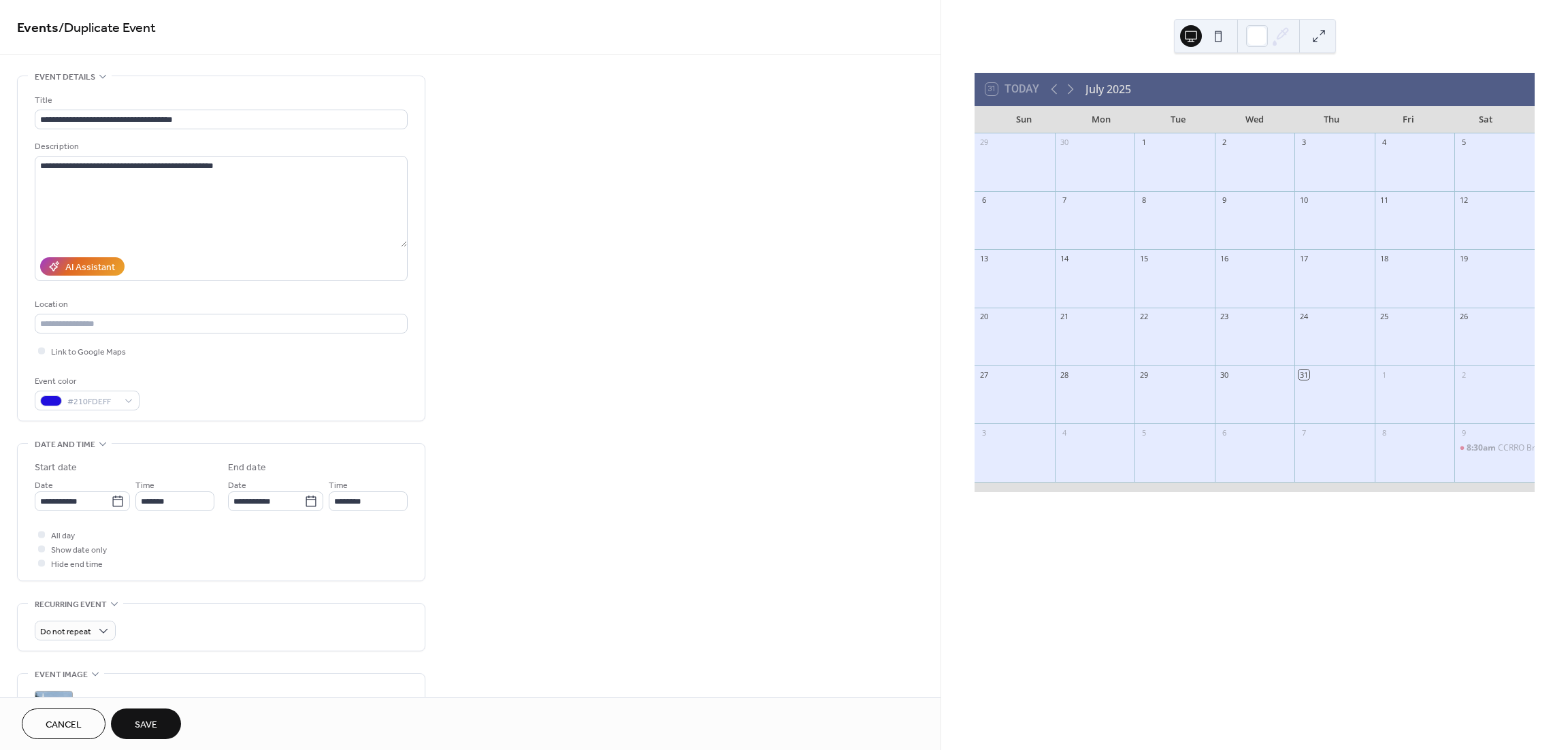 click on "Save" at bounding box center (146, 725) 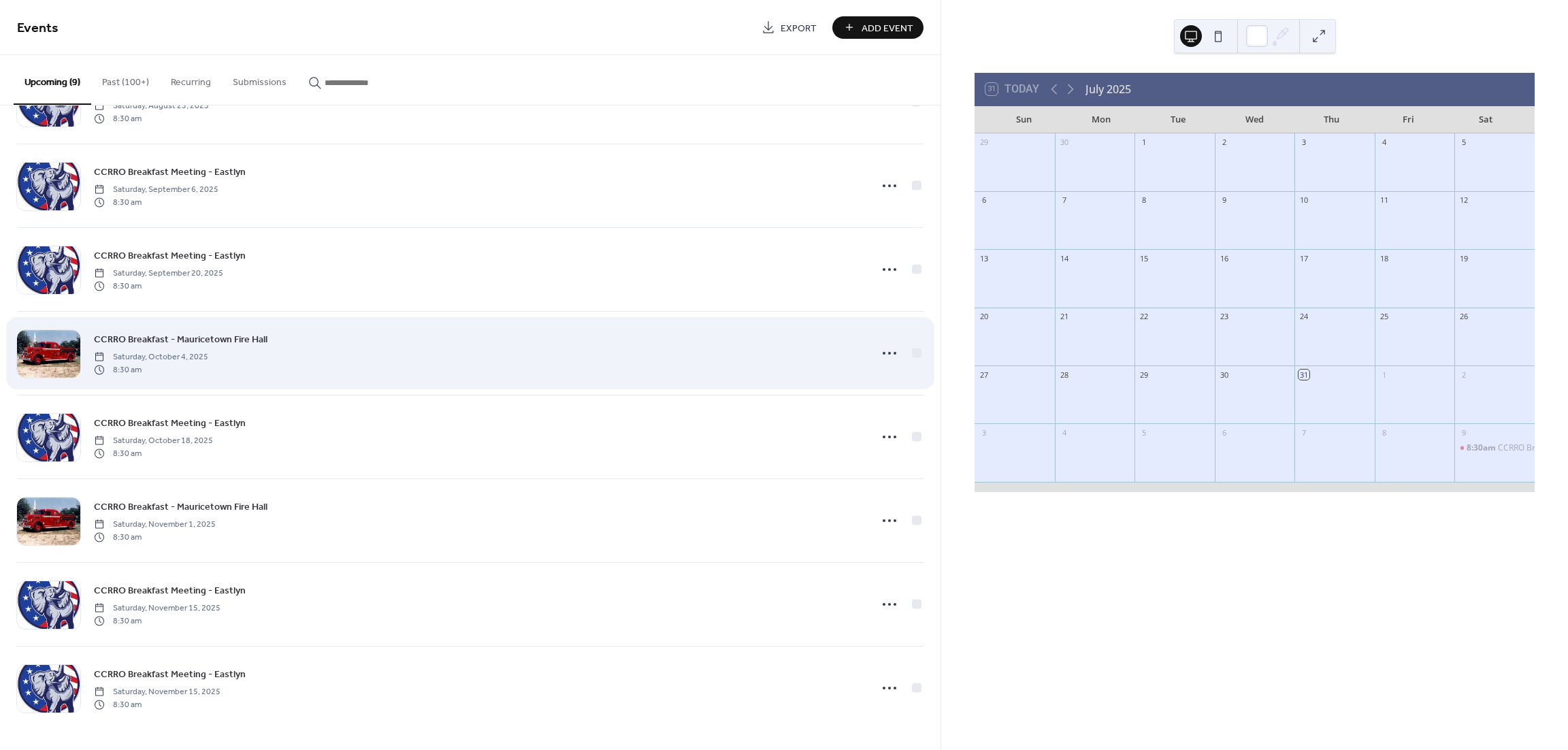 scroll, scrollTop: 0, scrollLeft: 0, axis: both 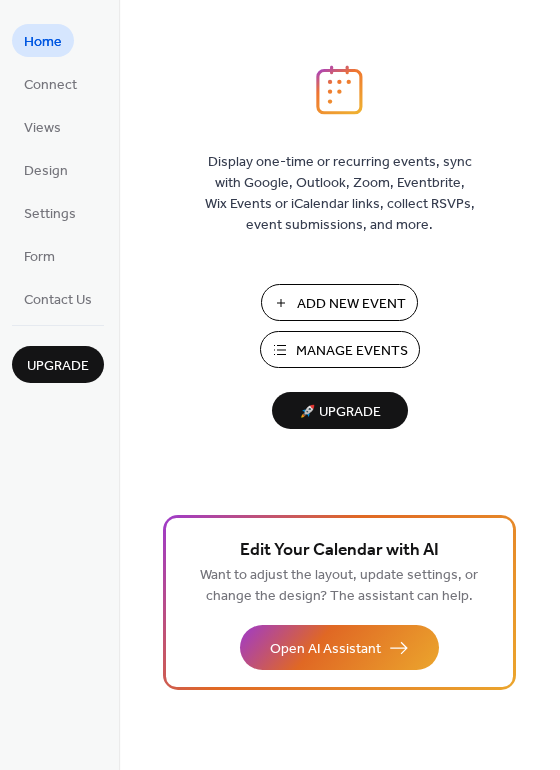 click on "Manage Events" at bounding box center [352, 351] 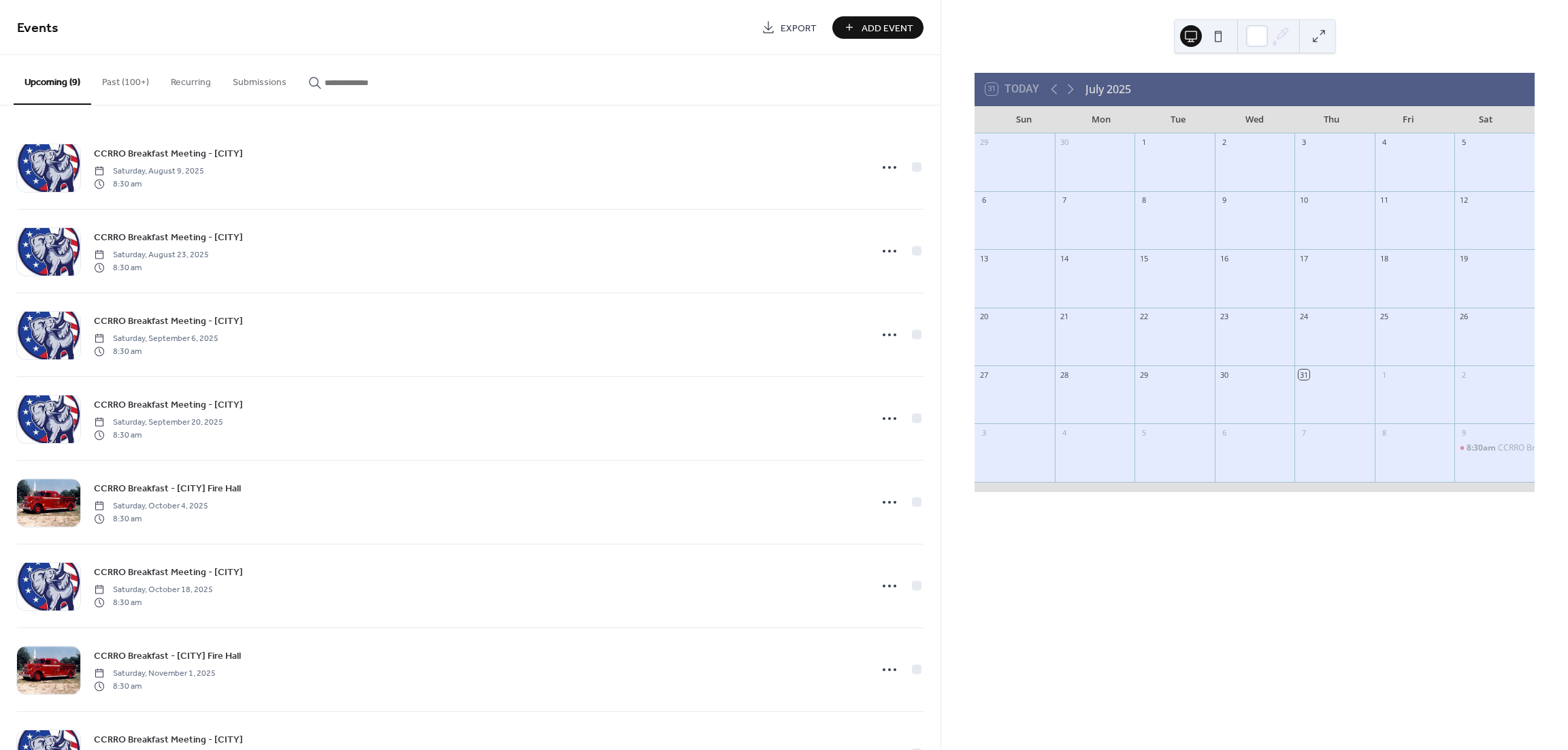 scroll, scrollTop: 0, scrollLeft: 0, axis: both 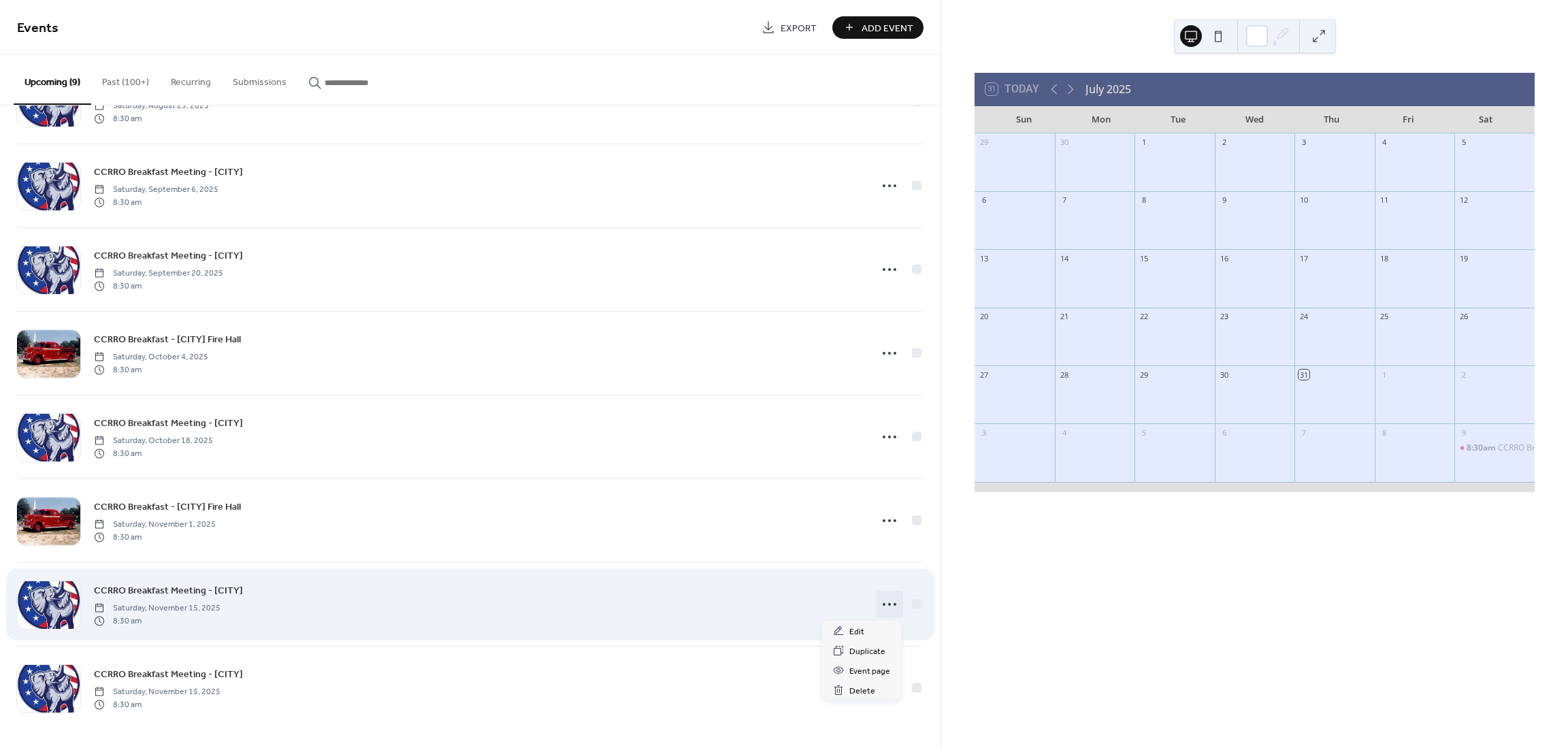 click 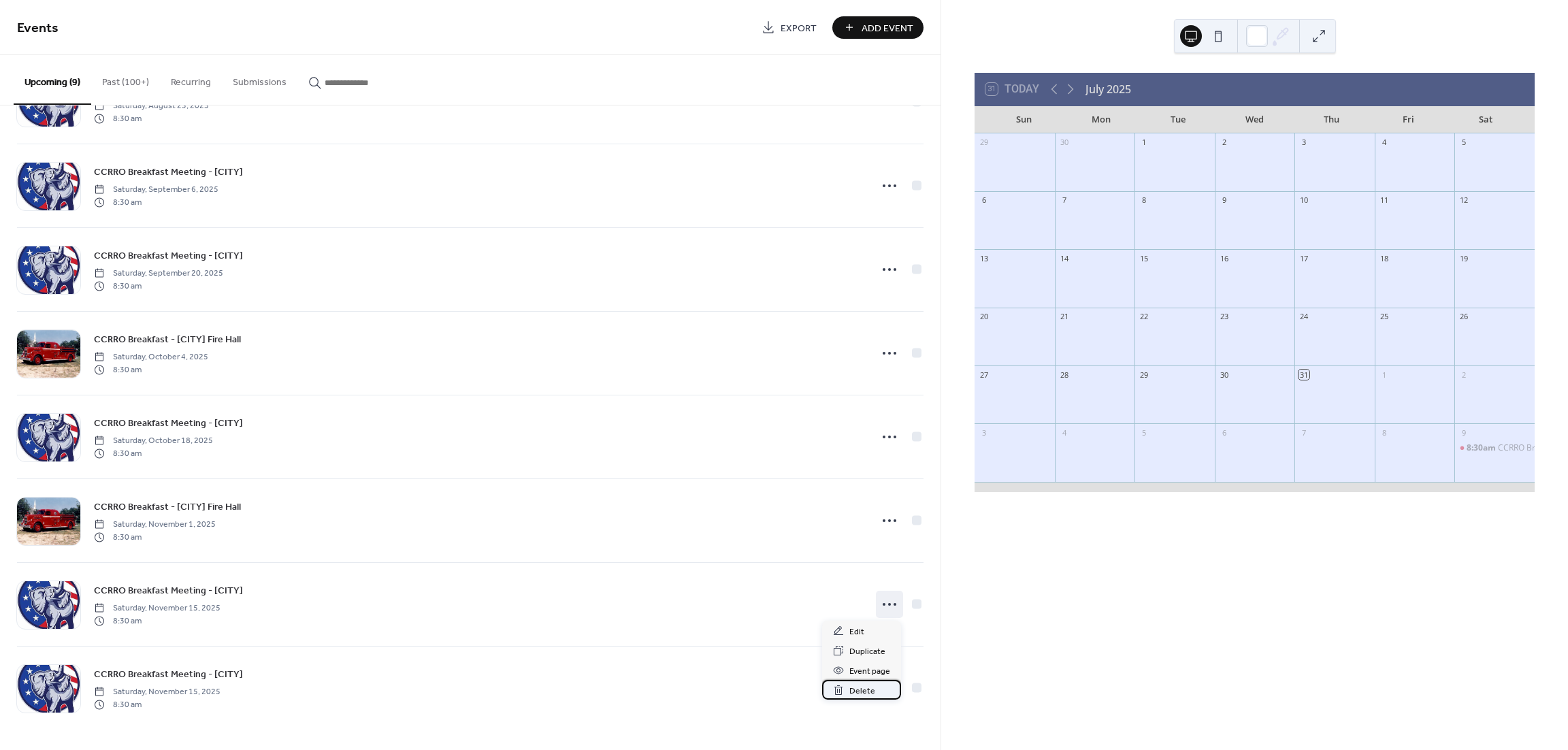 click on "Delete" at bounding box center [862, 691] 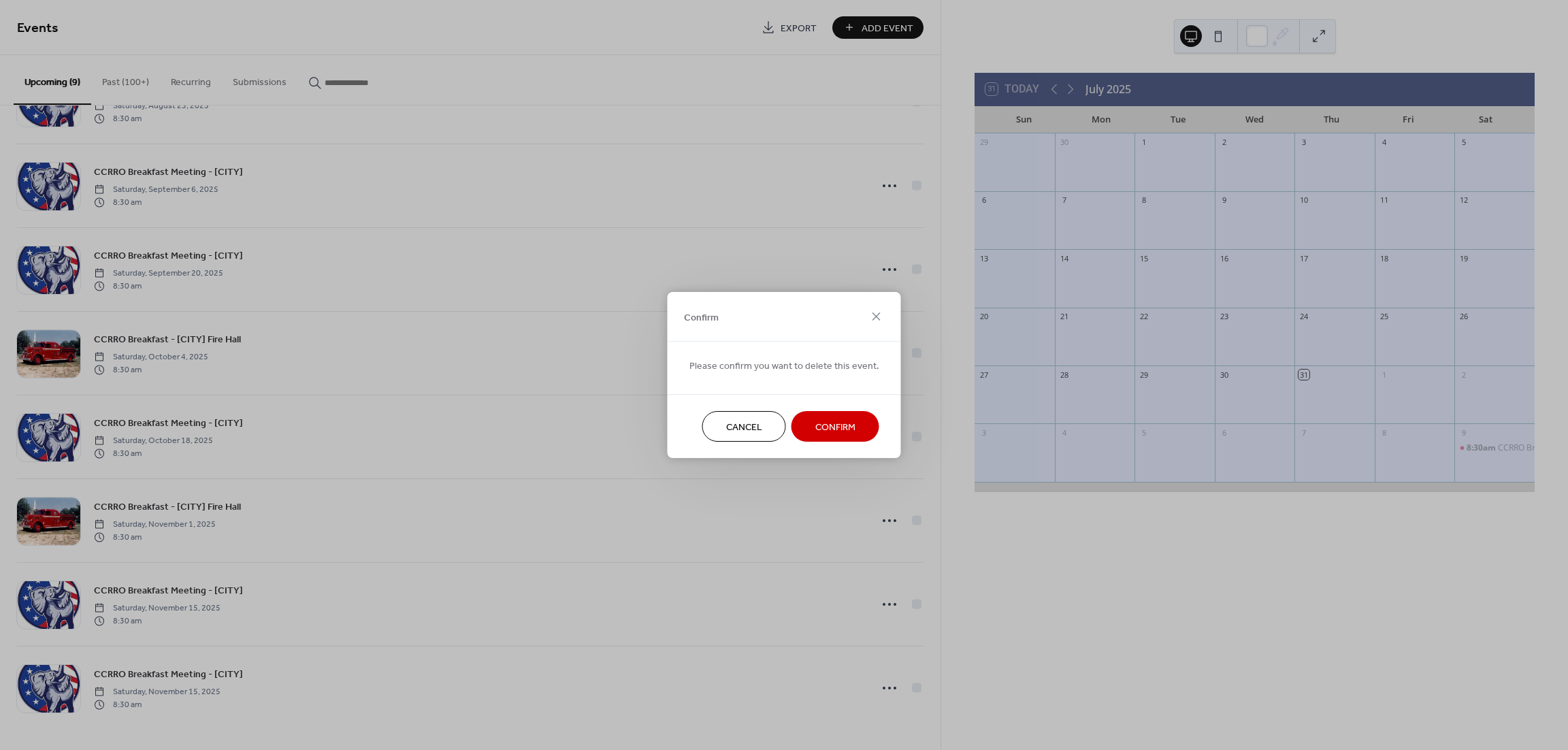 click on "Confirm" at bounding box center [835, 427] 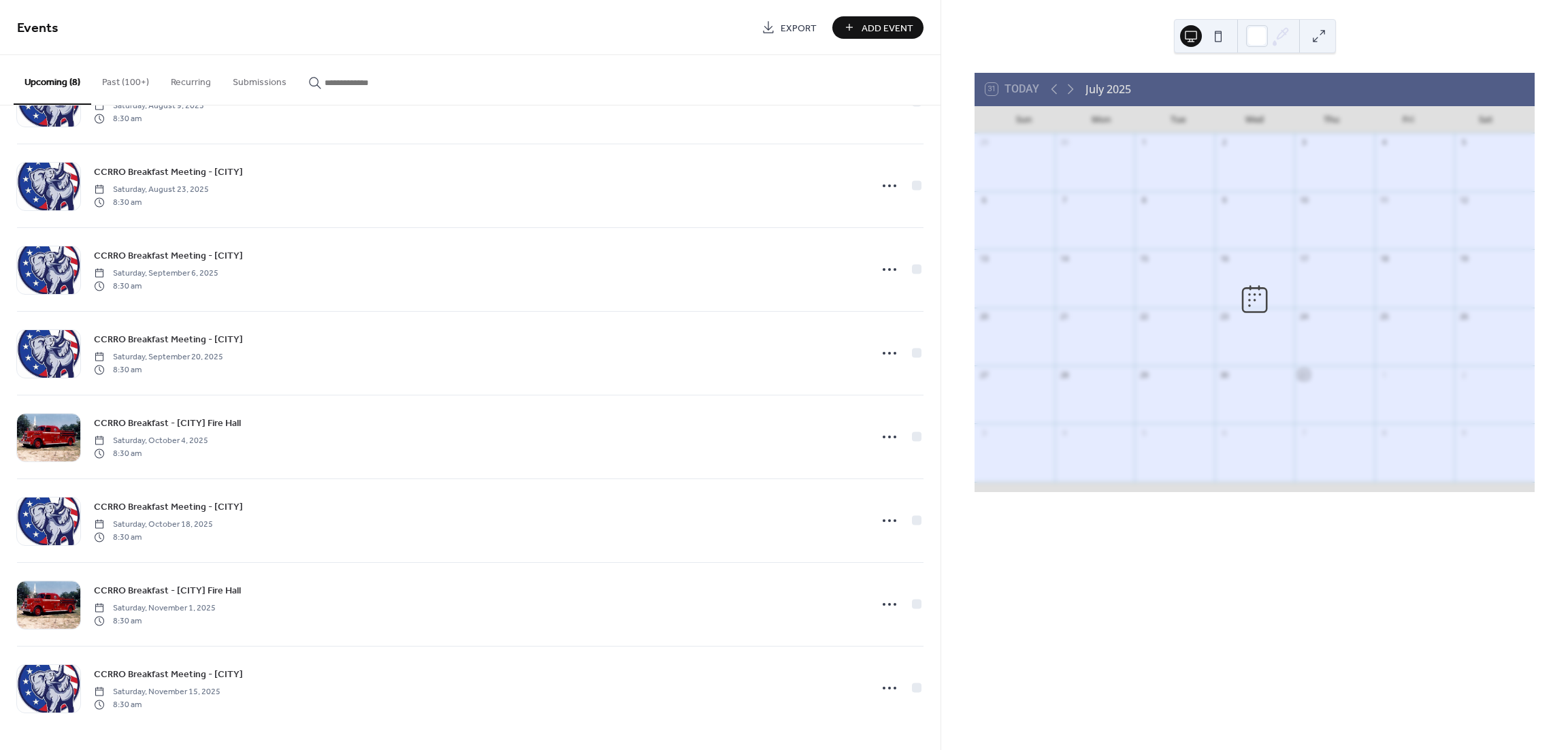 scroll, scrollTop: 66, scrollLeft: 0, axis: vertical 